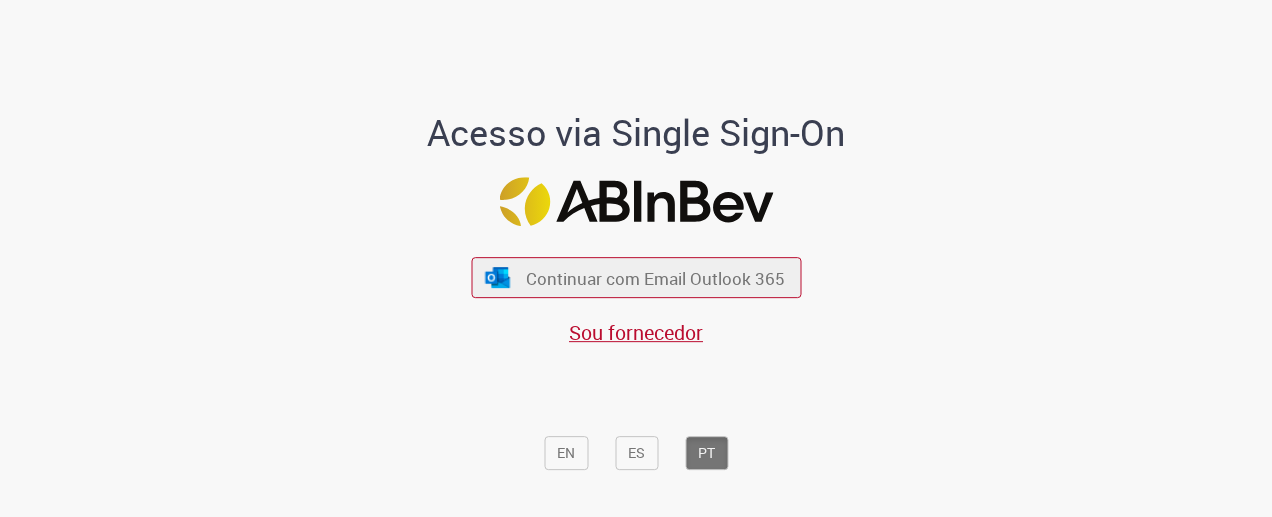 scroll, scrollTop: 0, scrollLeft: 0, axis: both 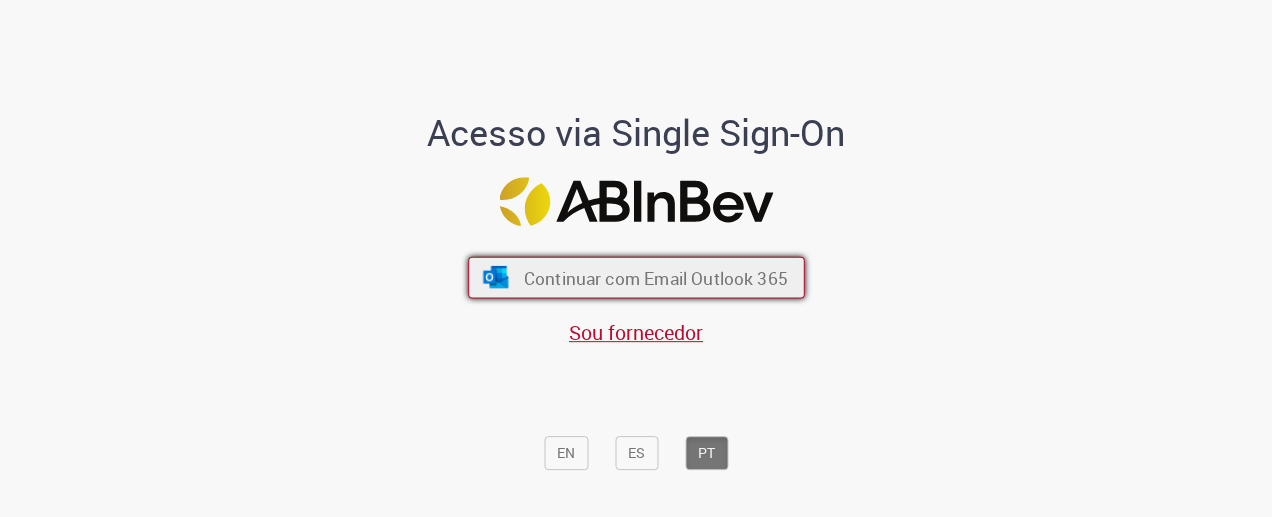 click on "Continuar com Email Outlook 365" at bounding box center (655, 277) 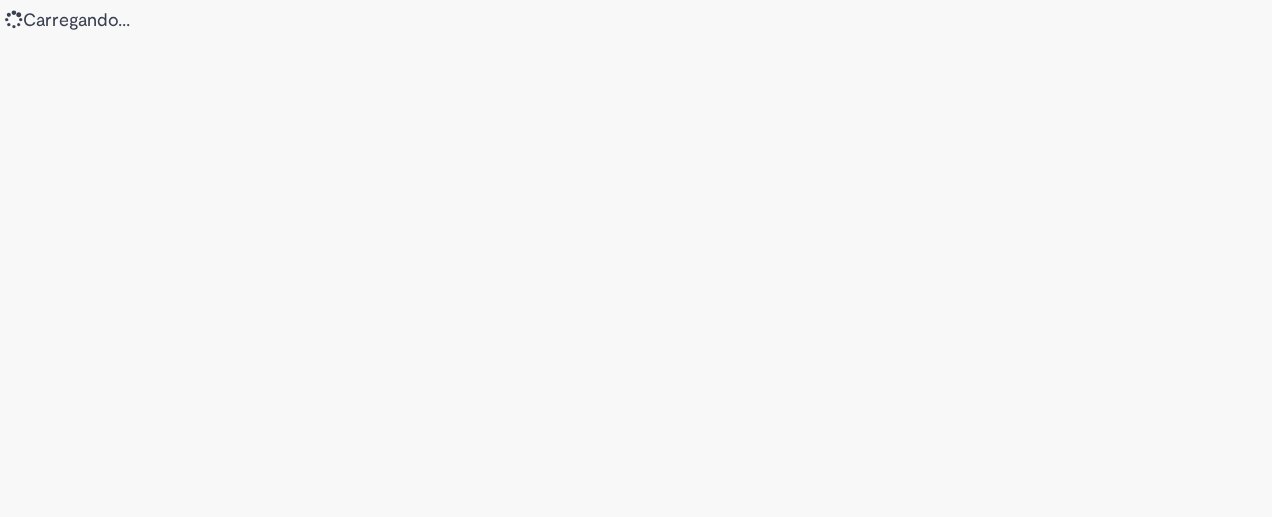 scroll, scrollTop: 0, scrollLeft: 0, axis: both 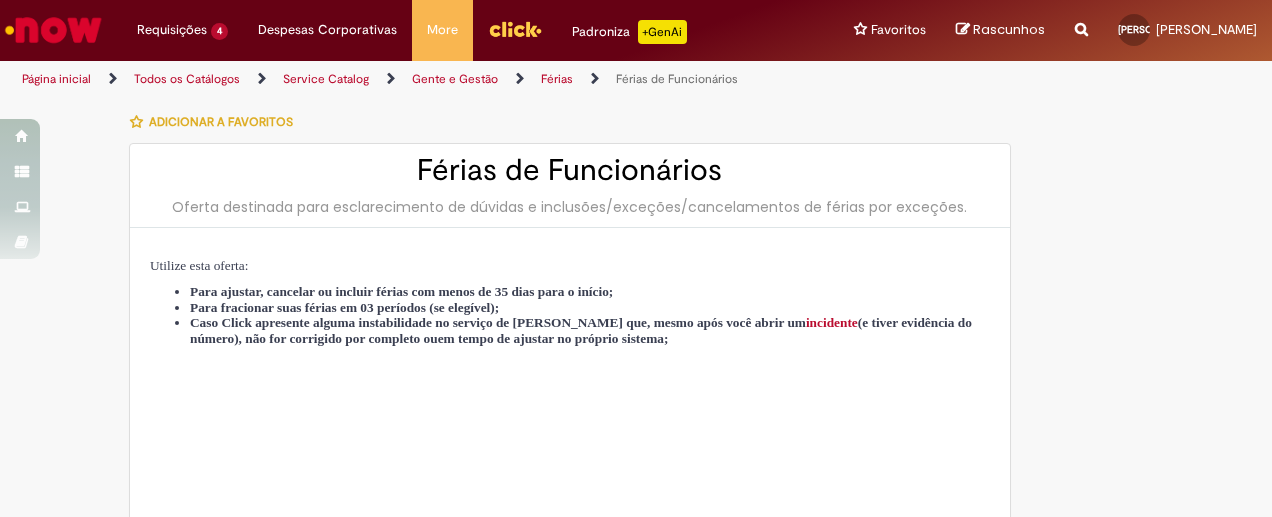 type on "********" 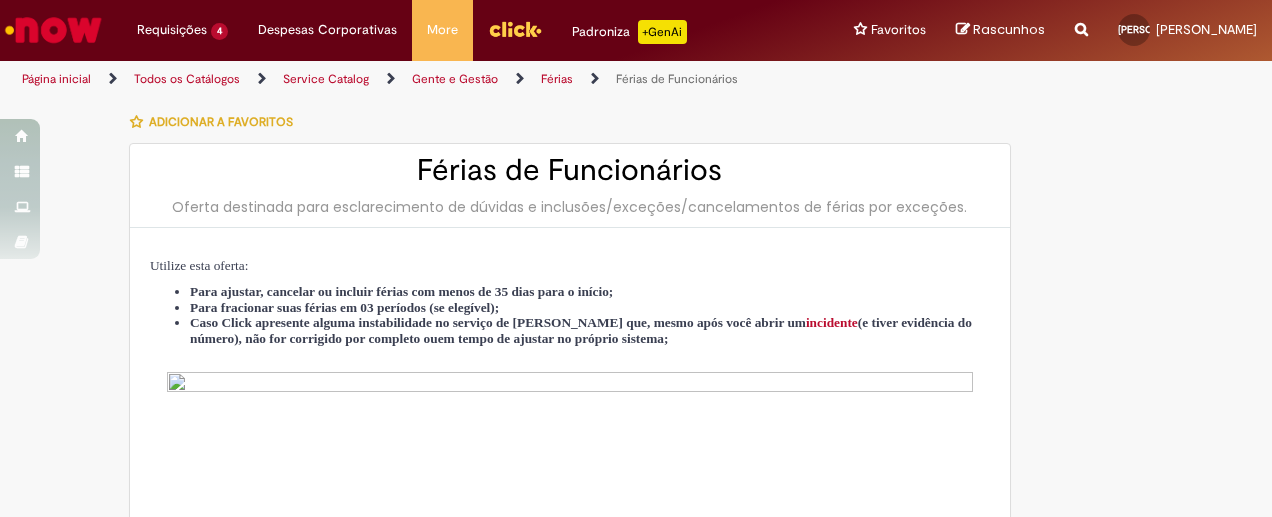 type on "**********" 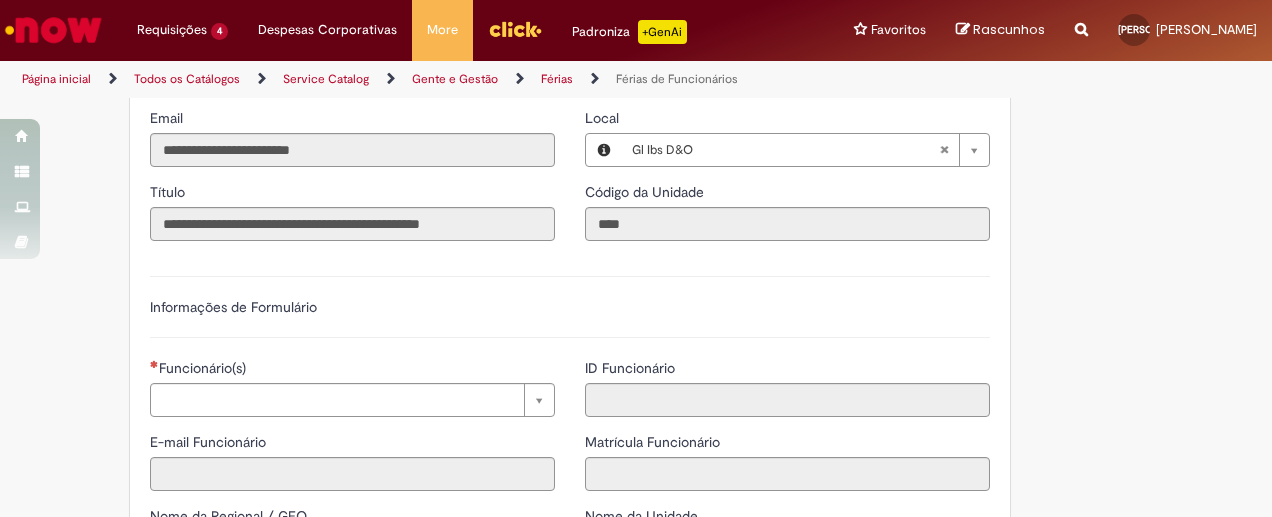 scroll, scrollTop: 1400, scrollLeft: 0, axis: vertical 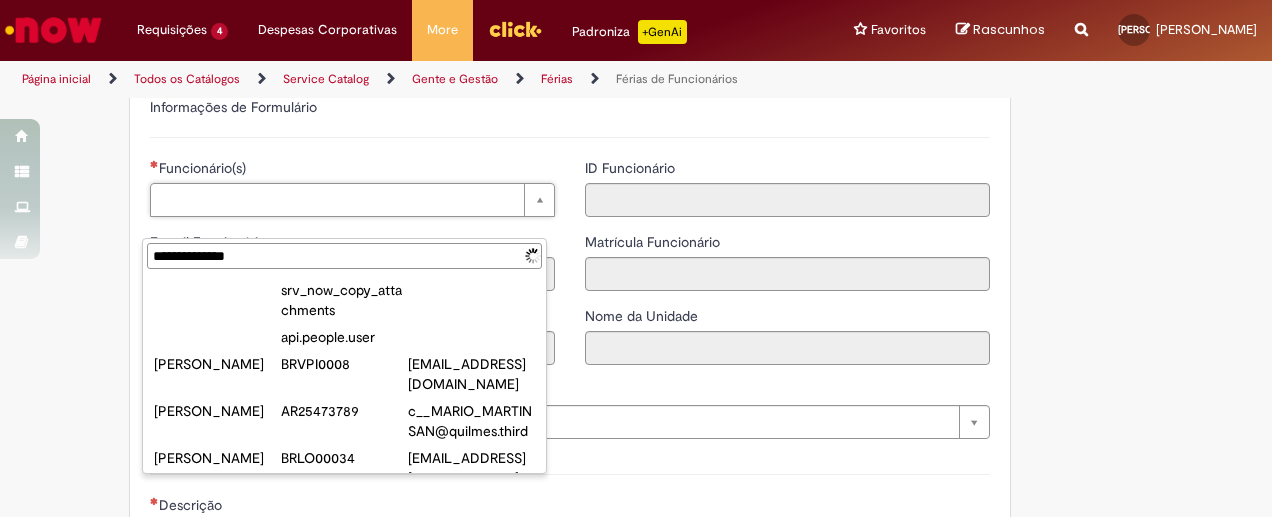 type on "**********" 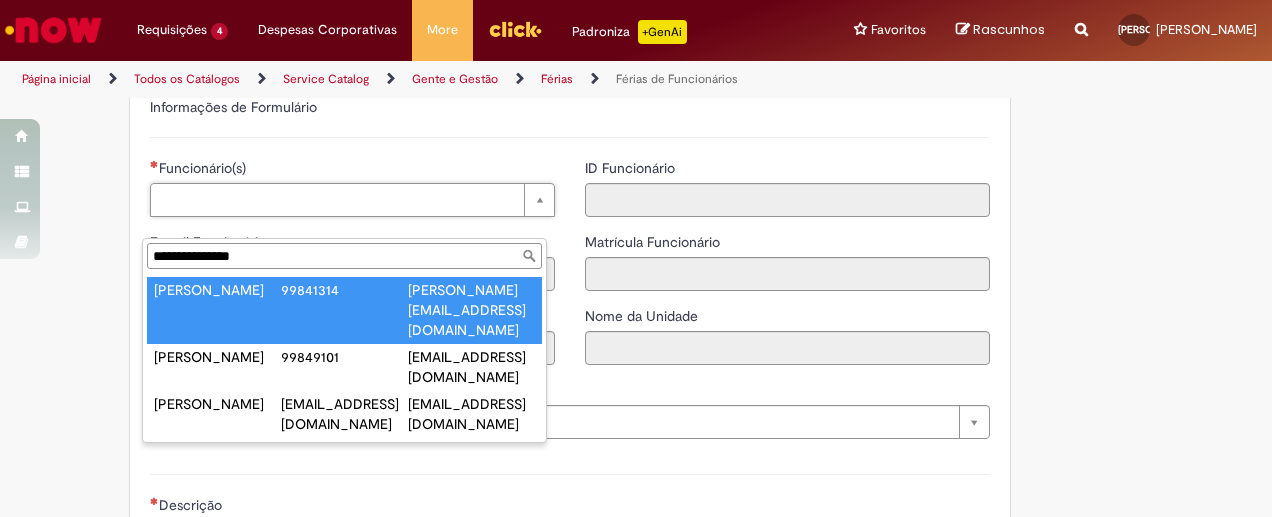 type on "**********" 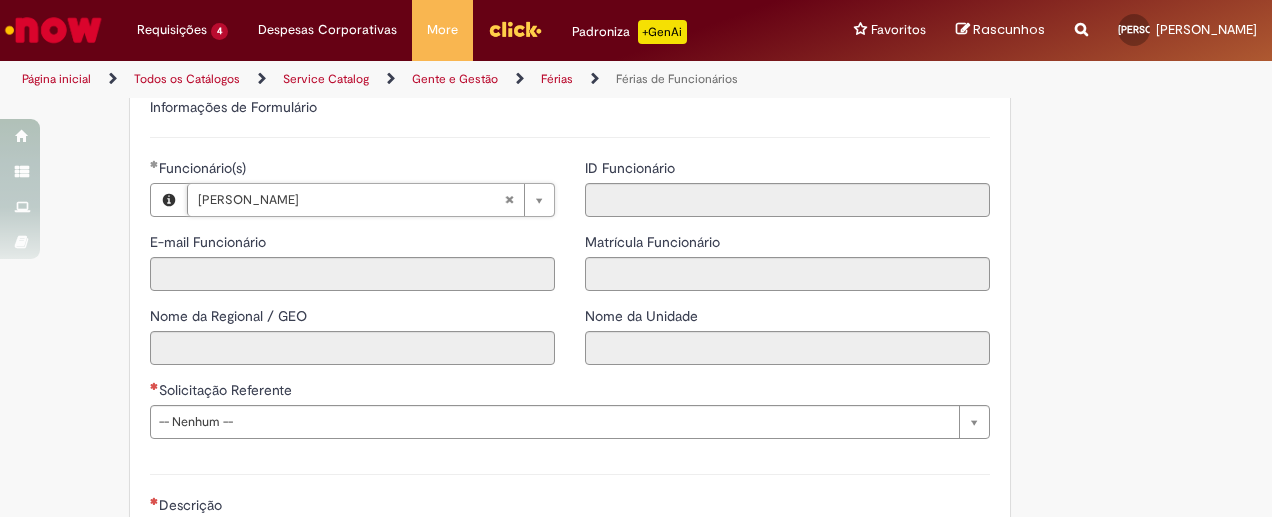 type on "**********" 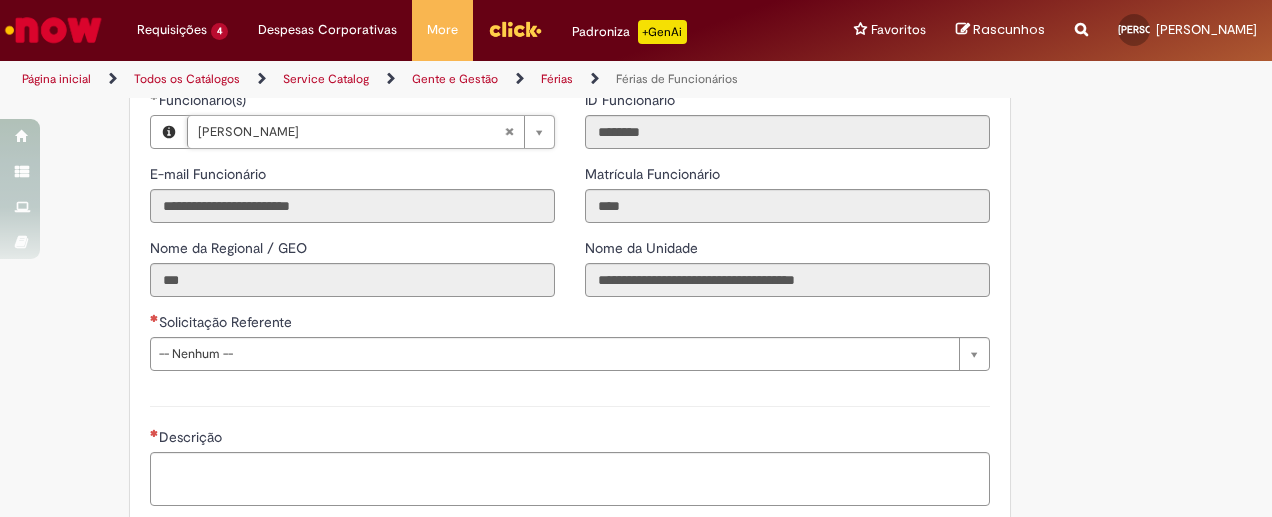 scroll, scrollTop: 1500, scrollLeft: 0, axis: vertical 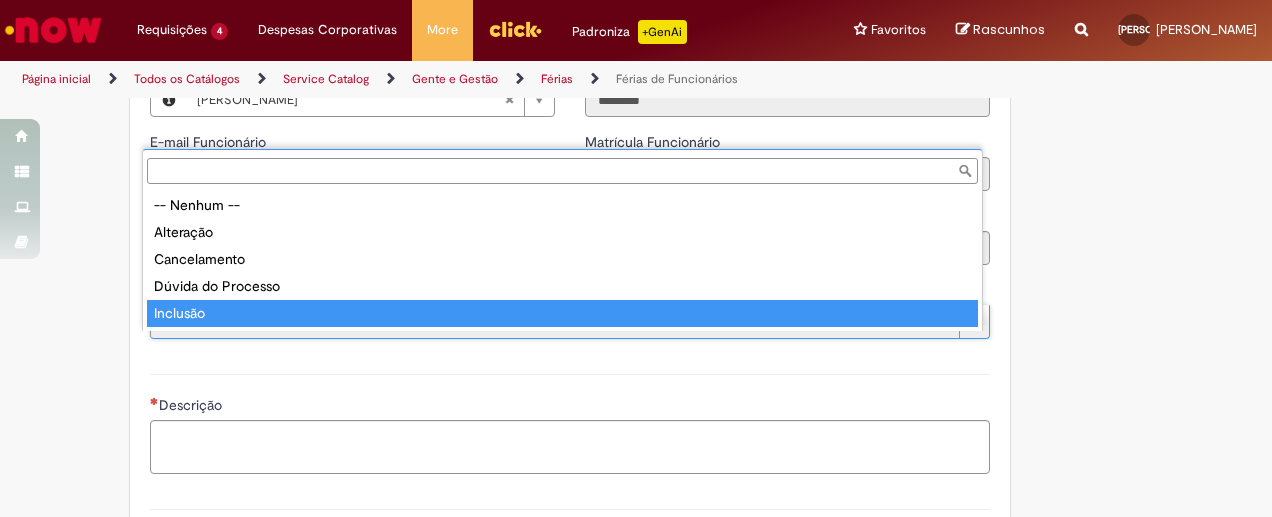 type on "********" 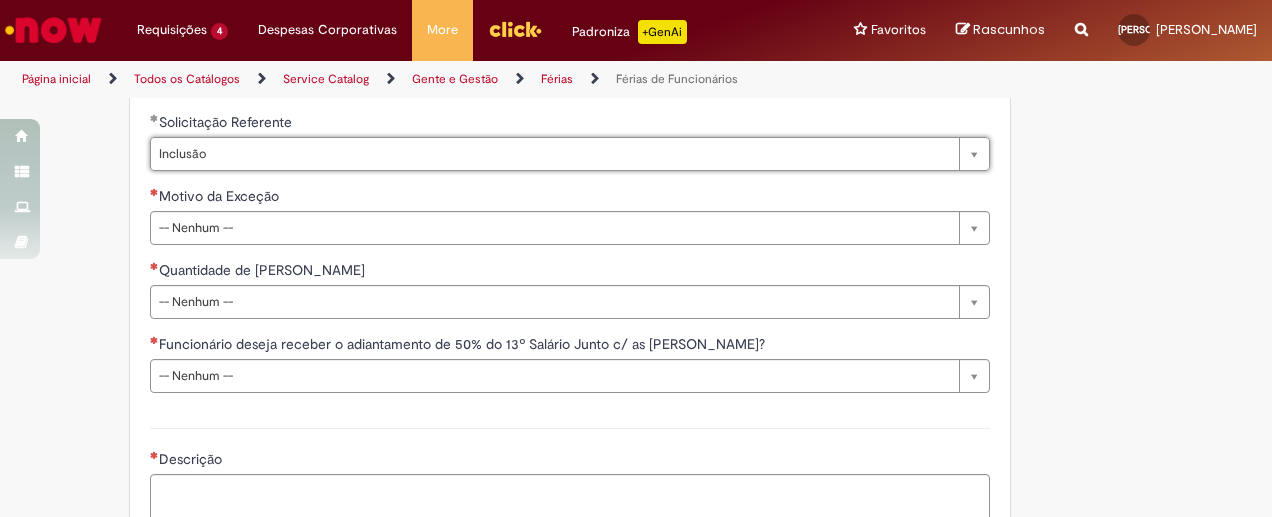 scroll, scrollTop: 1700, scrollLeft: 0, axis: vertical 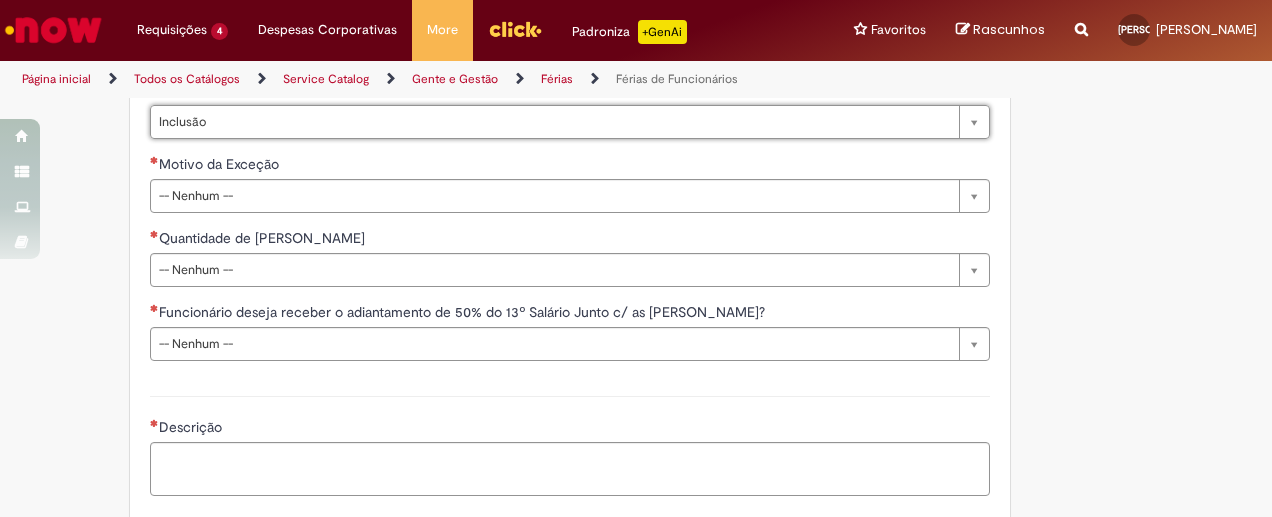 click on "Motivo da Exceção" at bounding box center [221, 164] 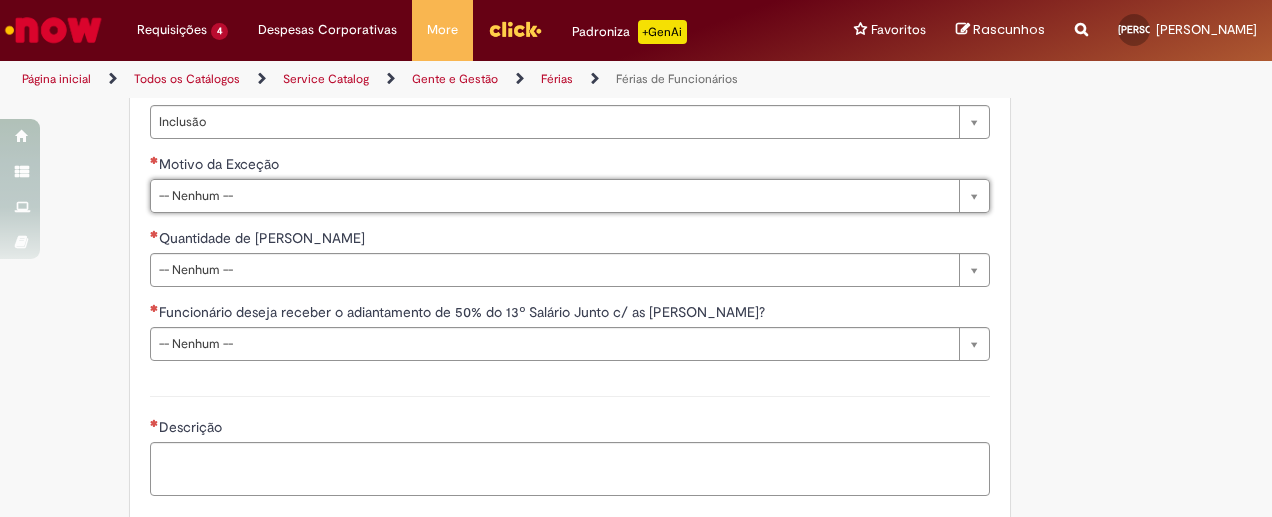 click on "Motivo da Exceção" at bounding box center (570, 166) 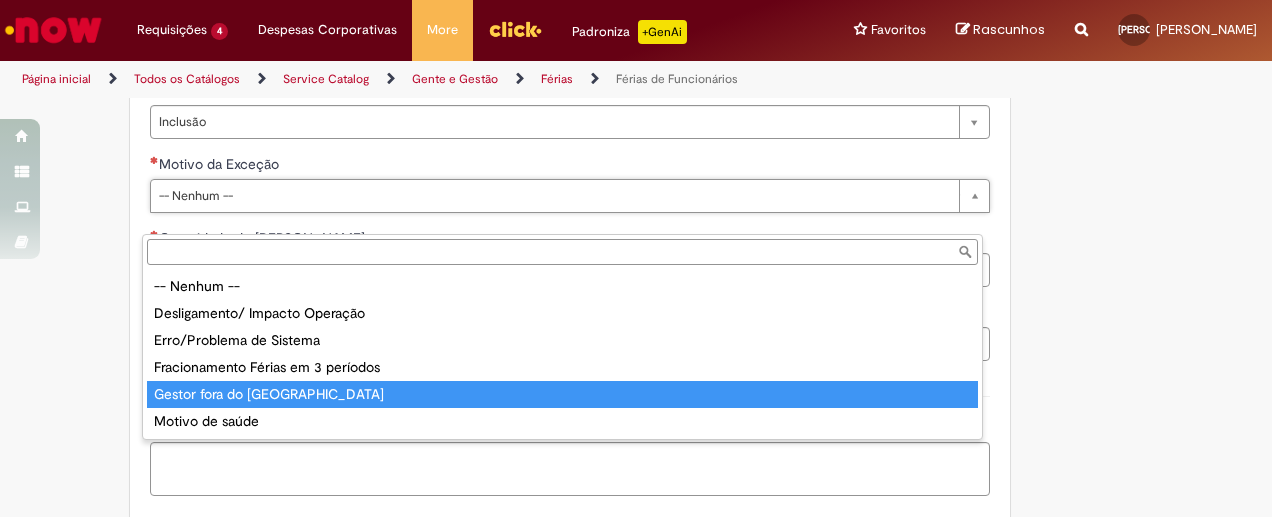 type on "**********" 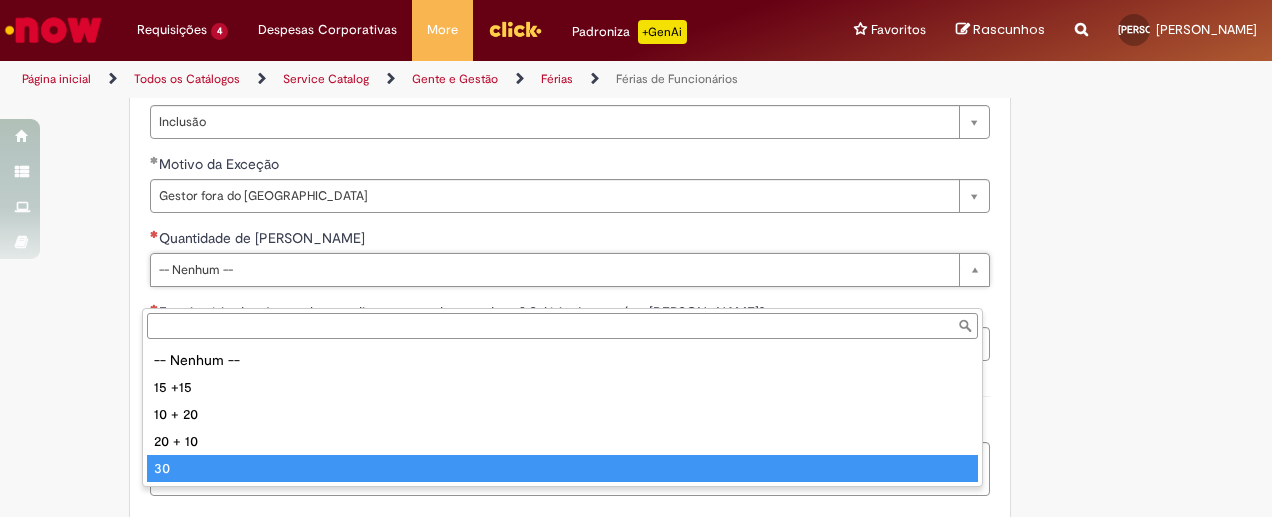 type on "**" 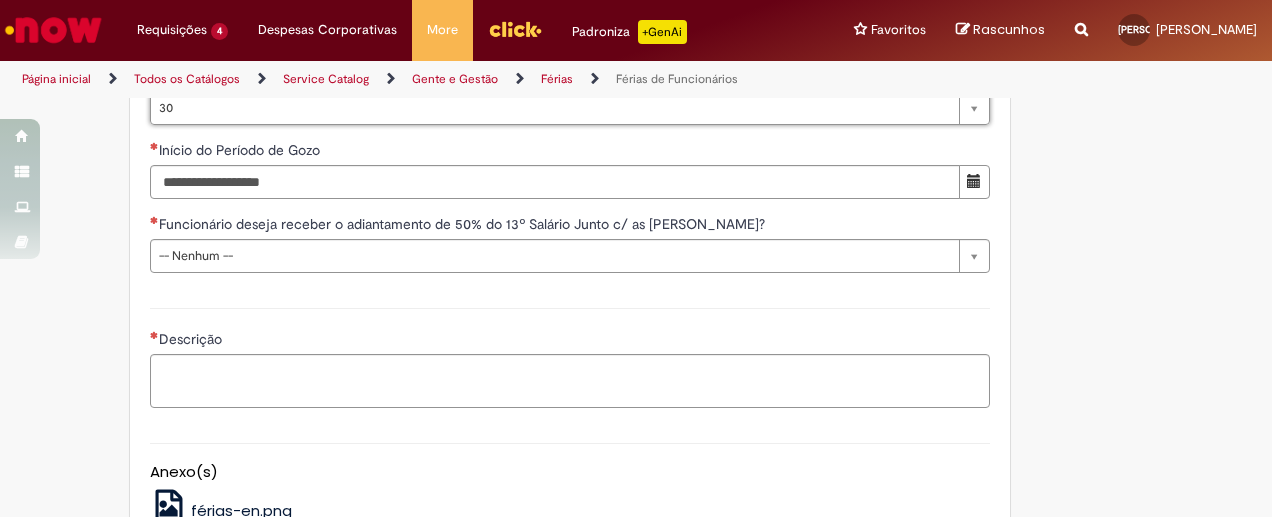 scroll, scrollTop: 1863, scrollLeft: 0, axis: vertical 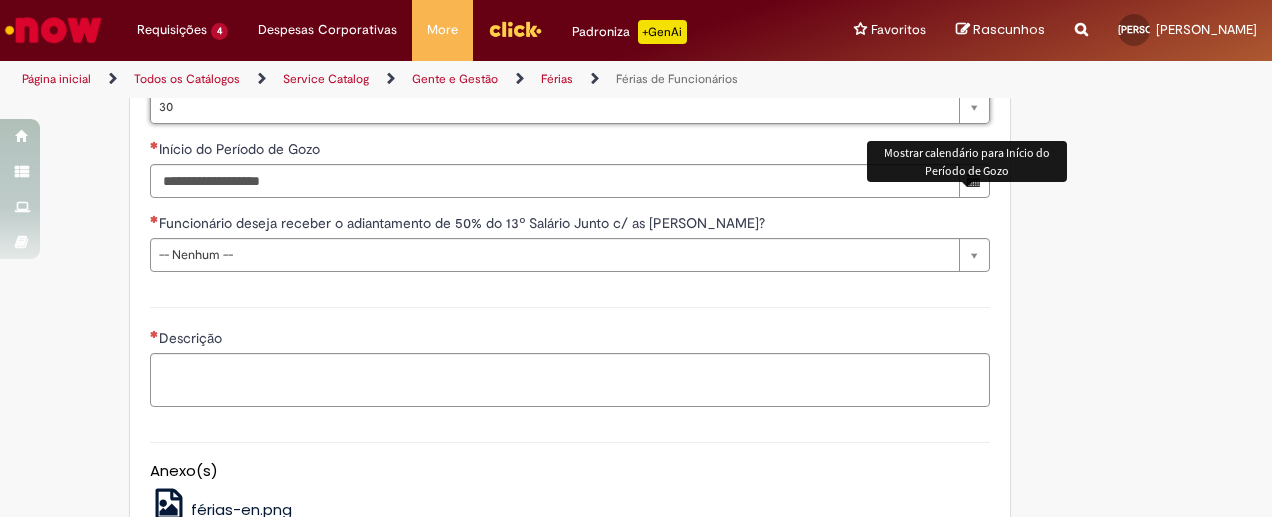 click at bounding box center [974, 180] 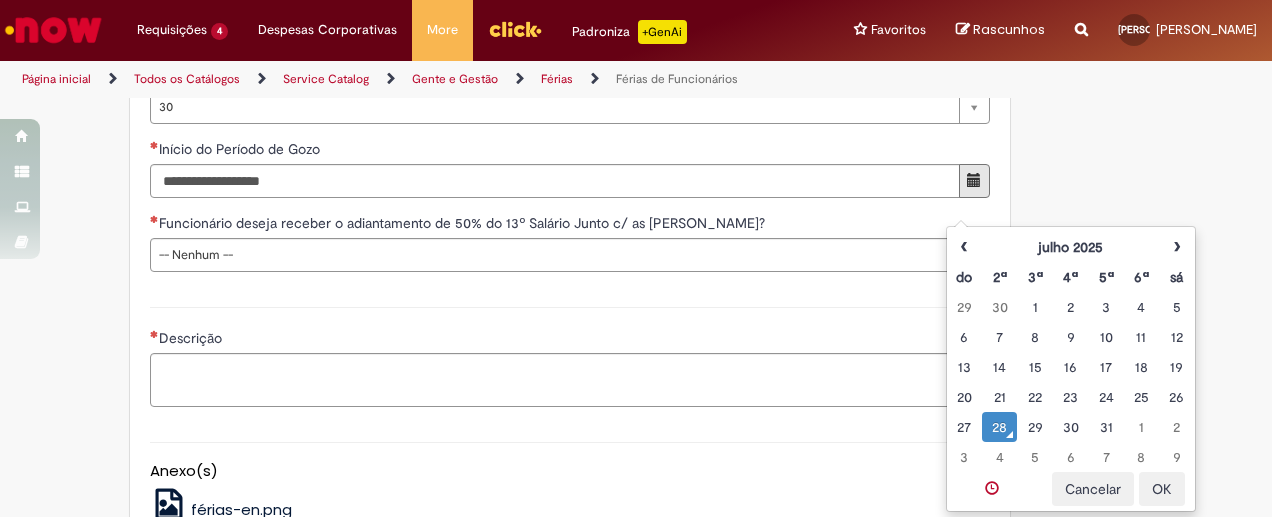 click on "28" at bounding box center [999, 427] 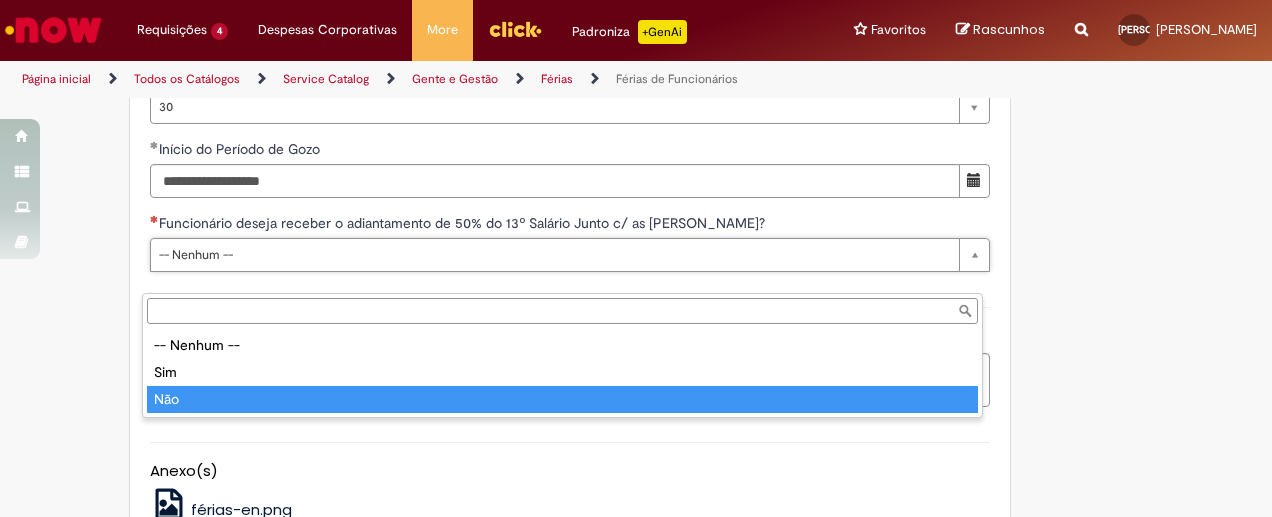 type on "***" 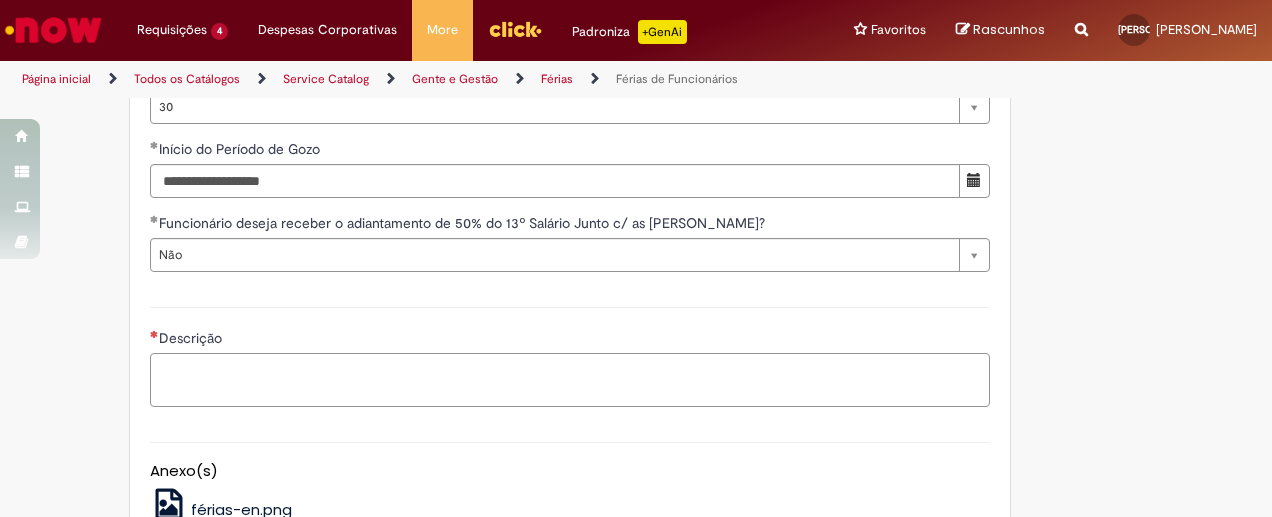click on "Descrição" at bounding box center [570, 379] 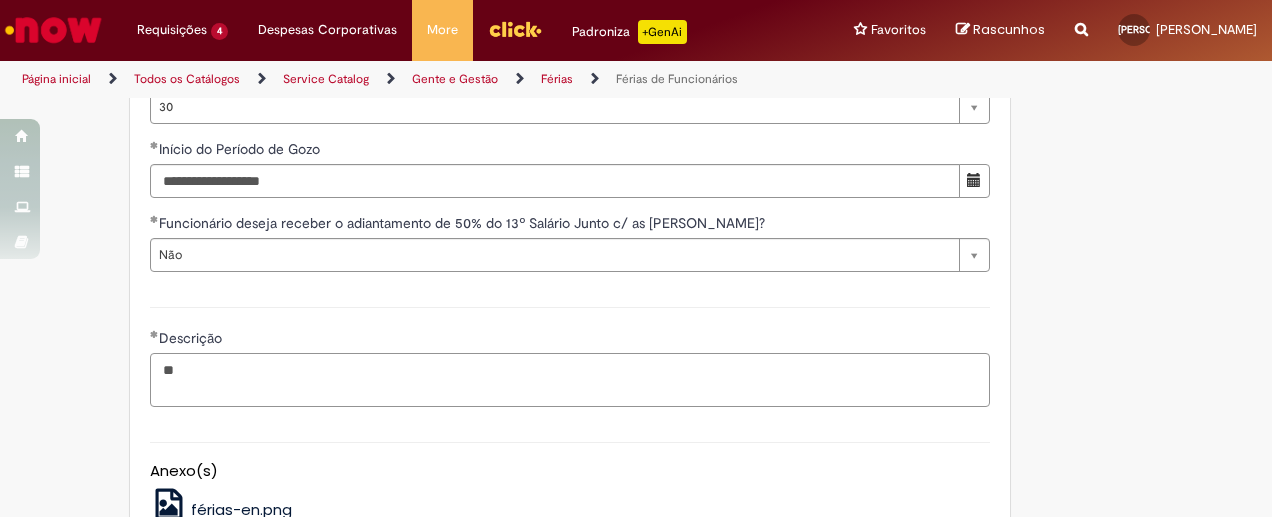 type on "*" 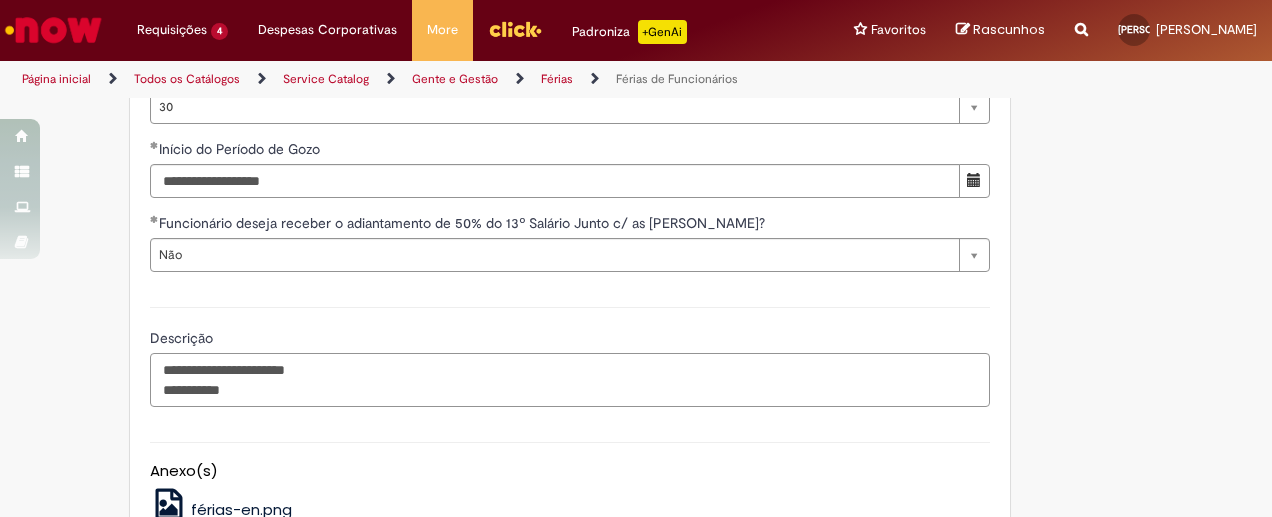 click on "**********" at bounding box center (570, 379) 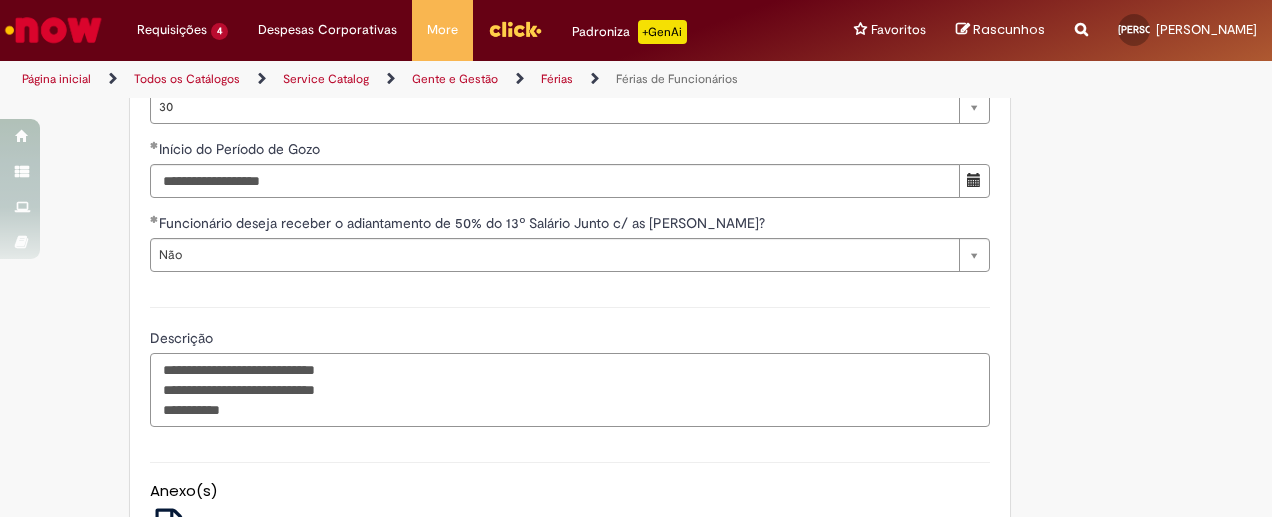 click on "**********" at bounding box center (570, 389) 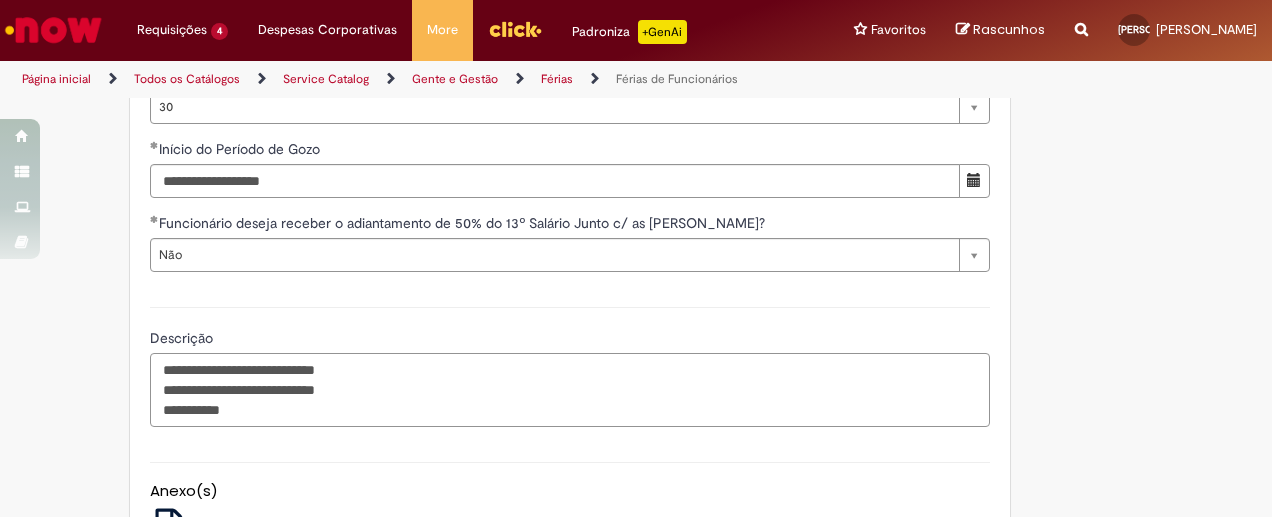 click on "**********" at bounding box center [570, 389] 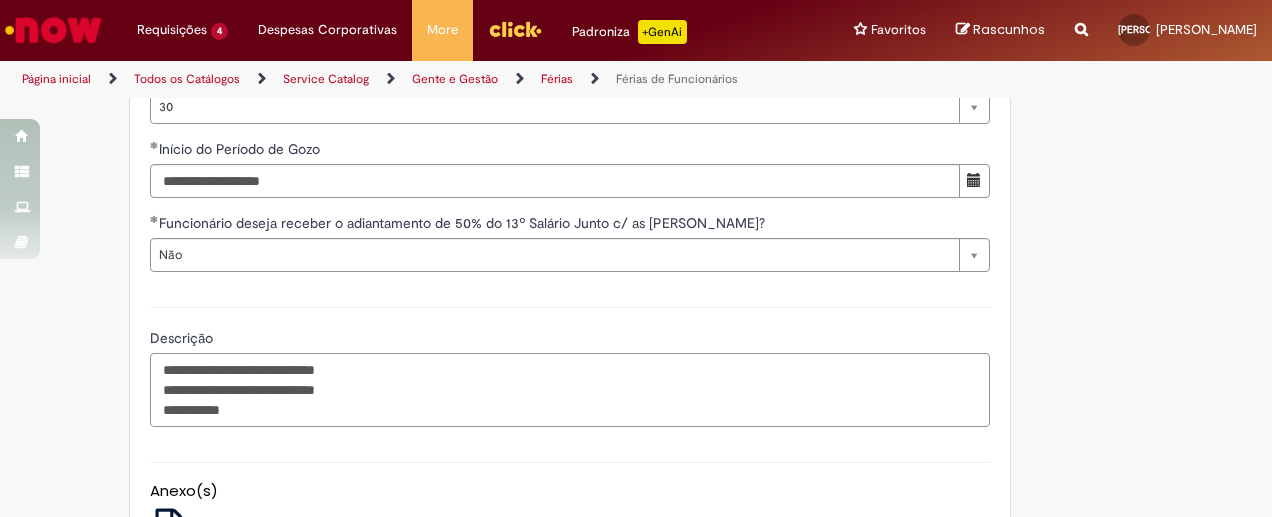 click on "**********" at bounding box center (570, 389) 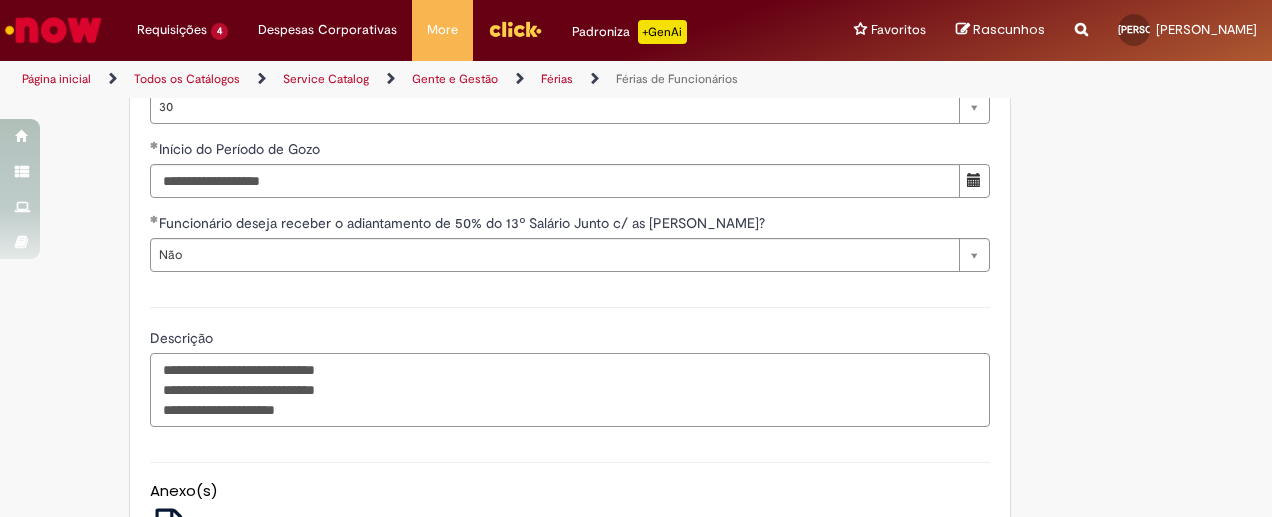 click on "**********" at bounding box center (570, 389) 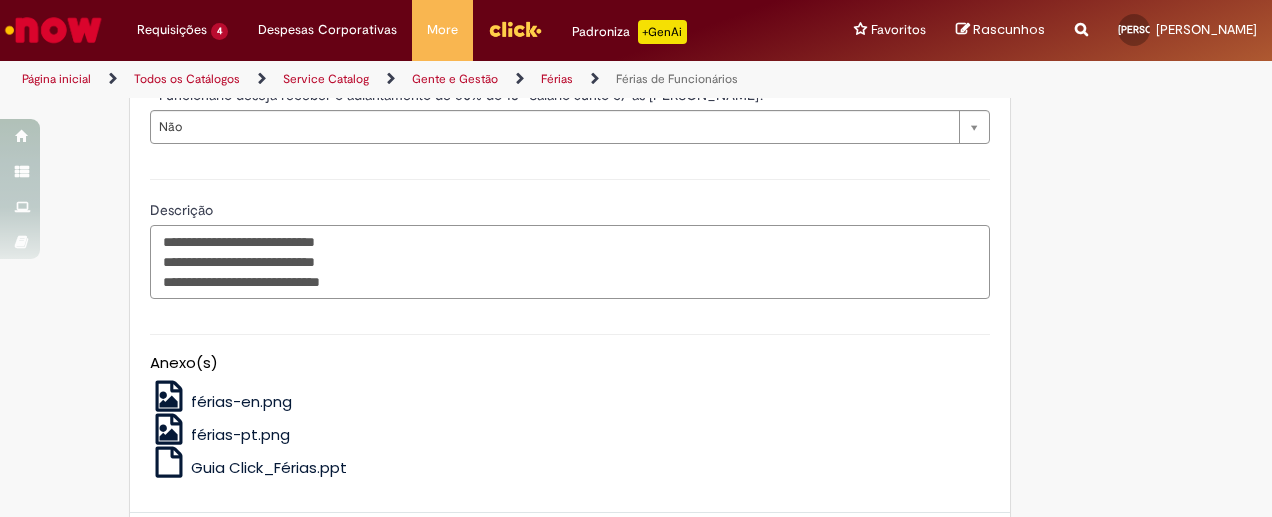 scroll, scrollTop: 1990, scrollLeft: 0, axis: vertical 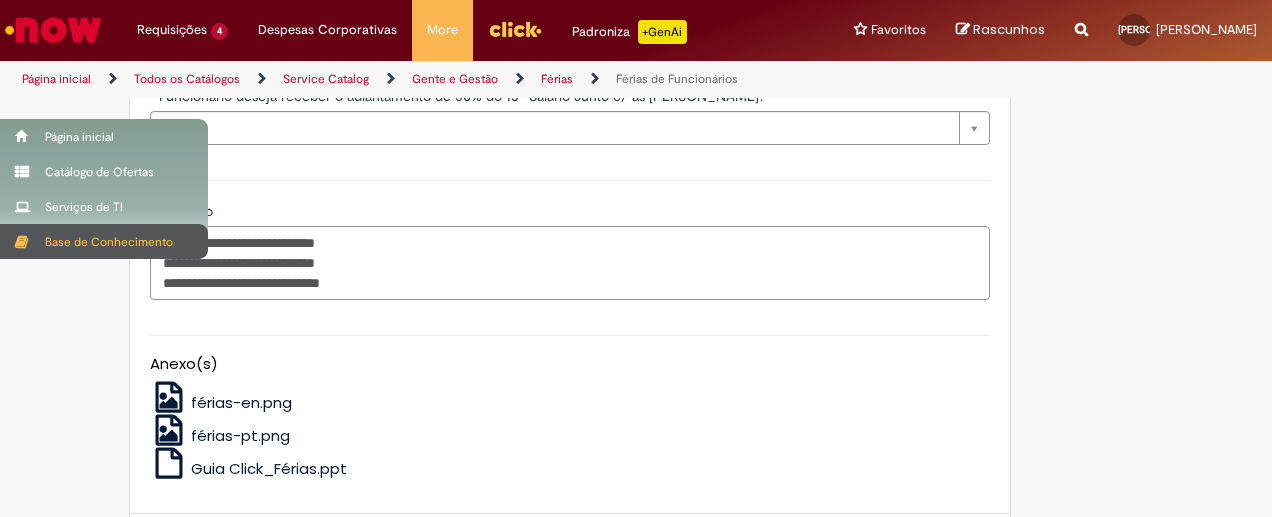 drag, startPoint x: 220, startPoint y: 296, endPoint x: 10, endPoint y: 234, distance: 218.96118 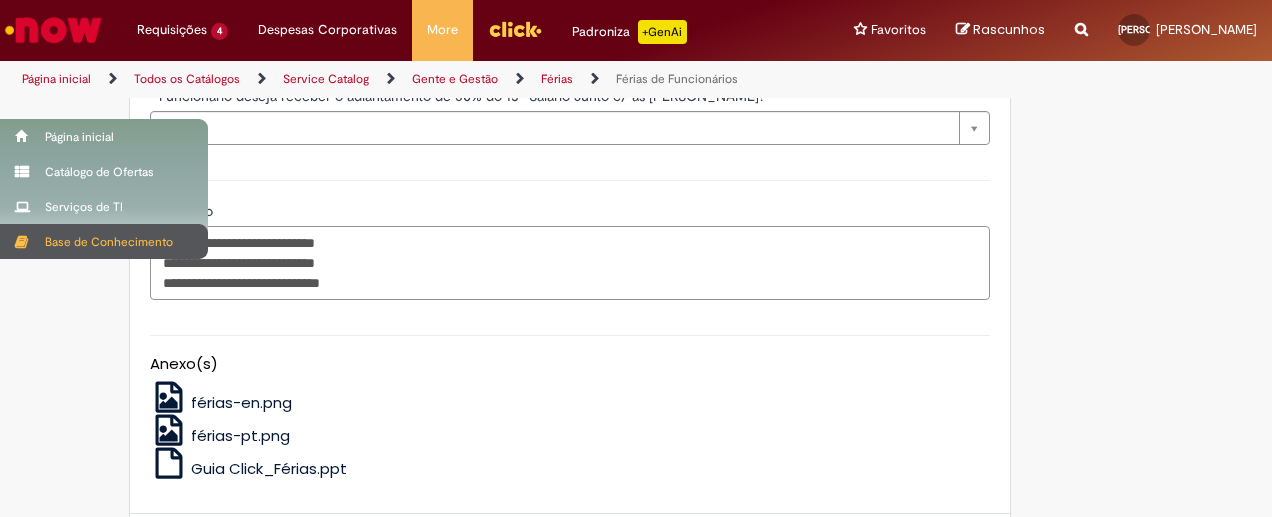click on "Pular para o conteúdo da página
Requisições   4
Exibir Todas as Solicitações
Solicitações de Cadastro no SAP
6d atrás 6 dias atrás  R13314073
Cadastro de dados Bancários
6d atrás 6 dias atrás  R13313948
Cartão Corporativo de Viagem
21d atrás 21 dias atrás  R13249516
Criação de Requisição de Compra
3 mês(es) atrás 3 meses atrás  R13011164
Requisições   4
Exibir Todas as Solicitações
Solicitações de Cadastro no SAP
6d atrás 6 dias atrás  R13314073
Cadastro de dados Bancários
6d atrás 6 dias atrás  R13313948
Cartão Corporativo de Viagem
21d atrás 21 dias atrás  R13249516
Criação de Requisição de Compra
3 mês(es) atrás 3 meses atrás" at bounding box center [636, 258] 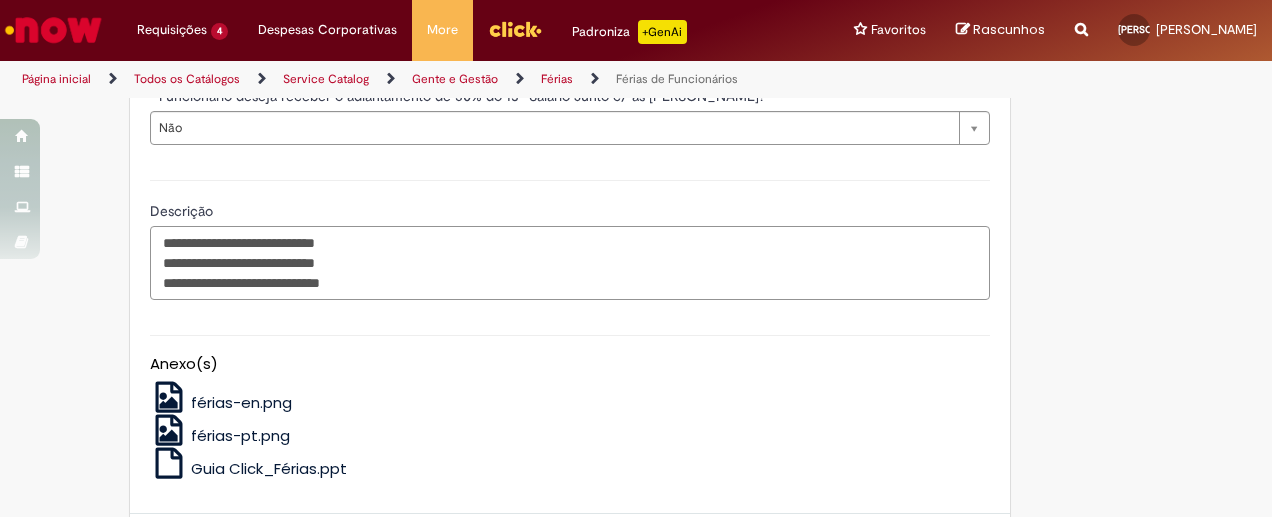 type on "**********" 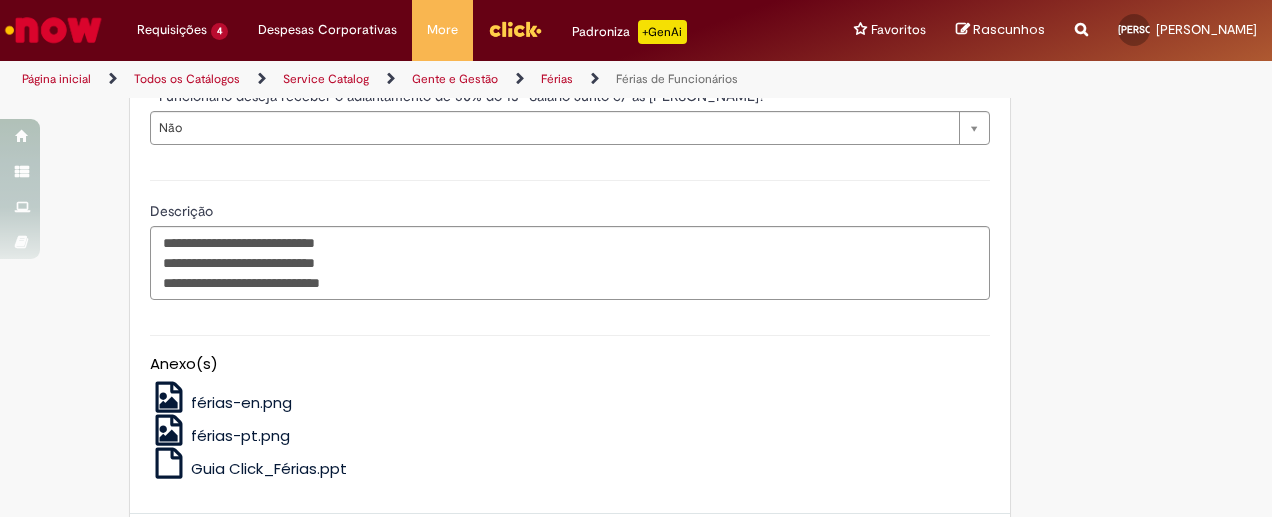 click on "Adicionar a Favoritos
Férias de Funcionários
Oferta destinada para esclarecimento de dúvidas e inclusões/exceções/cancelamentos de férias por exceções.
Utilize esta oferta:
Para ajustar, cancelar ou incluir férias com menos de 35 dias para o início;
Para fracionar suas férias em 03 períodos (se elegível);
Caso Click apresente alguma instabilidade no serviço de Férias que, mesmo após você abrir um  incidente  (e tiver evidência do número), não for corrigido por completo ou  em tempo de ajustar no próprio sistema;
> Para incluir, alterar ou cancelar Férias dentro do prazo de 35 dias de antecedência, é só acessar  Portal Click  > Você > Férias; > Para acessar a Diretriz de Férias, basta  clicar aqui
> Ficou com dúvidas sobre Férias via Termo? É só acessar a   FAQ – Fluxo de alteração de férias por exceção no Click Dúvidas Trabalhistas ." at bounding box center (636, -596) 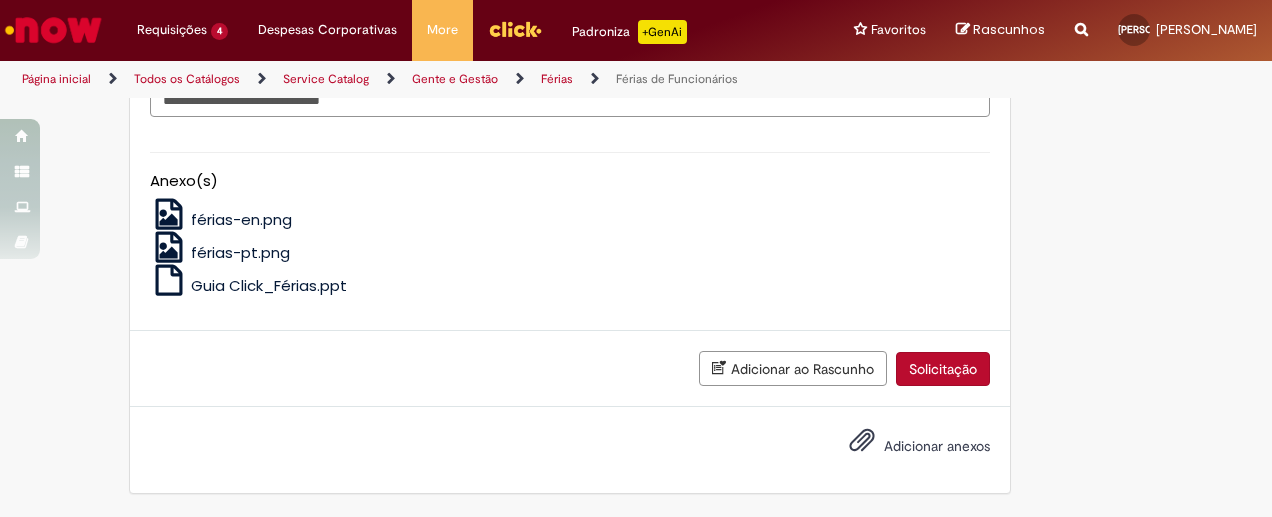 click on "Solicitação" at bounding box center [943, 369] 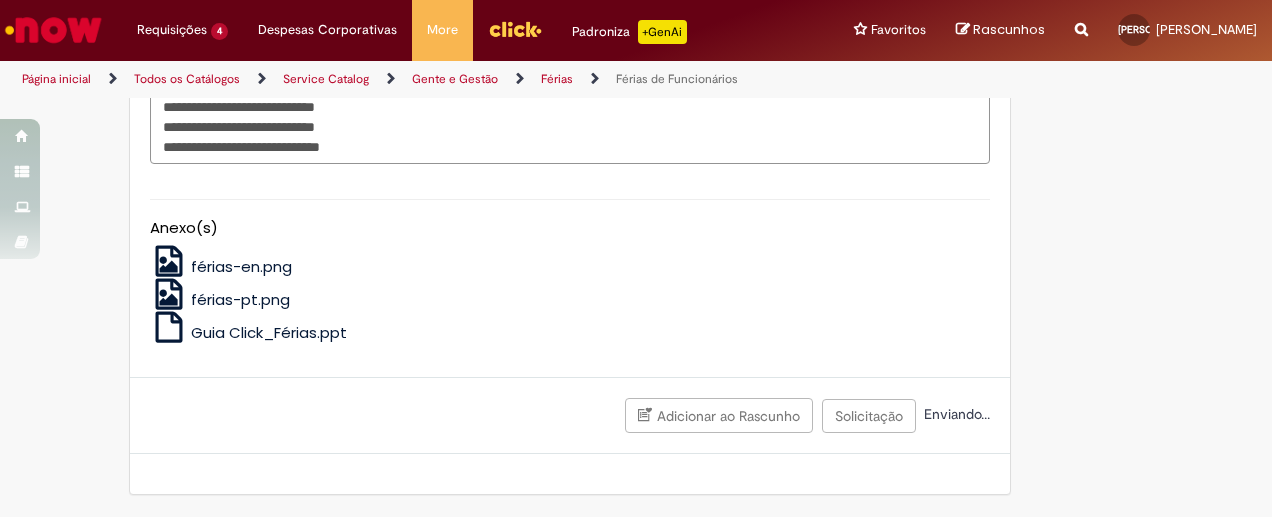scroll, scrollTop: 2148, scrollLeft: 0, axis: vertical 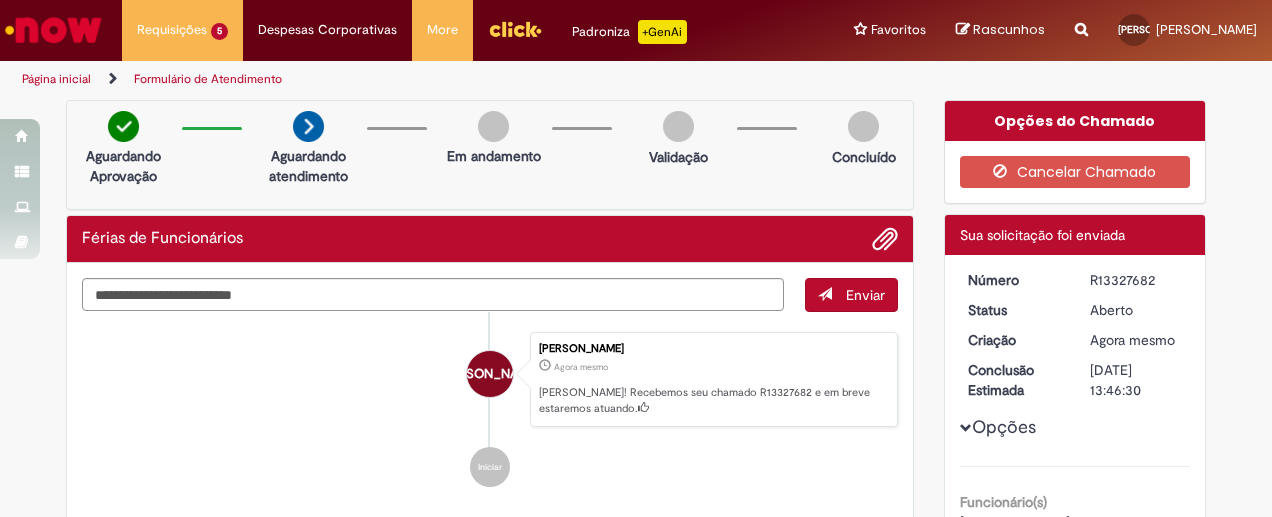 click on "R13327682" at bounding box center [1136, 280] 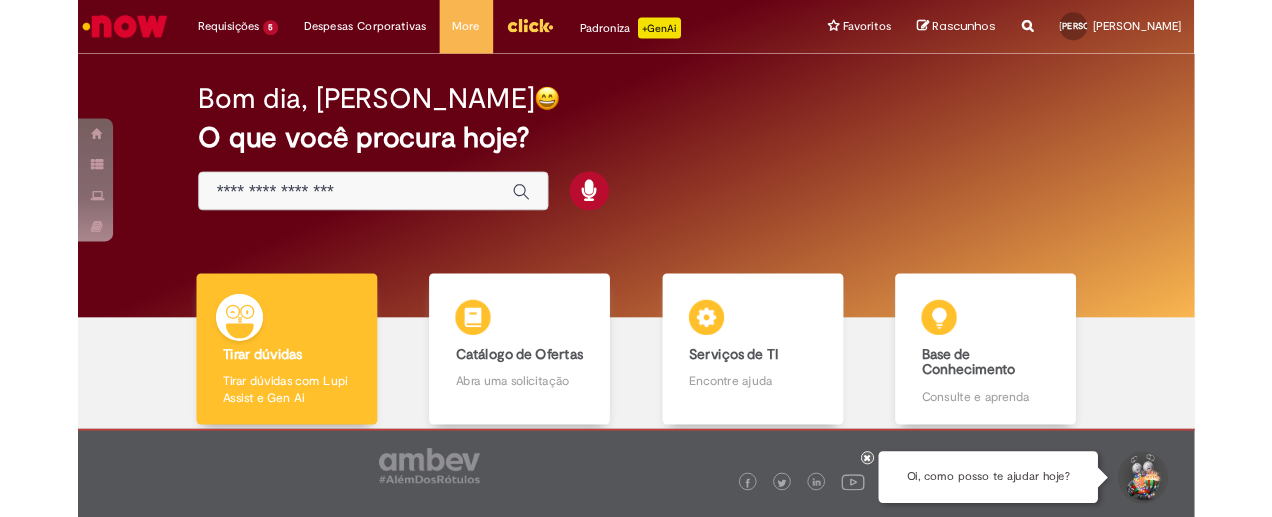 scroll, scrollTop: 0, scrollLeft: 0, axis: both 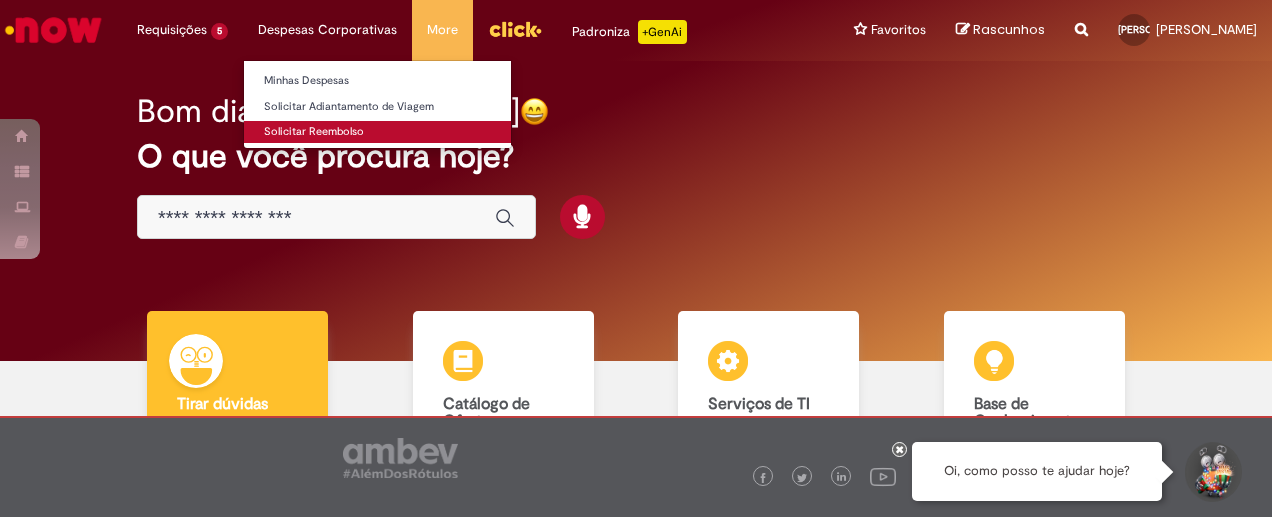click on "Solicitar Reembolso" at bounding box center (377, 132) 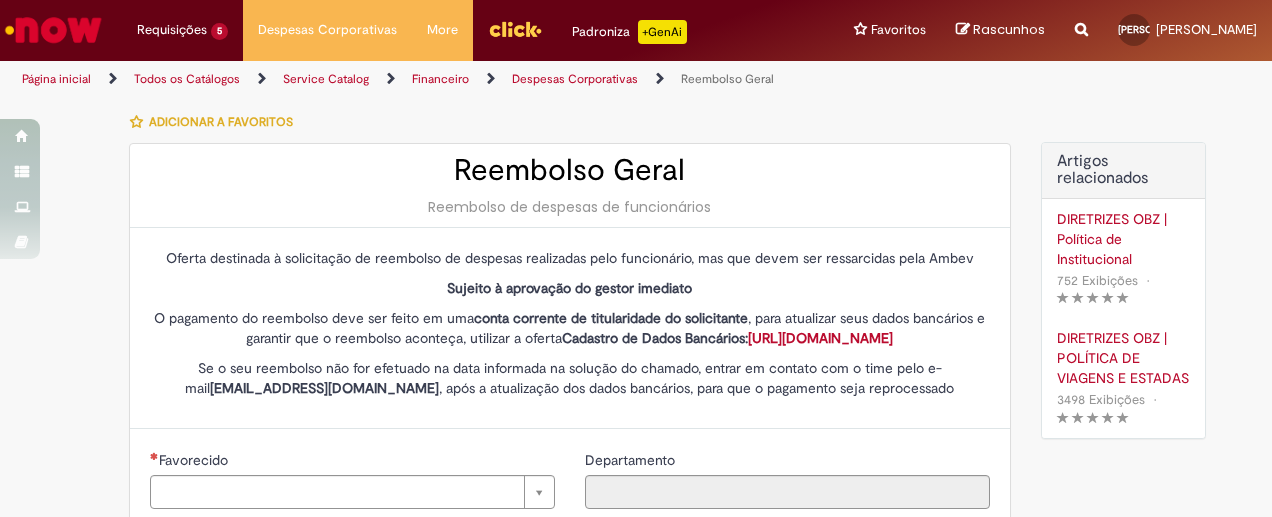 type on "********" 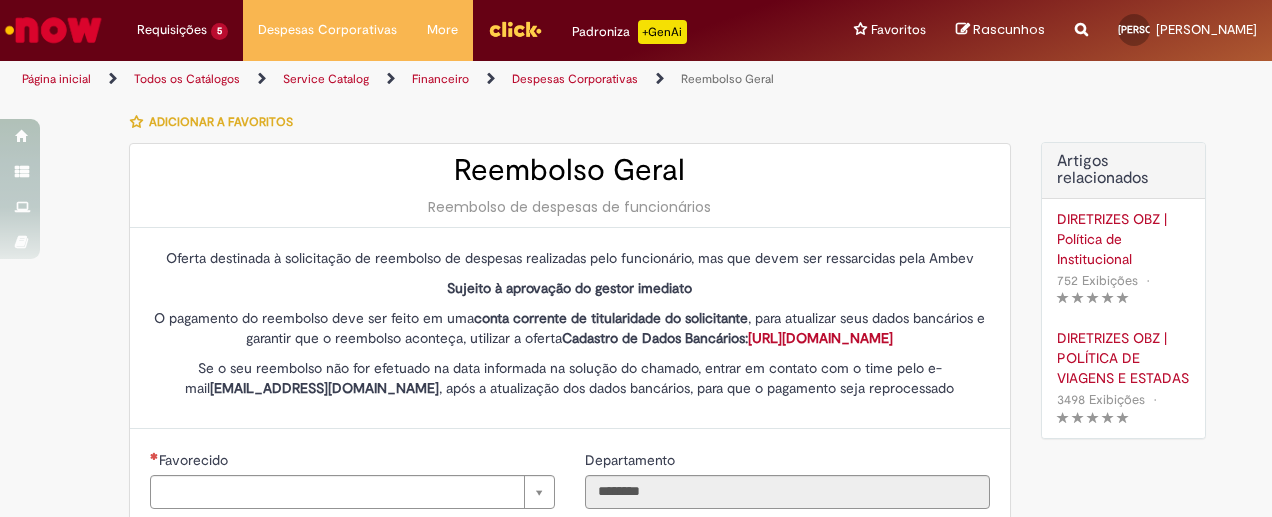 type on "**********" 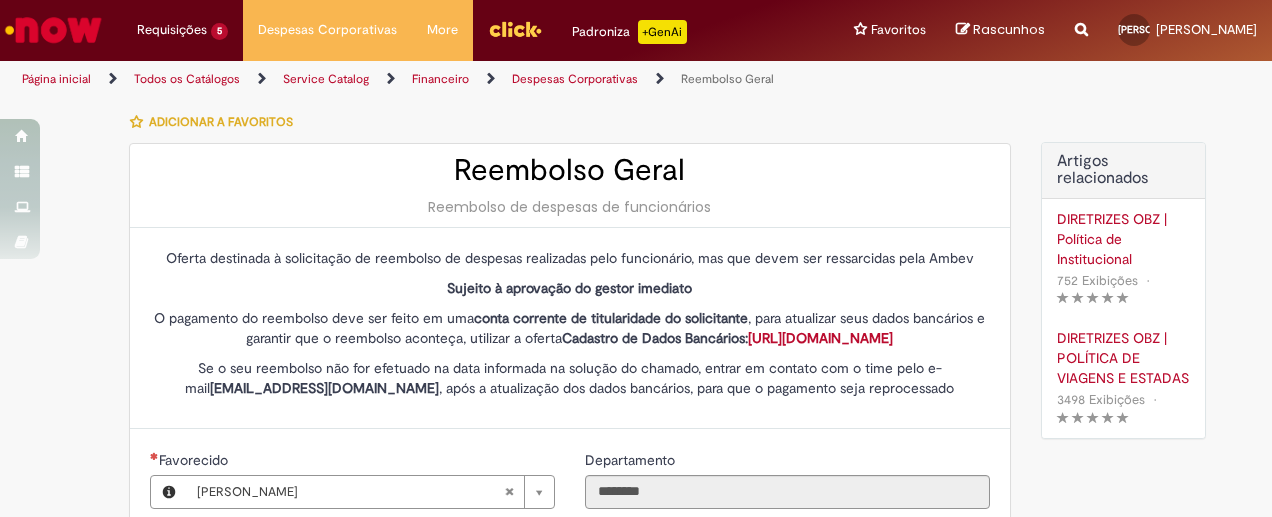 type on "**********" 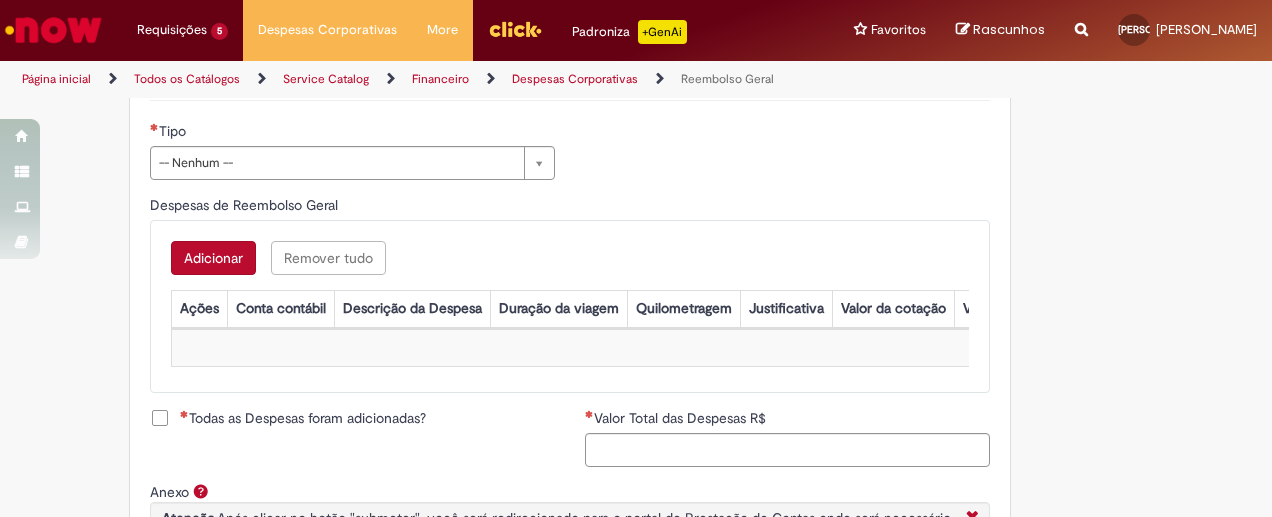 scroll, scrollTop: 673, scrollLeft: 0, axis: vertical 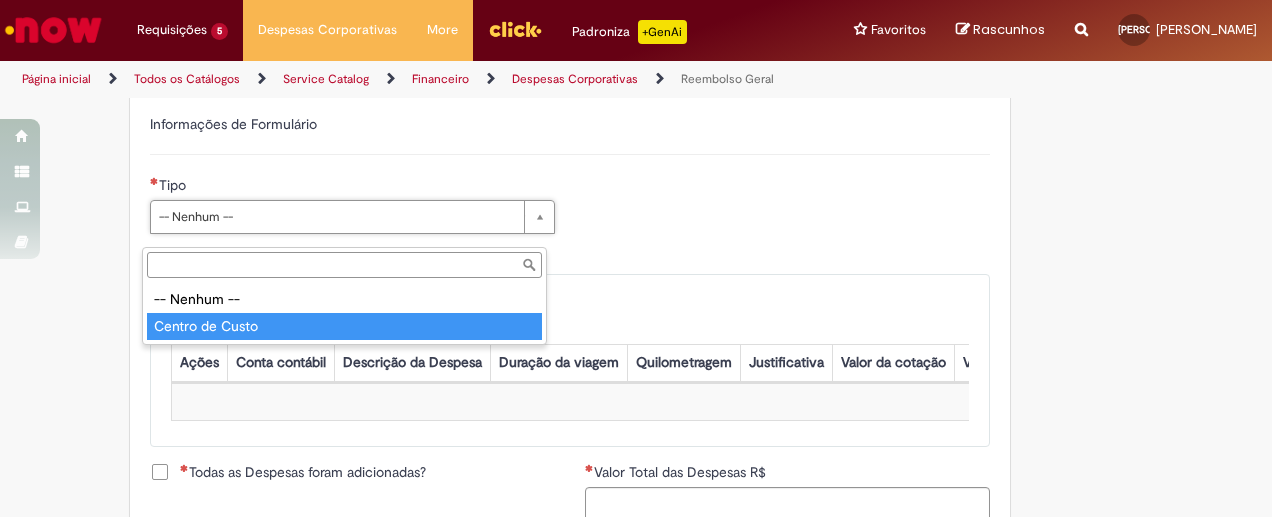 type on "**********" 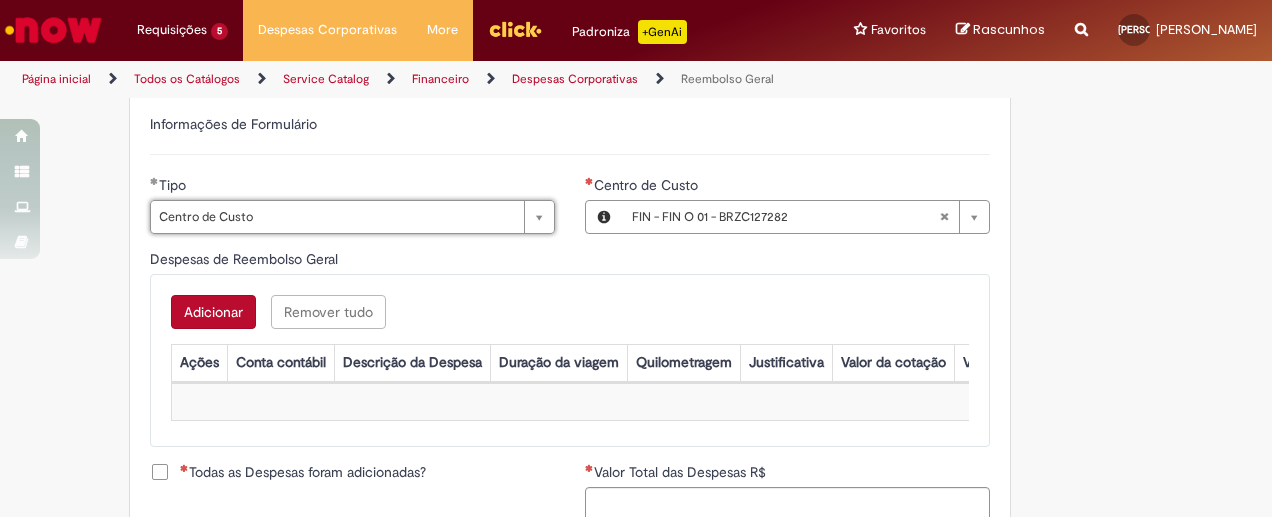 type on "**********" 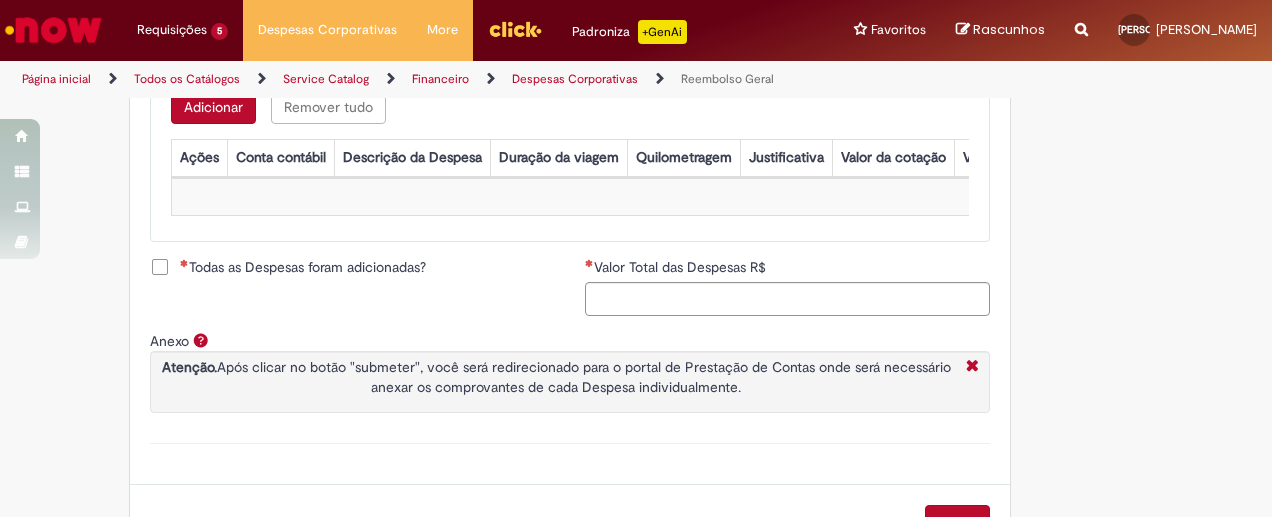 scroll, scrollTop: 871, scrollLeft: 0, axis: vertical 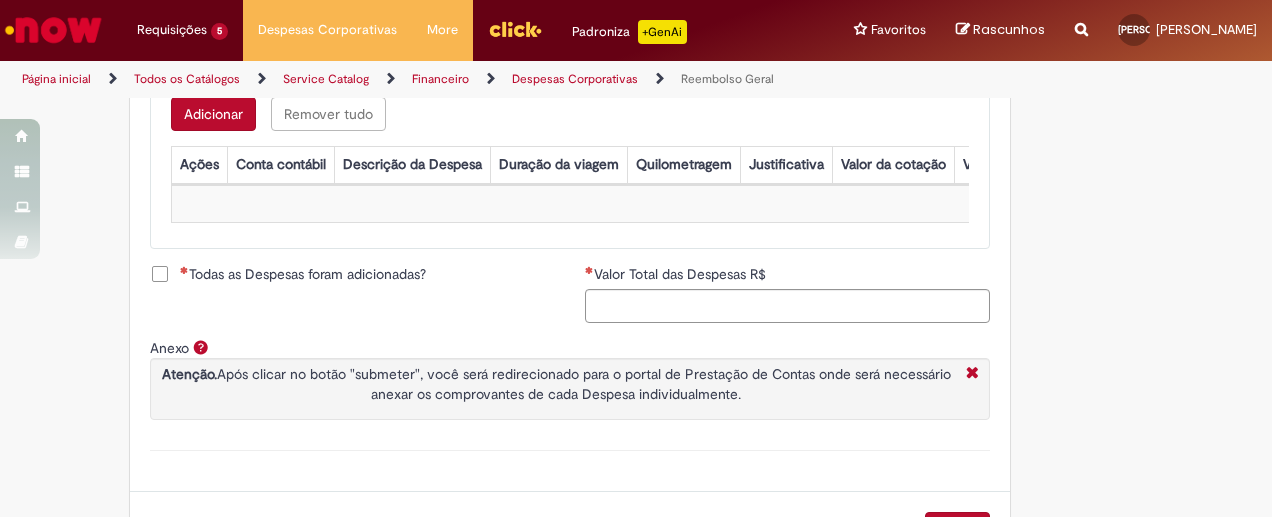 click on "Adicionar" at bounding box center [213, 114] 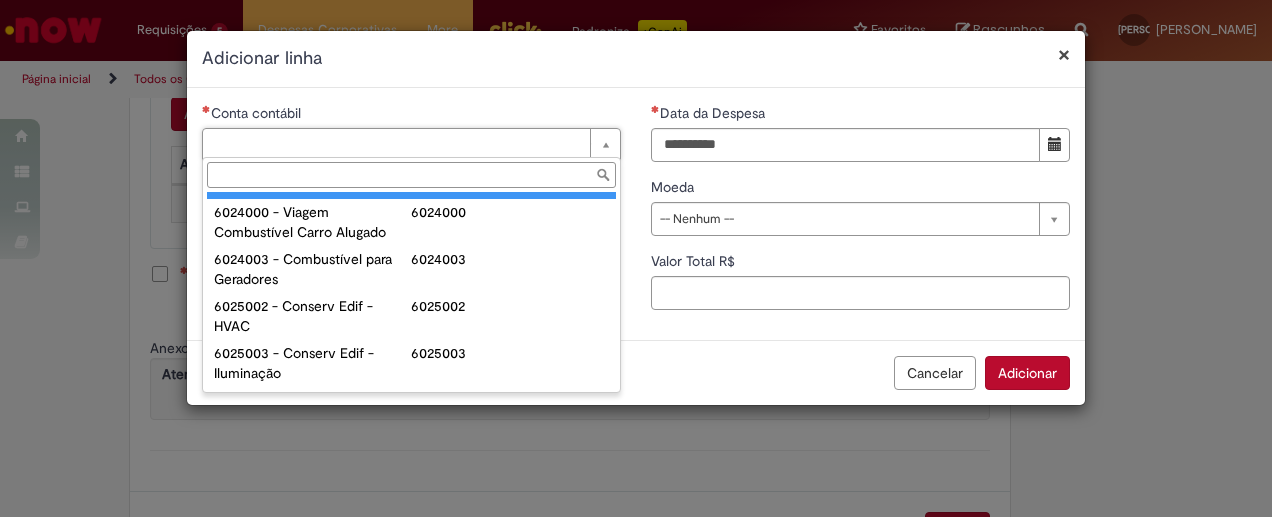 scroll, scrollTop: 0, scrollLeft: 0, axis: both 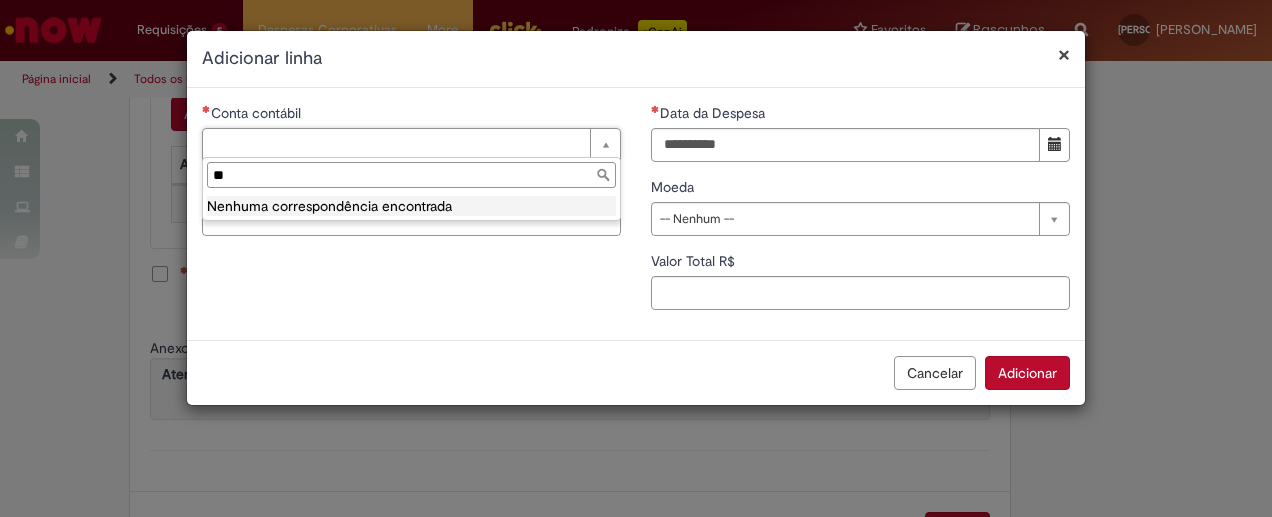 type on "*" 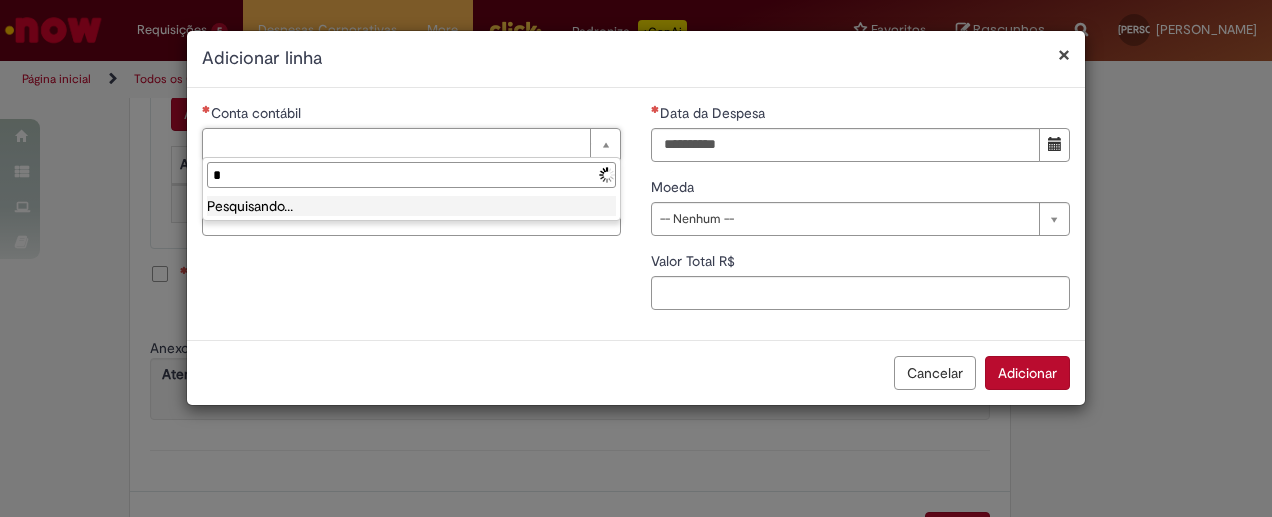 type 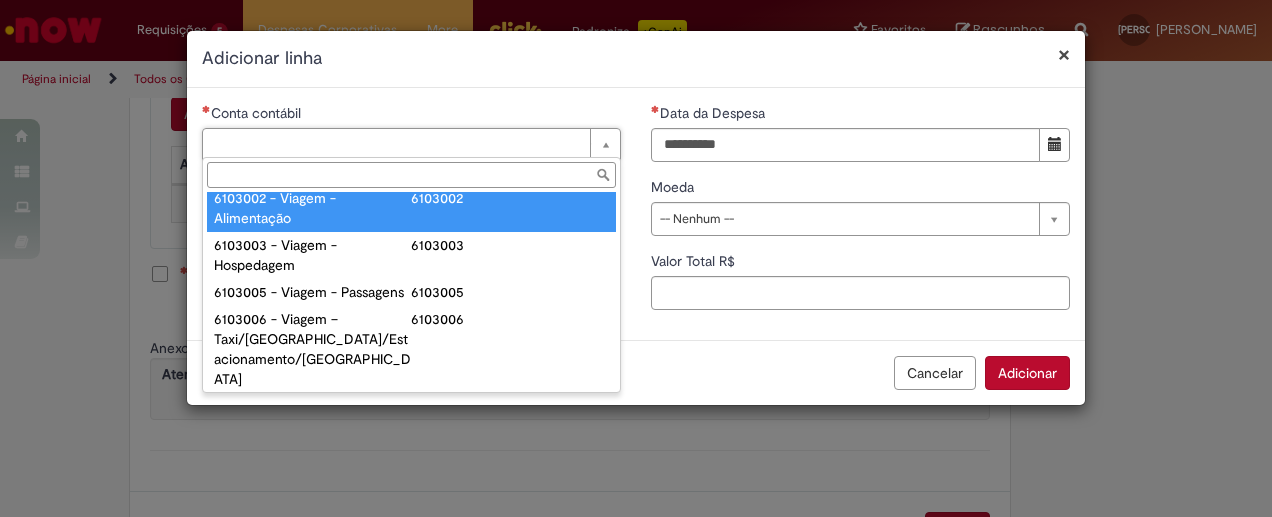 scroll, scrollTop: 837, scrollLeft: 0, axis: vertical 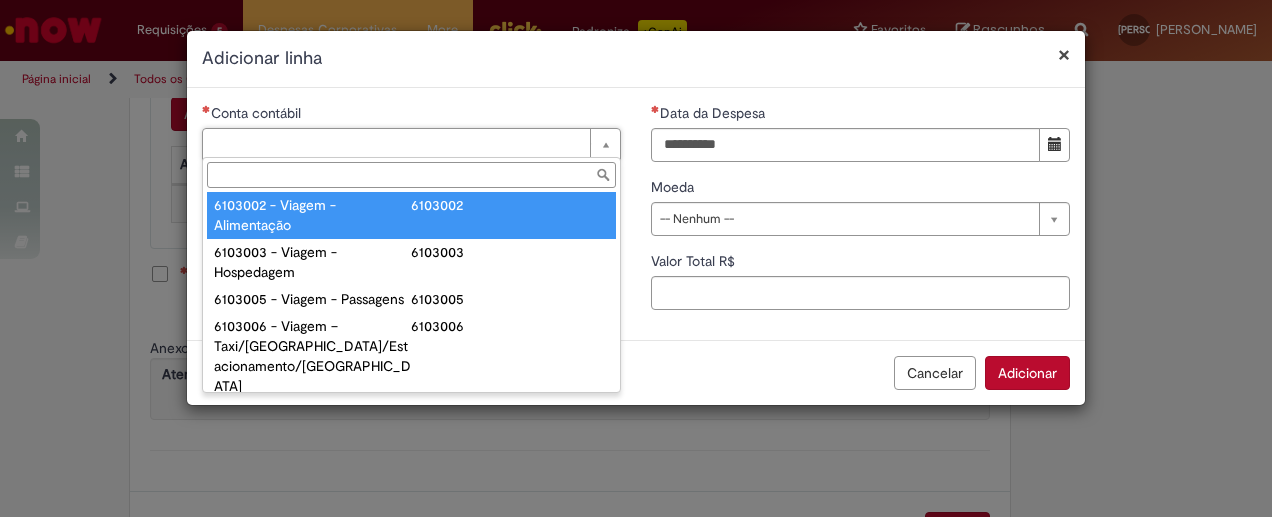 type on "**********" 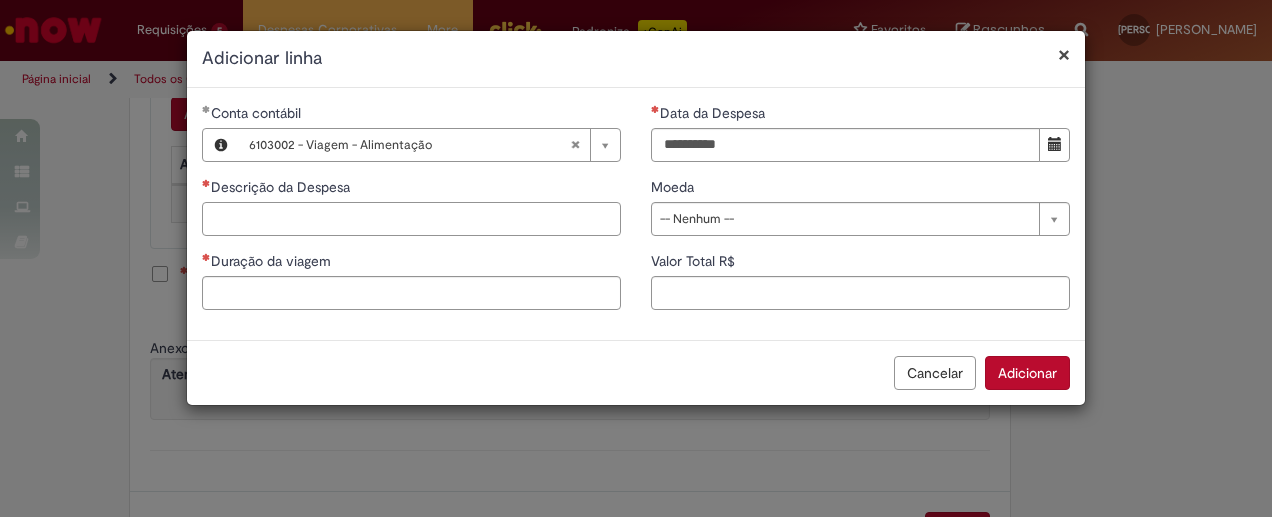 click on "Descrição da Despesa" at bounding box center (411, 219) 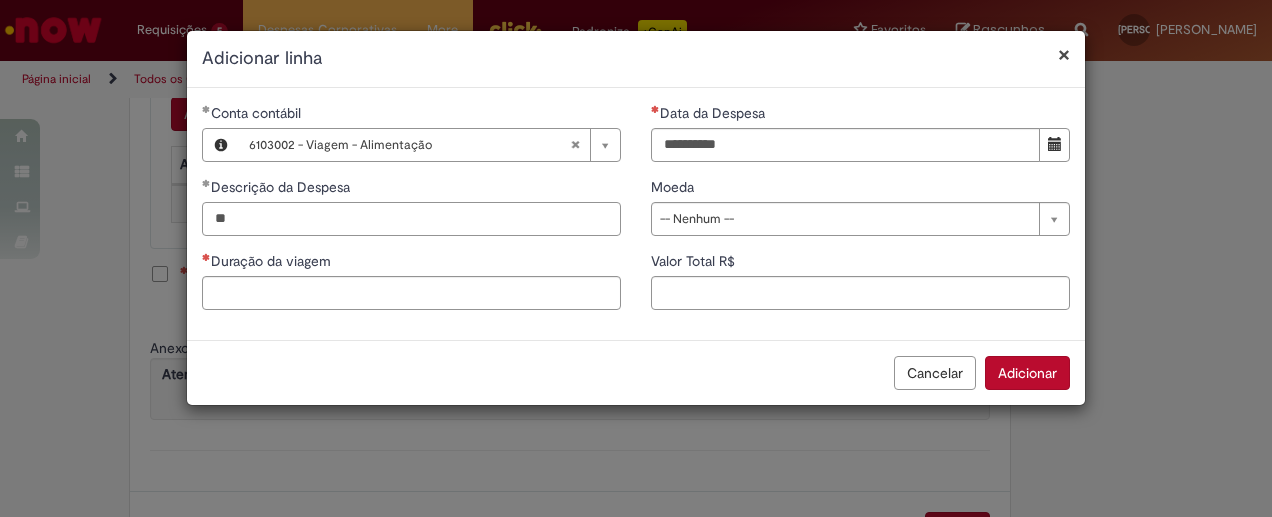 type on "*" 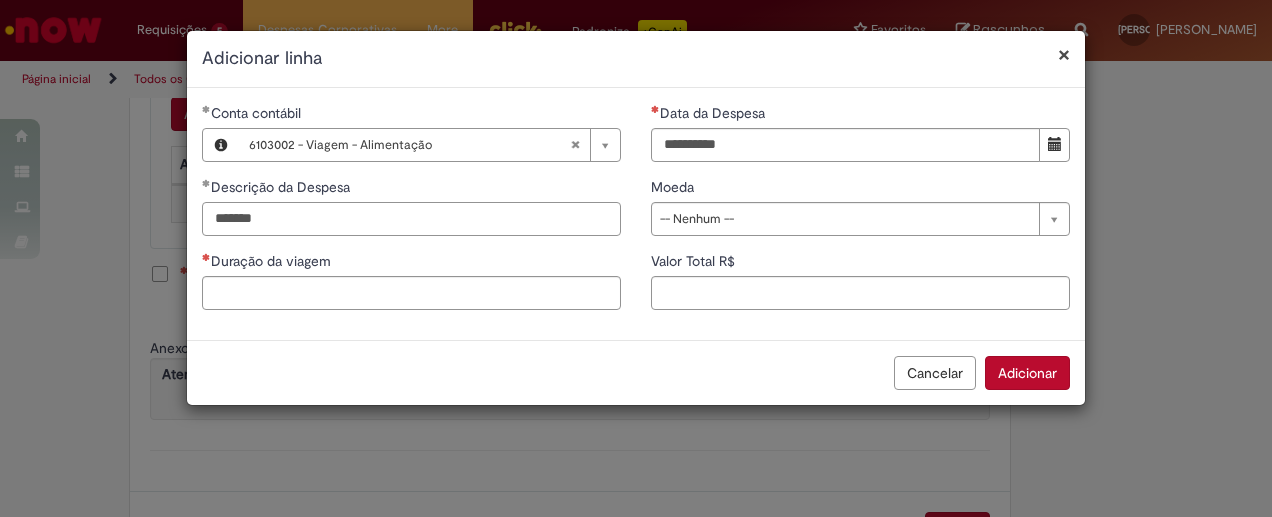 type on "*******" 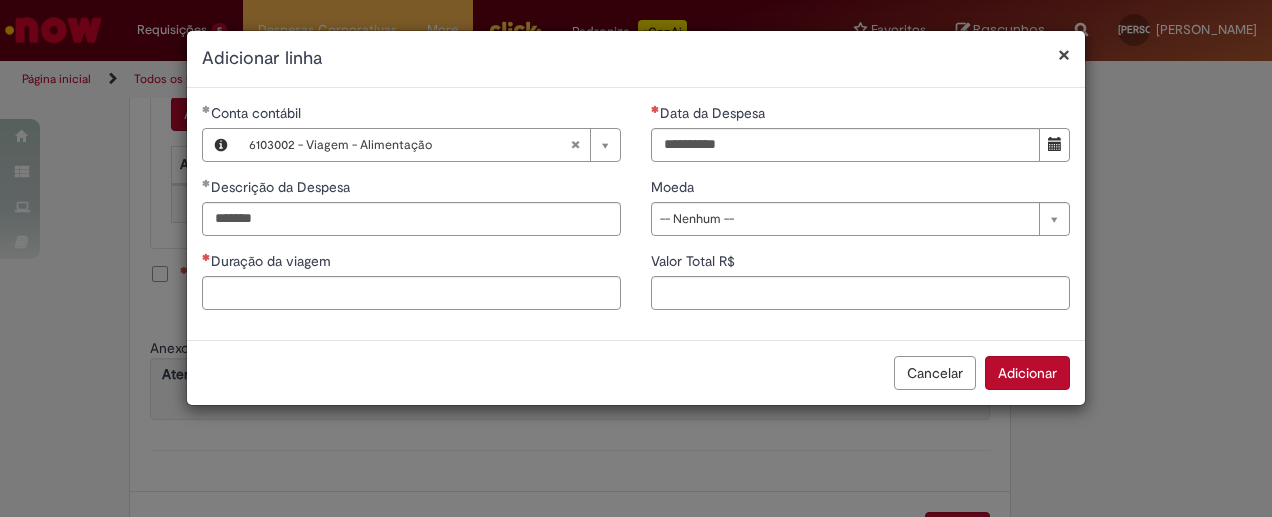click on "Data da Despesa" at bounding box center [860, 115] 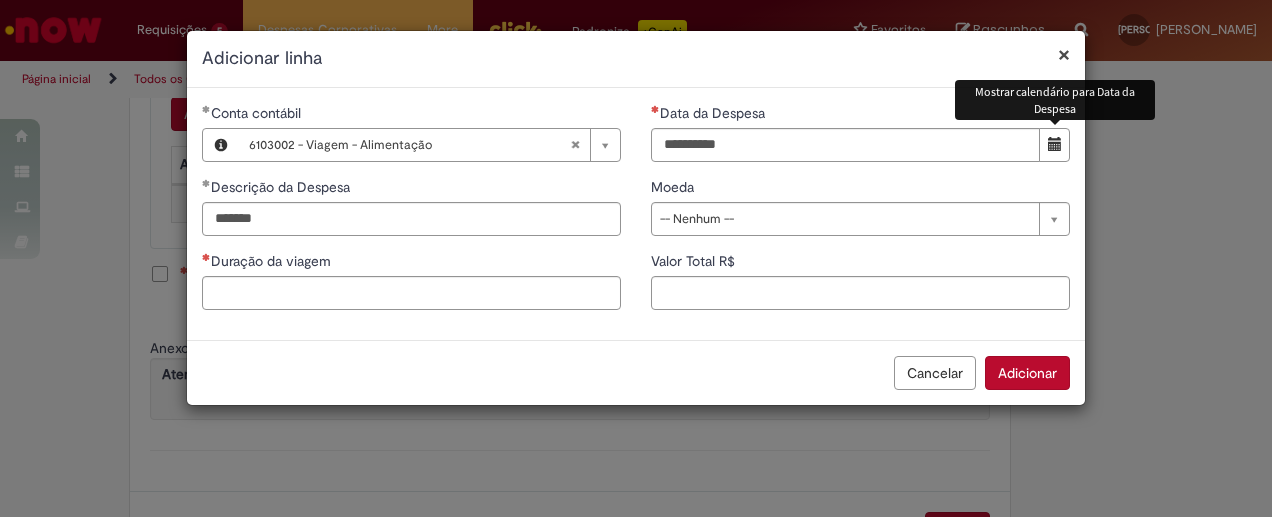 click at bounding box center [1054, 145] 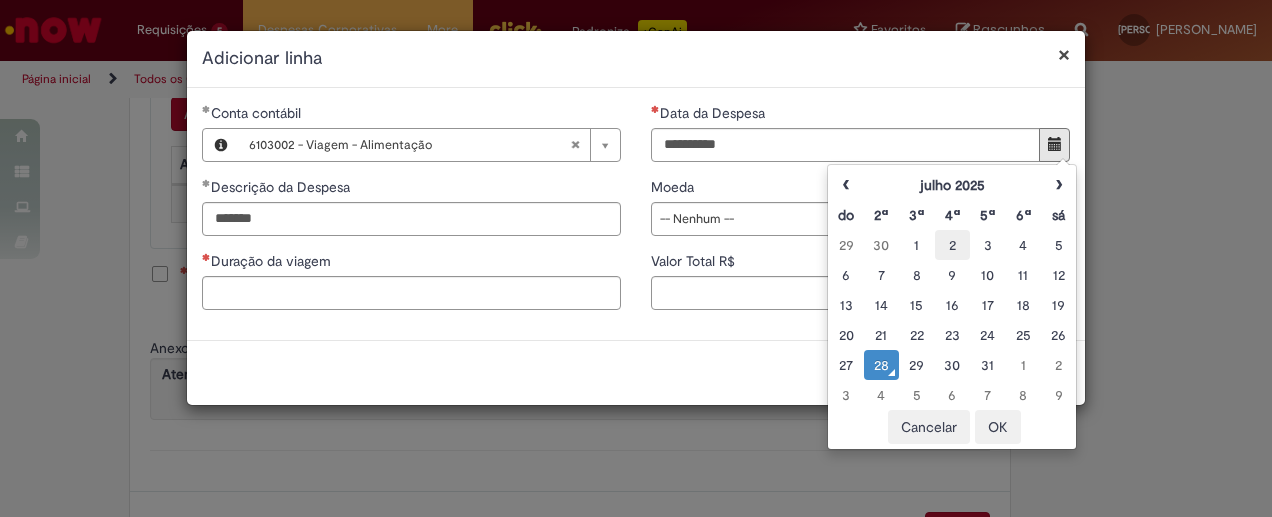 click on "2" at bounding box center [952, 245] 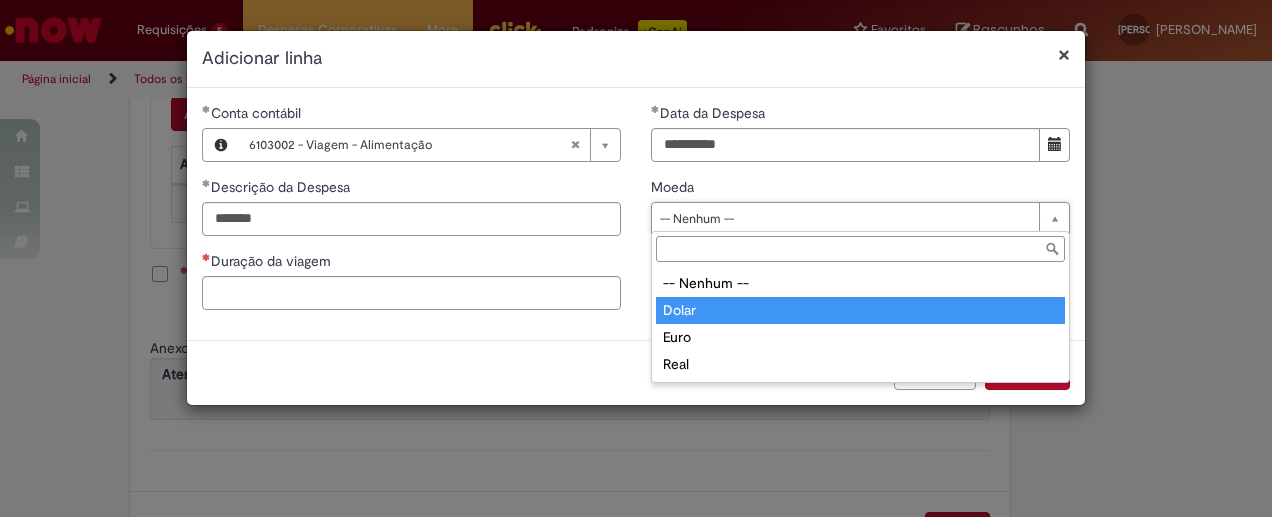 type on "*****" 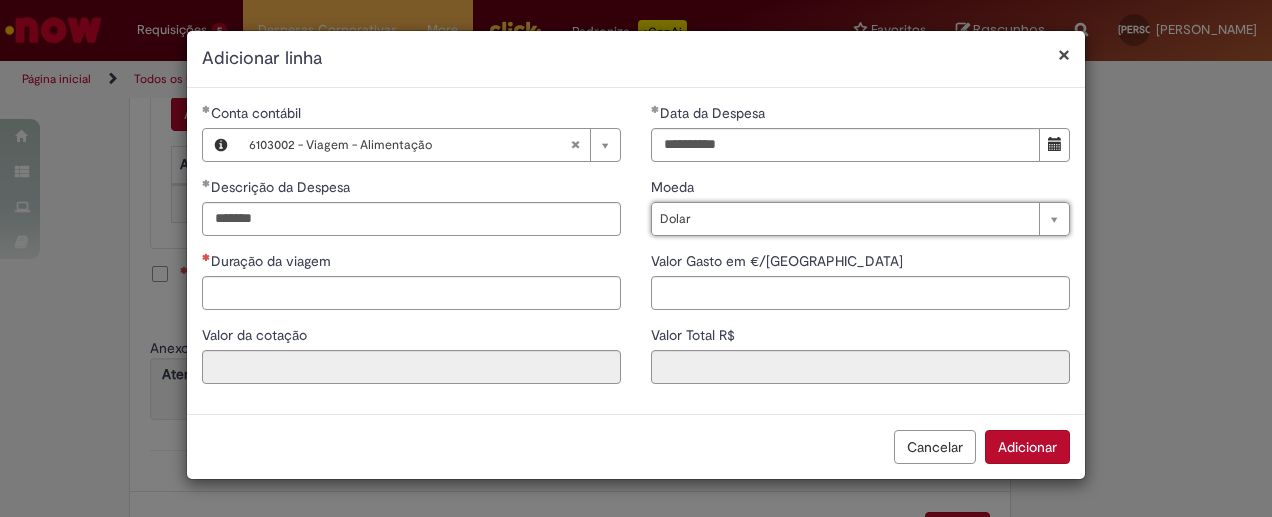 type on "****" 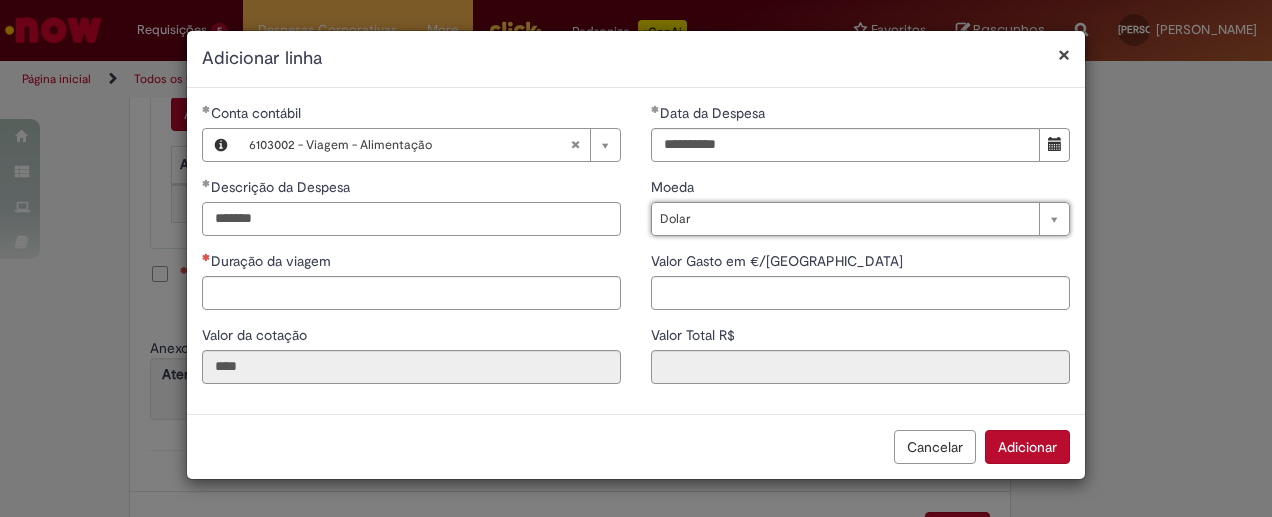 click on "*******" at bounding box center (411, 219) 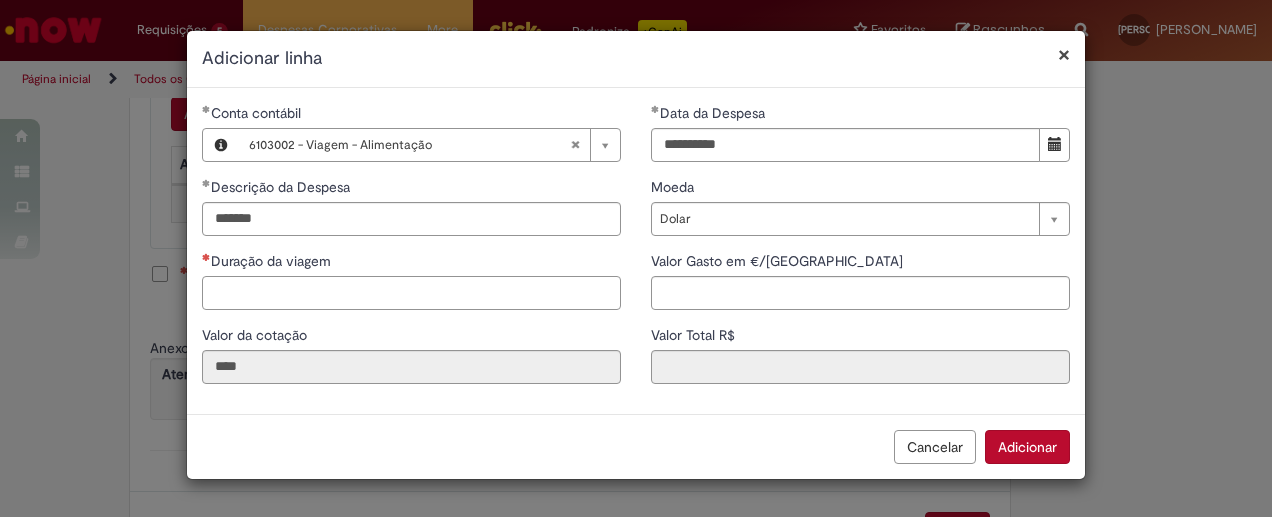 click on "Duração da viagem" at bounding box center [411, 293] 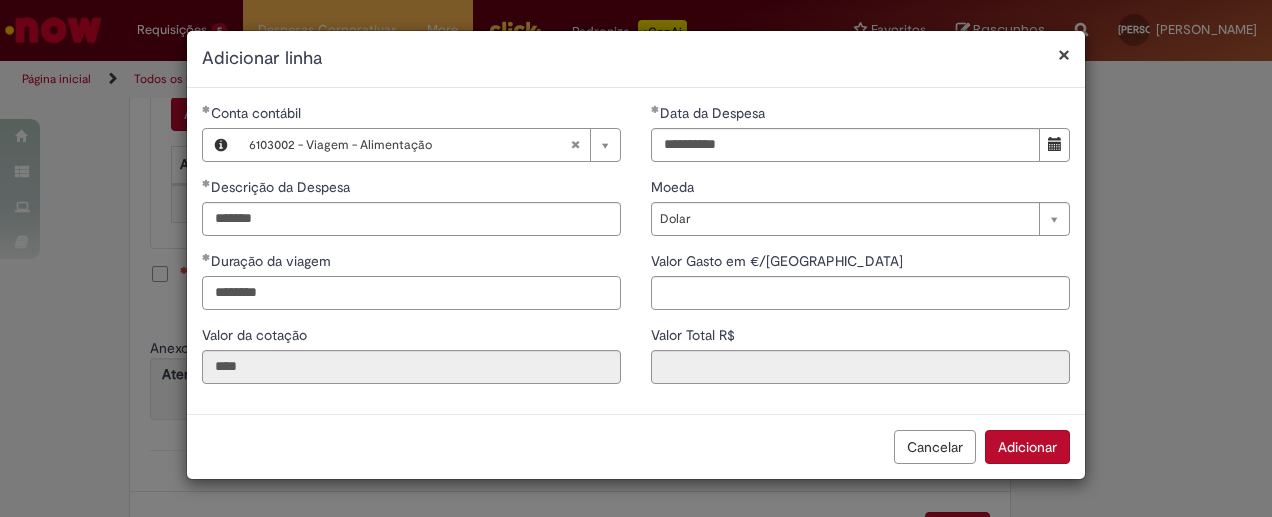 type on "********" 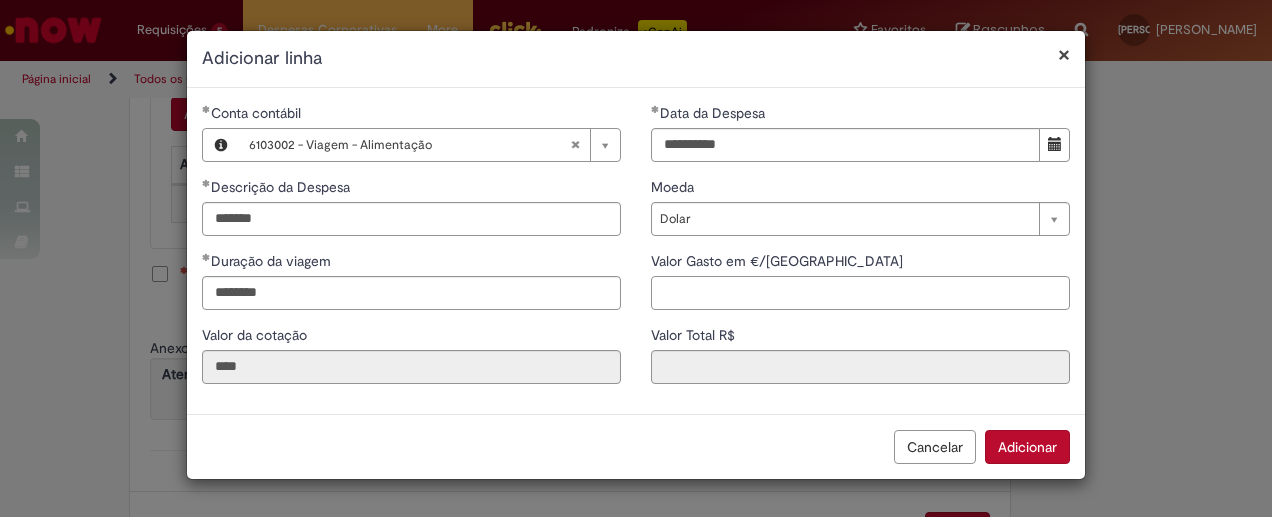 click on "Valor Gasto em €/US" at bounding box center (860, 293) 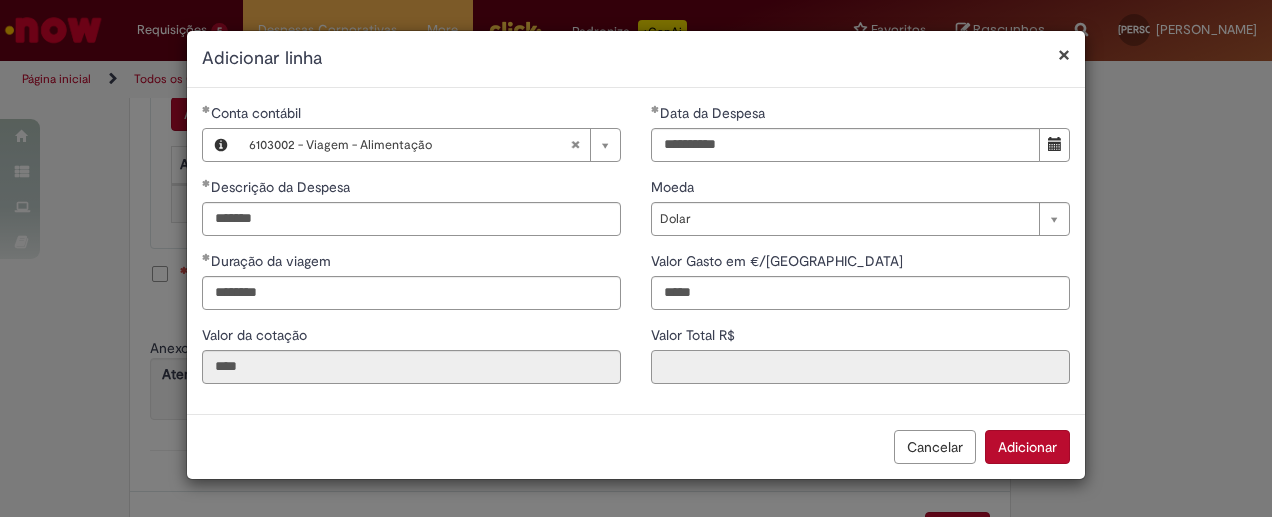 type on "*****" 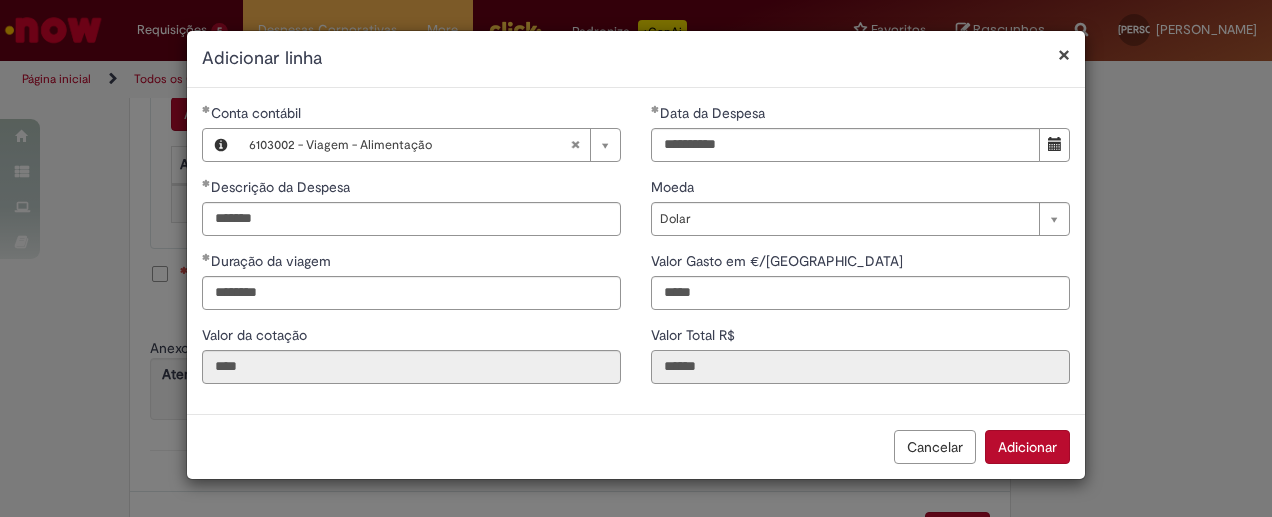 click on "******" at bounding box center [860, 367] 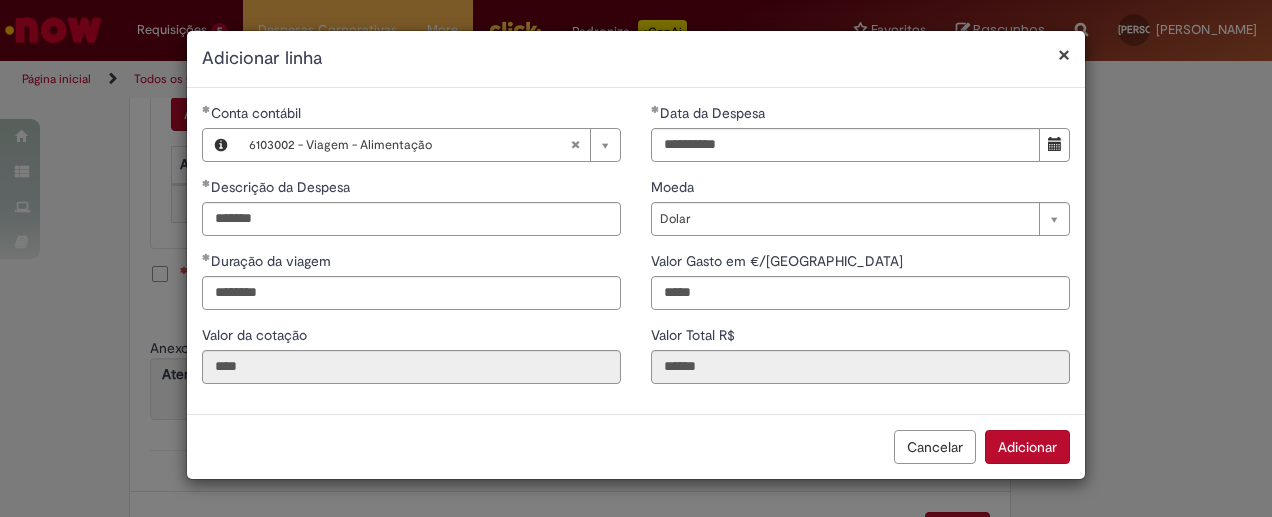 click on "Cancelar   Adicionar" at bounding box center (636, 446) 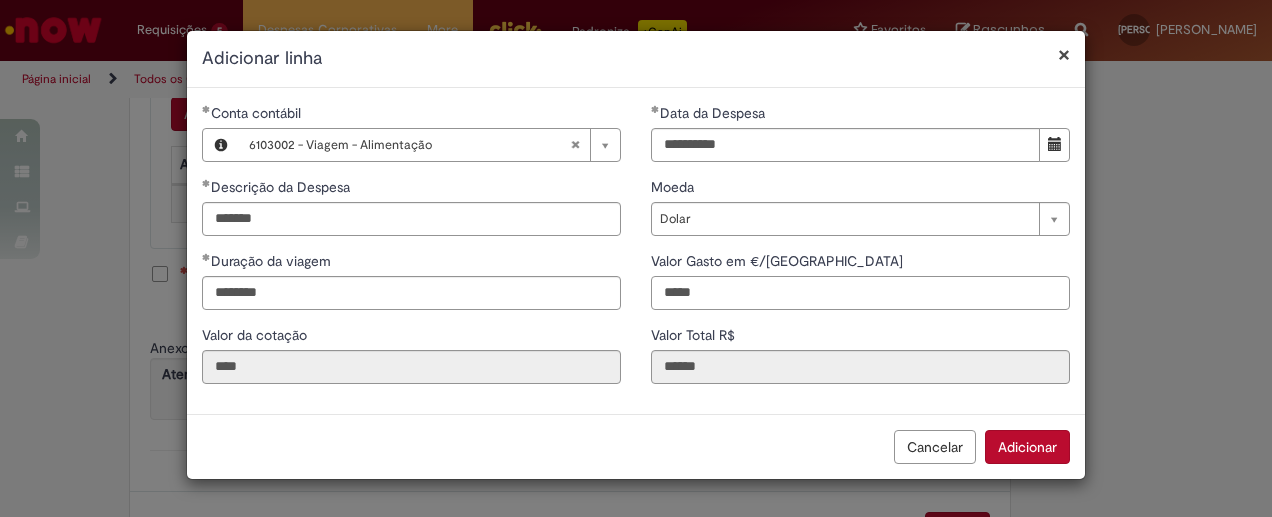 click on "*****" at bounding box center (860, 293) 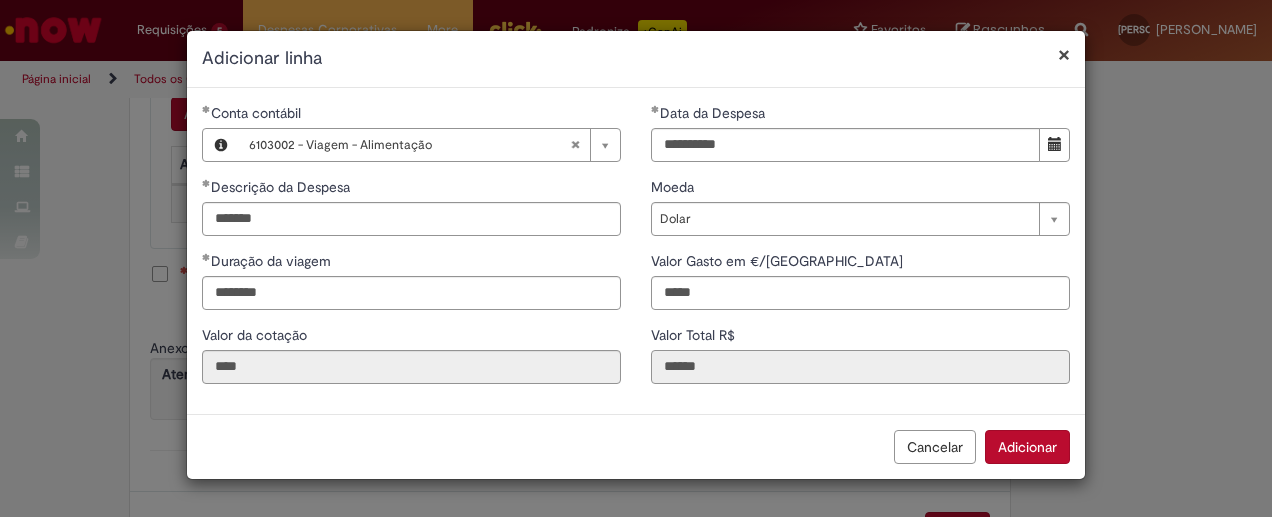 type on "*****" 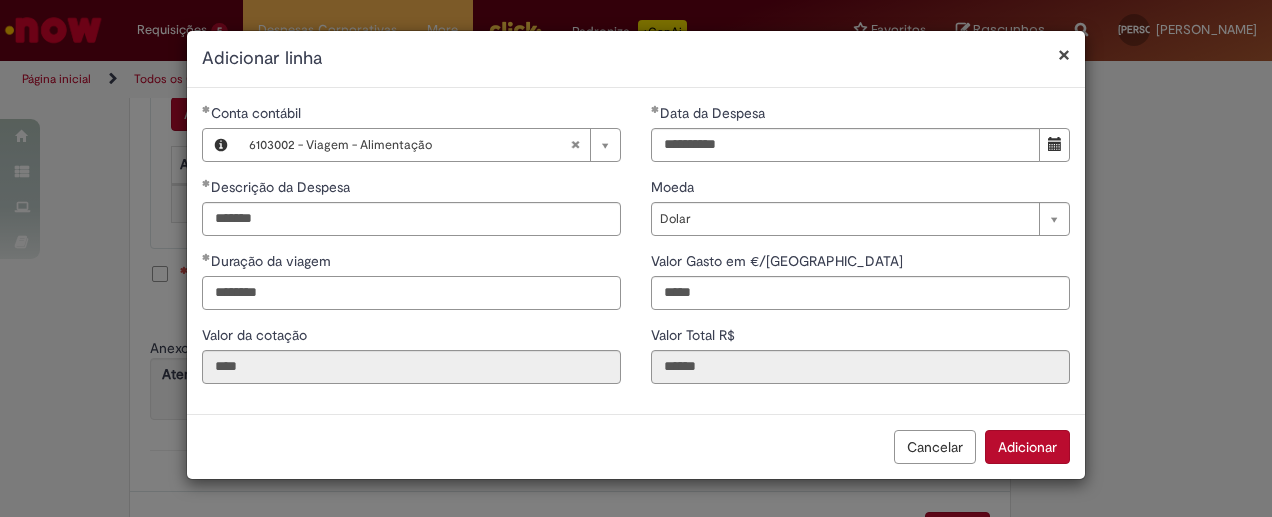 click on "********" at bounding box center [411, 293] 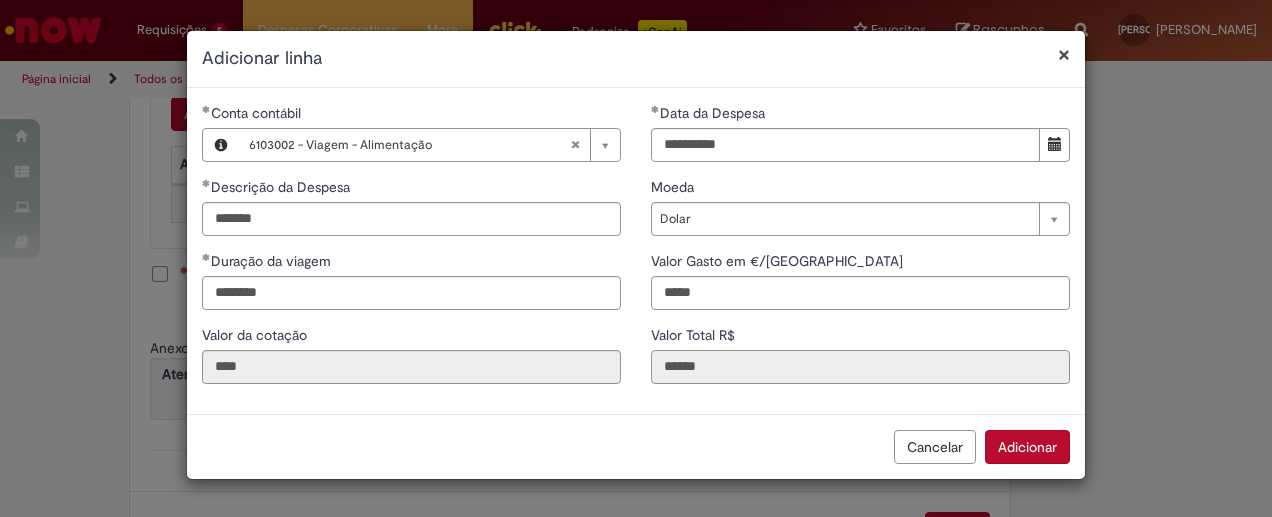 click on "******" at bounding box center [860, 367] 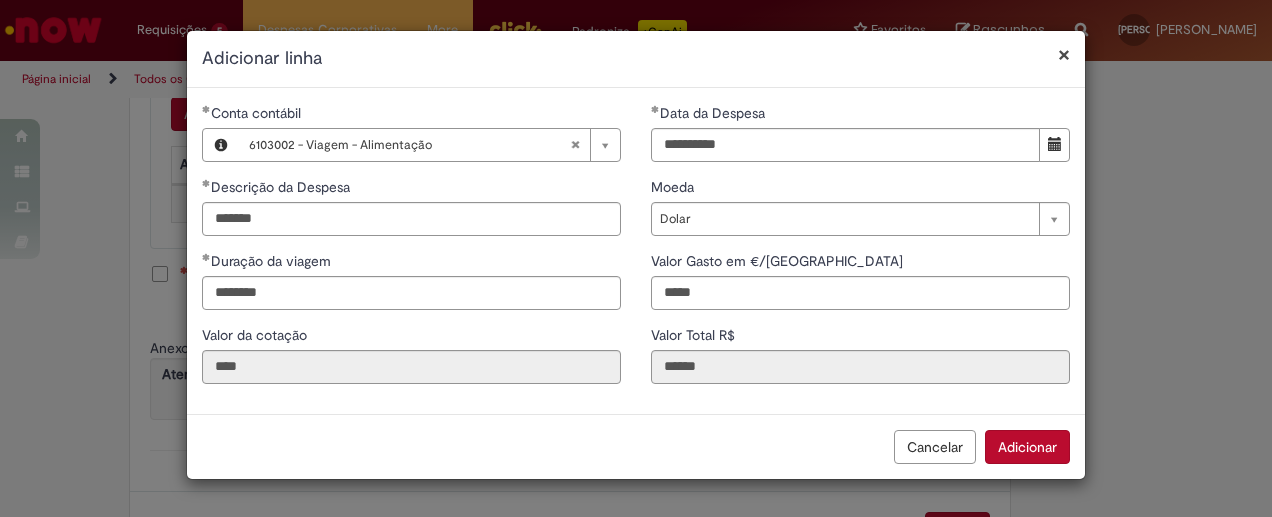 click on "Adicionar" at bounding box center [1027, 447] 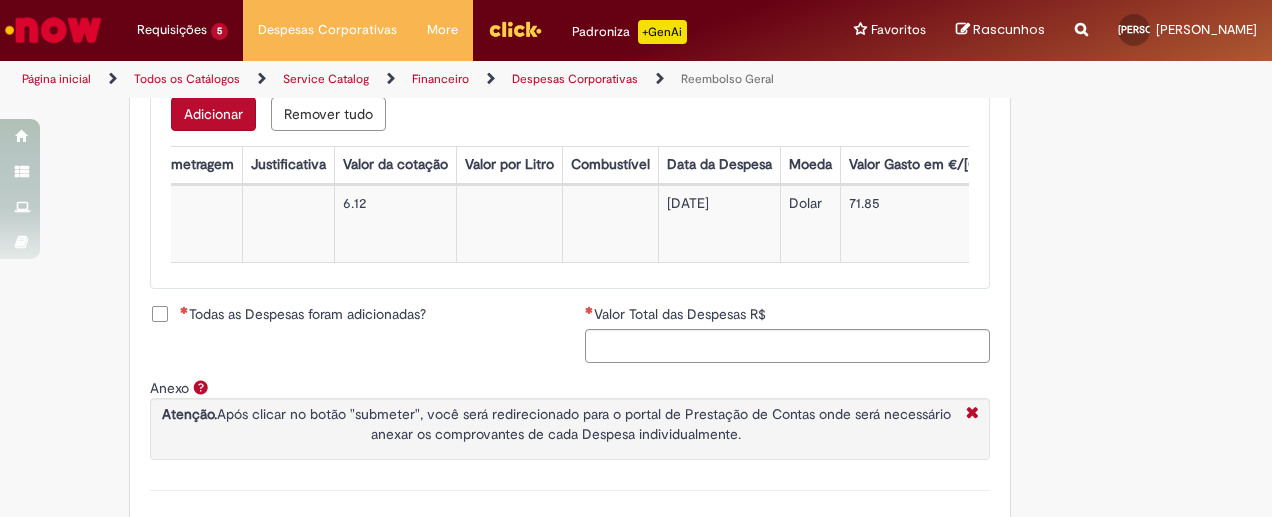 scroll, scrollTop: 0, scrollLeft: 0, axis: both 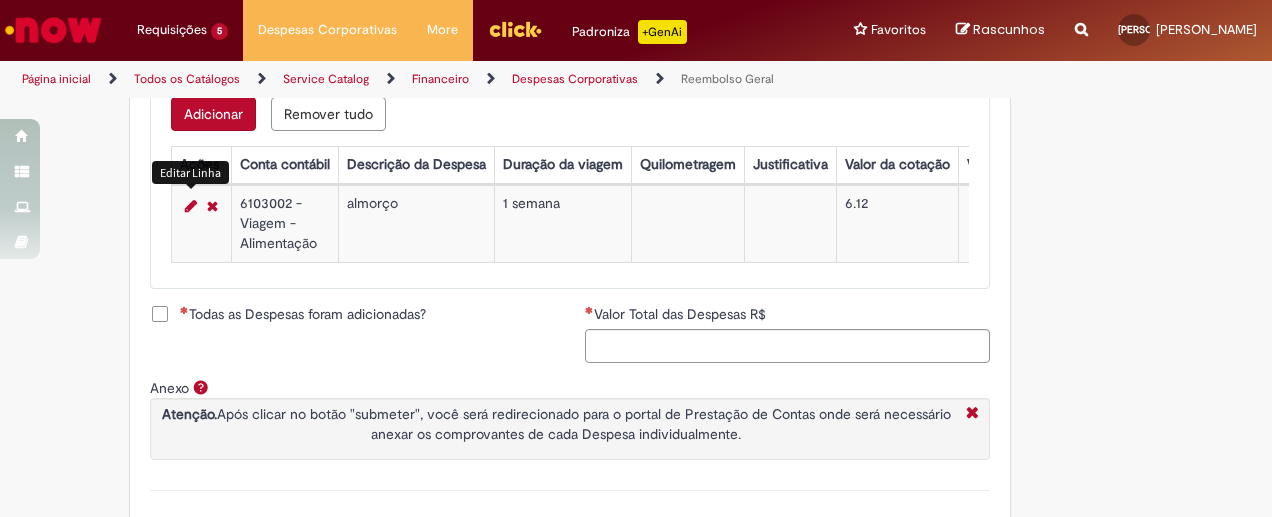click at bounding box center [191, 206] 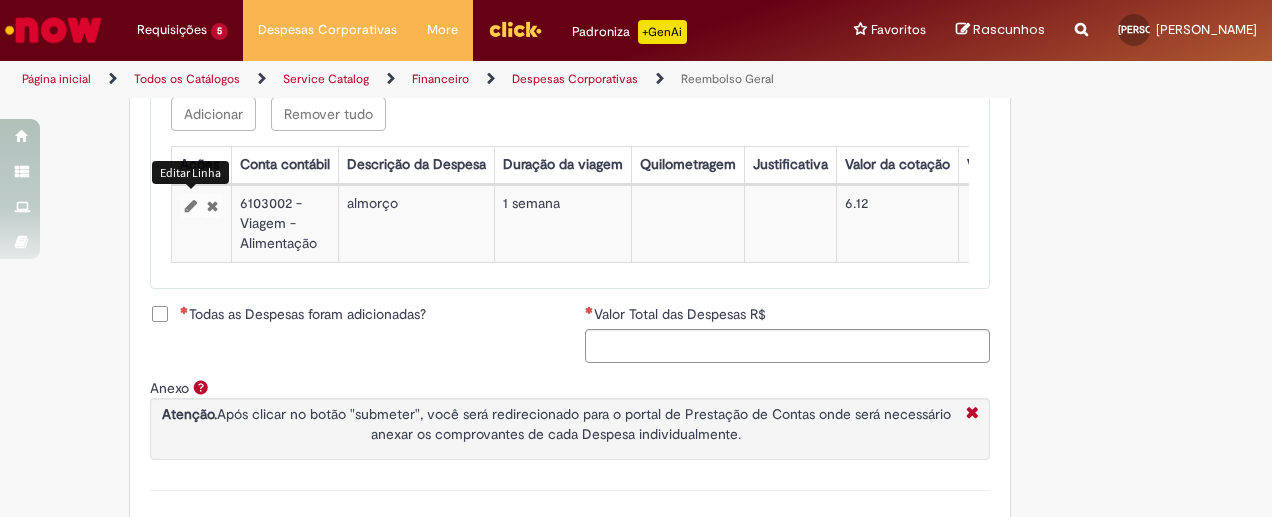 select on "*****" 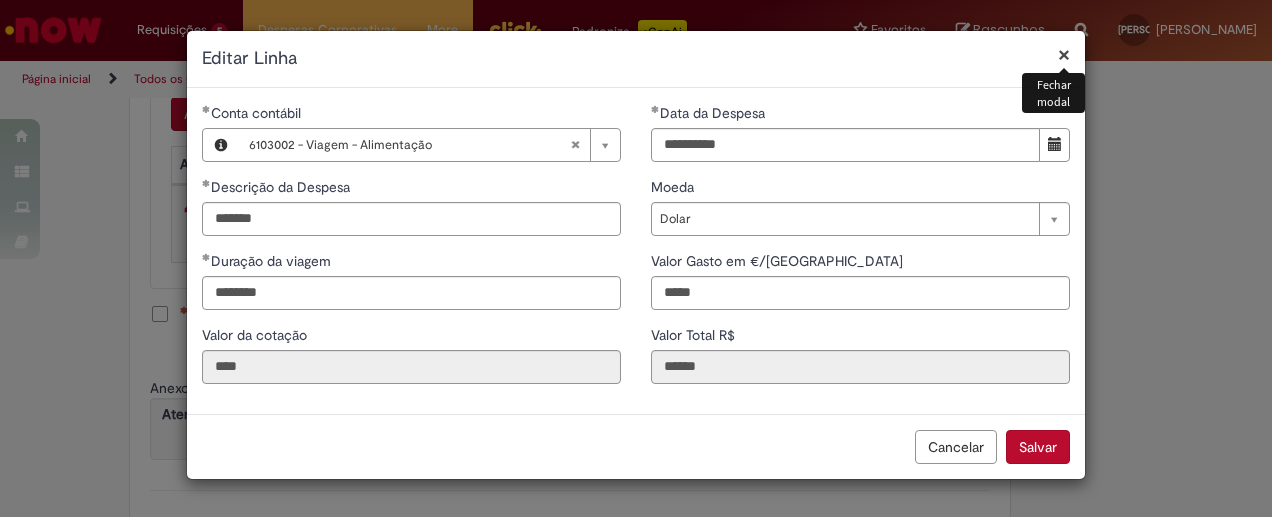 click on "Salvar" at bounding box center [1038, 447] 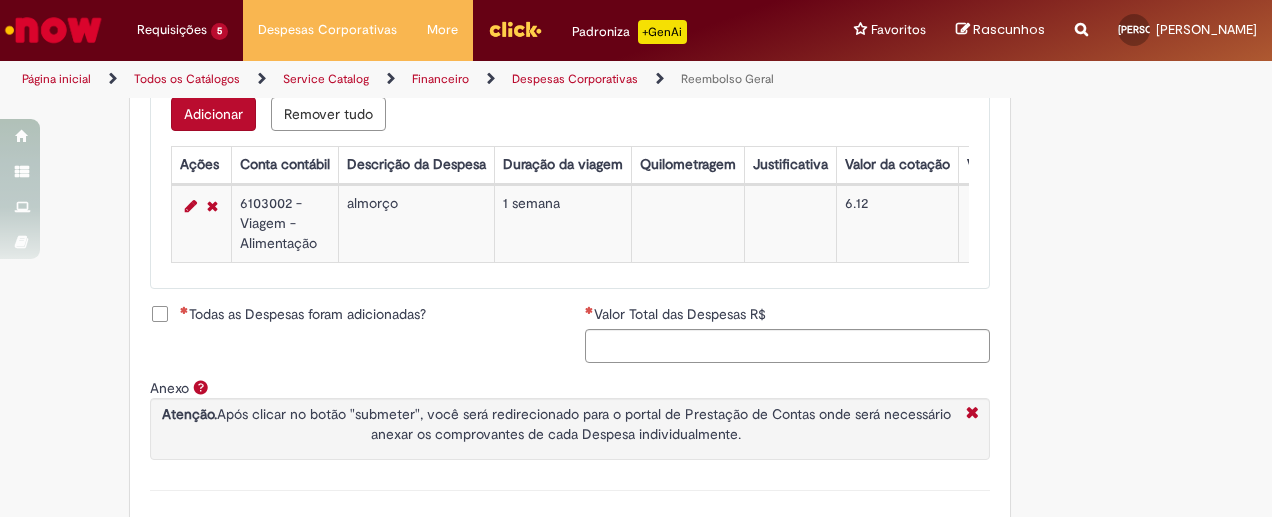 click on "Adicionar" at bounding box center [213, 114] 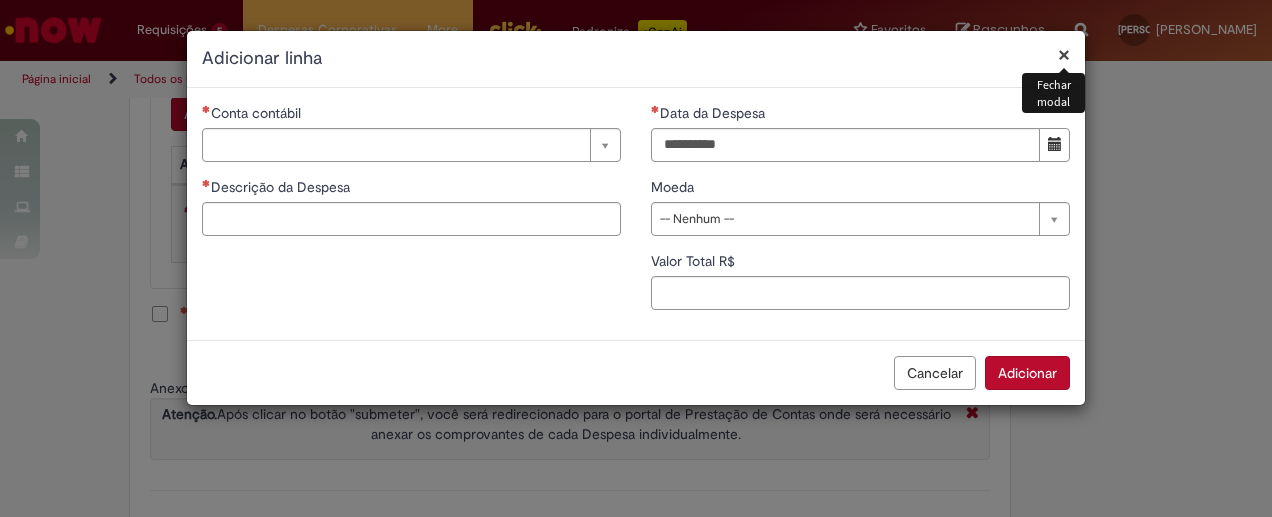 click on "Conta contábil" at bounding box center [411, 115] 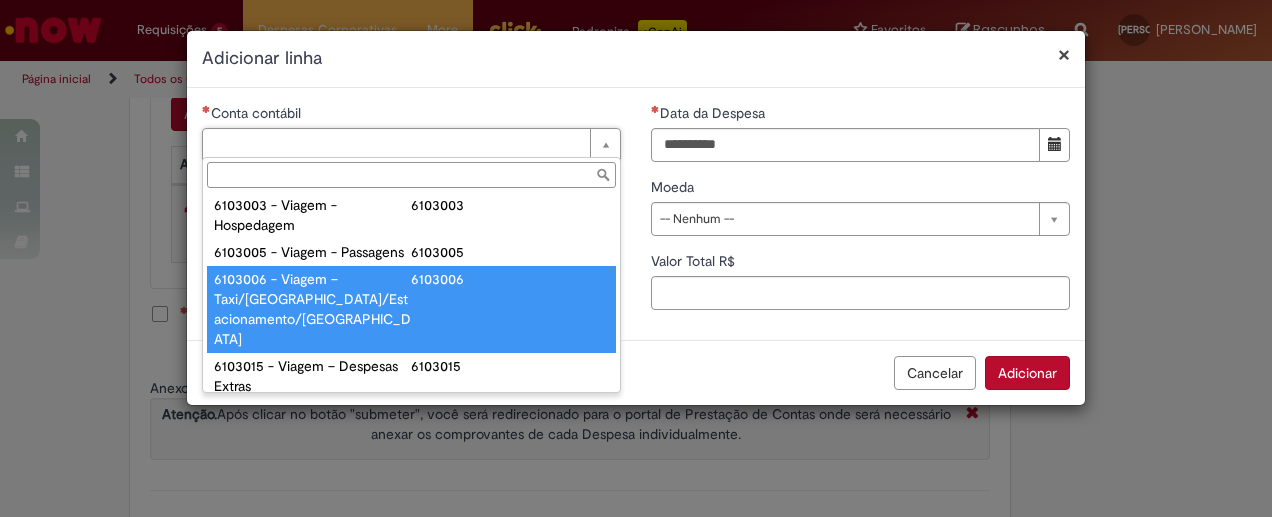 scroll, scrollTop: 830, scrollLeft: 0, axis: vertical 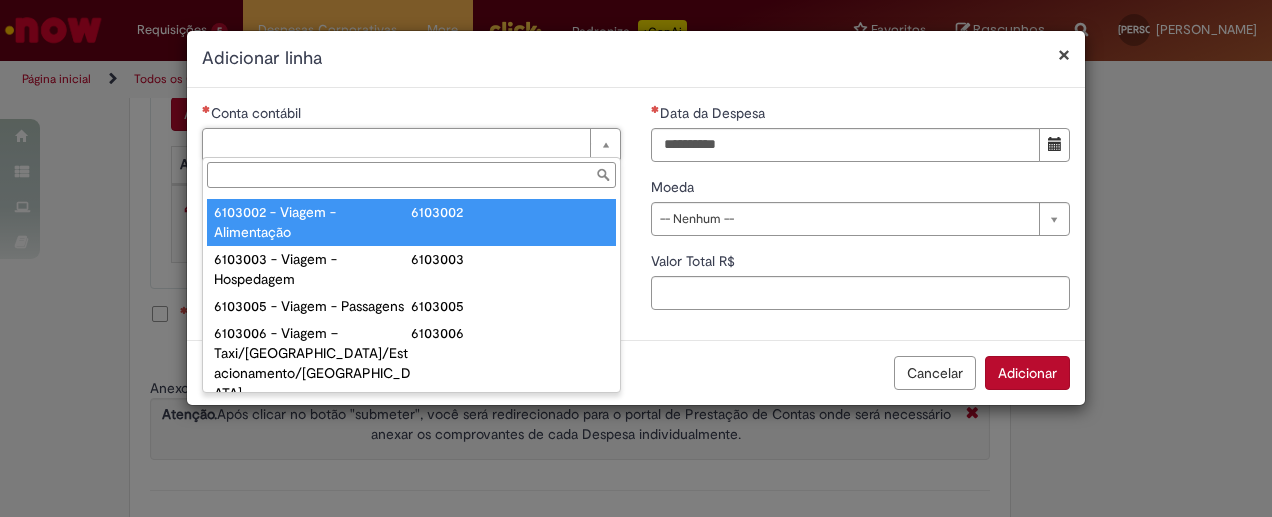 type on "**********" 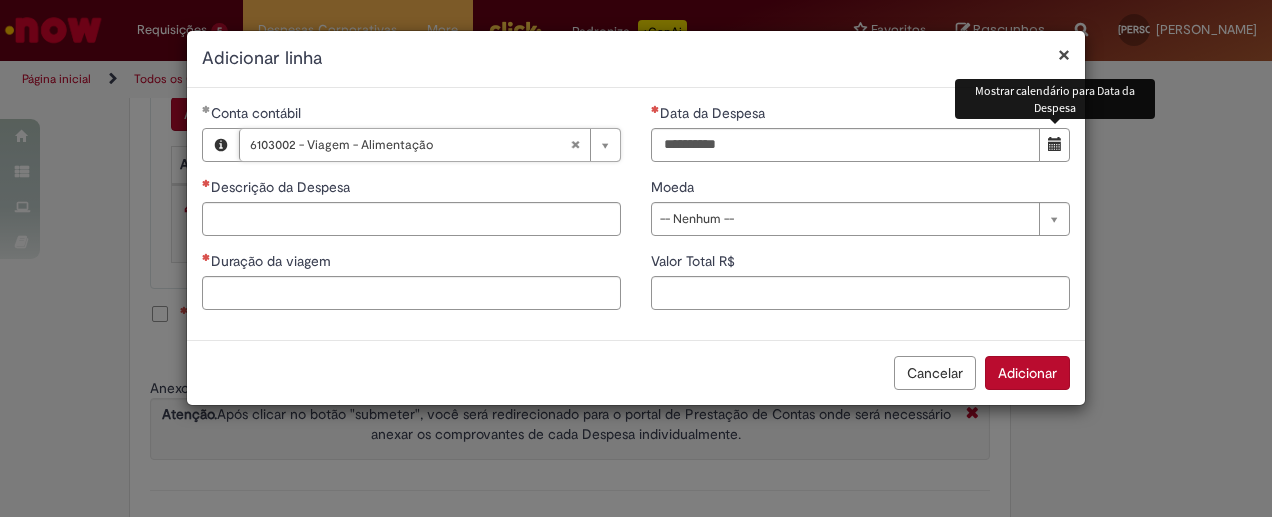 click at bounding box center (1054, 145) 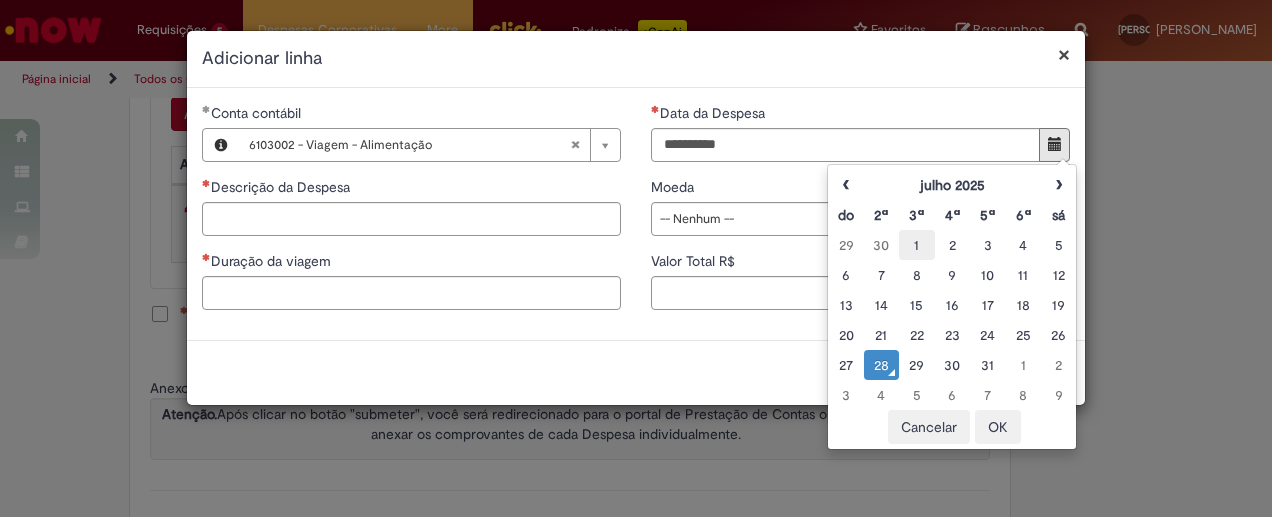 click on "1" at bounding box center (916, 245) 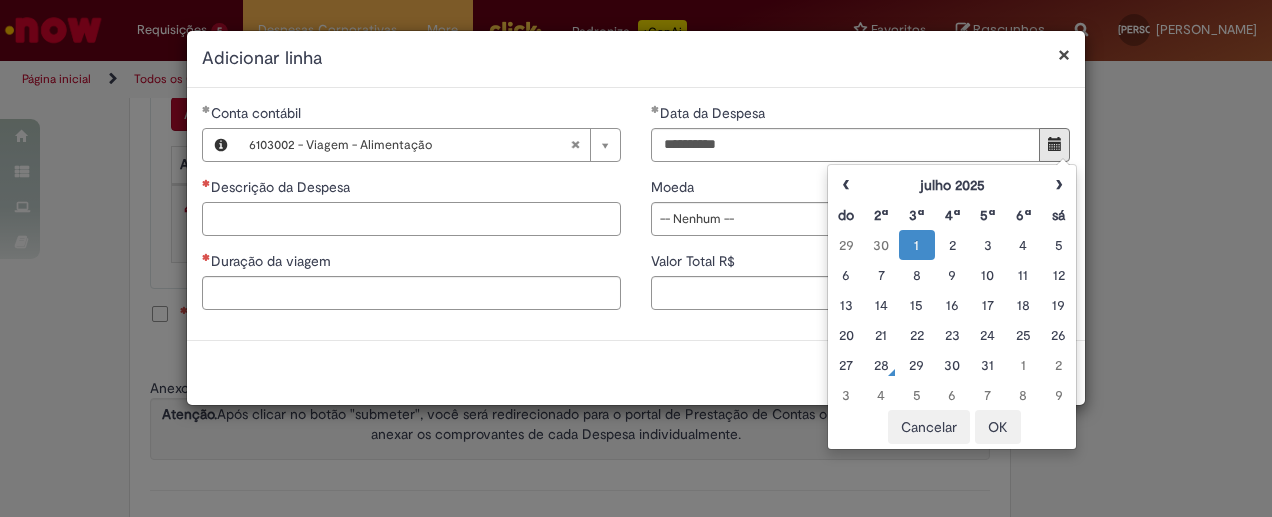 click on "Descrição da Despesa" at bounding box center (411, 219) 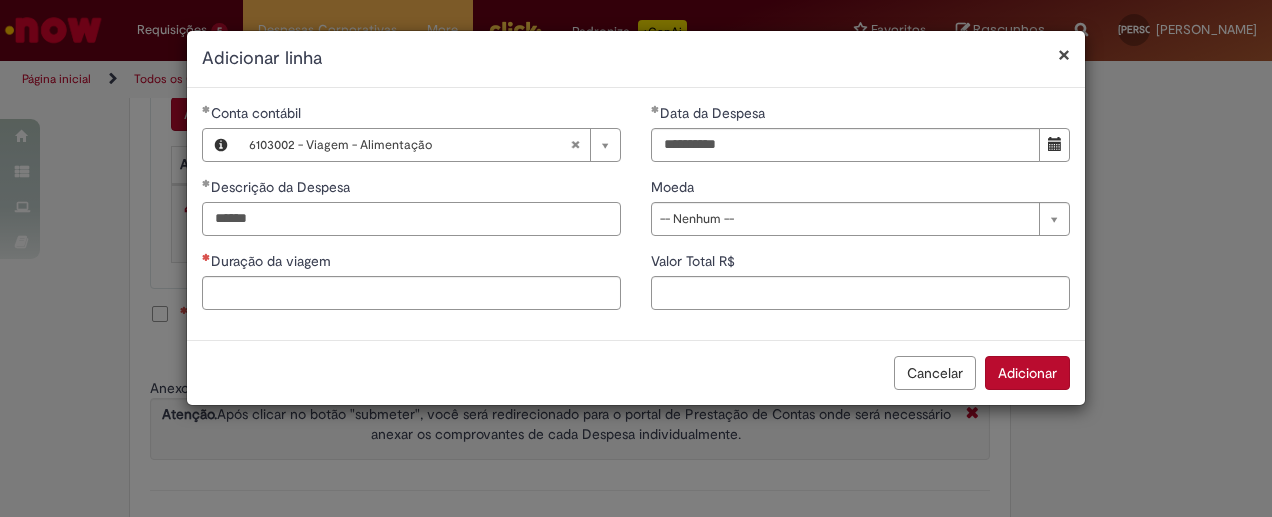 type on "******" 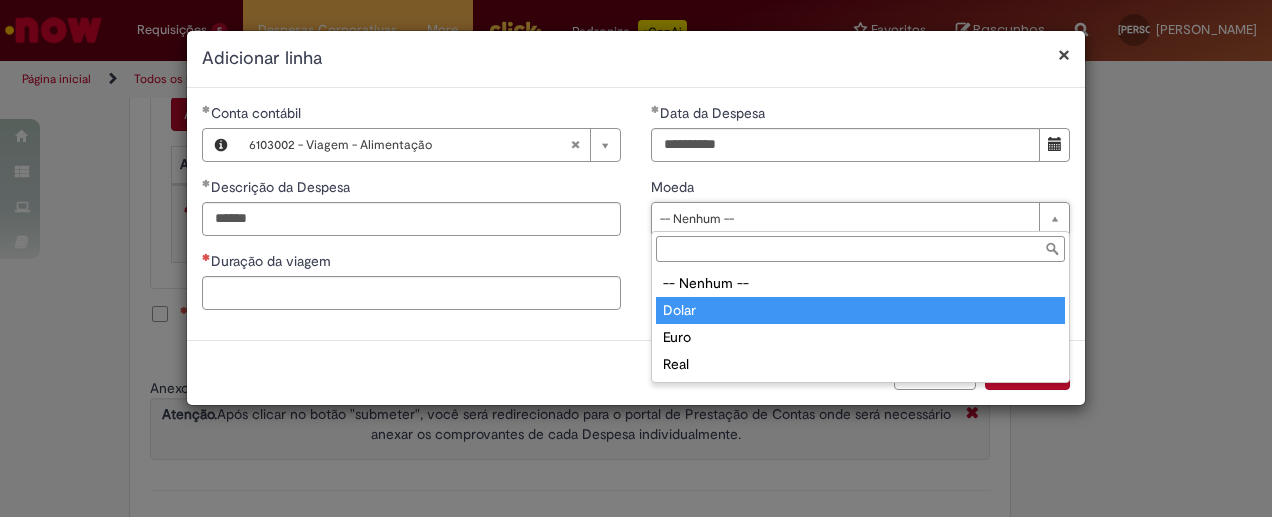 type on "*****" 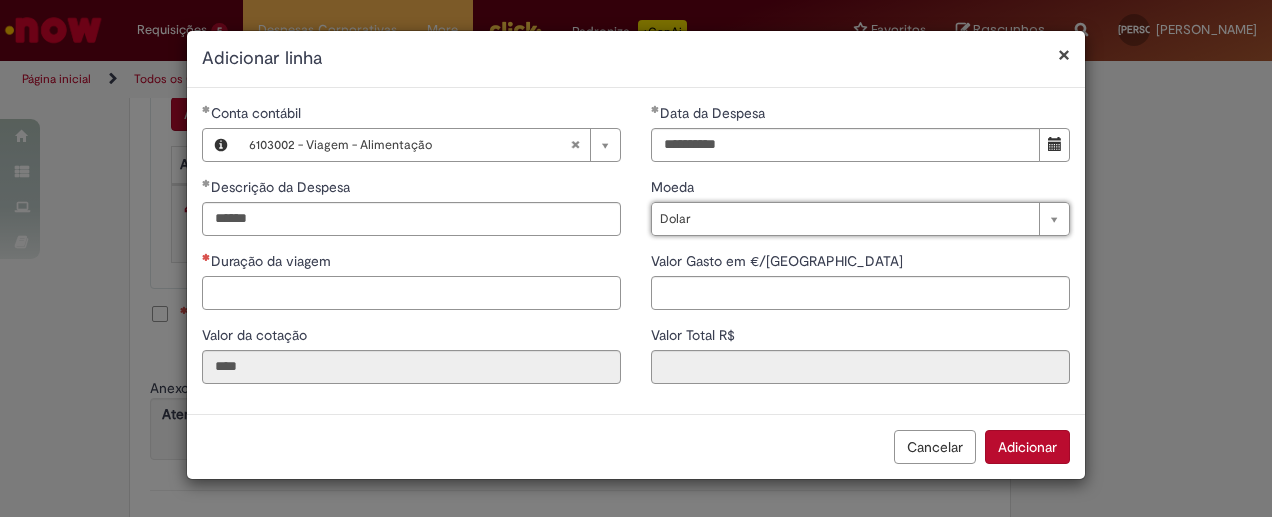 click on "Duração da viagem" at bounding box center [411, 293] 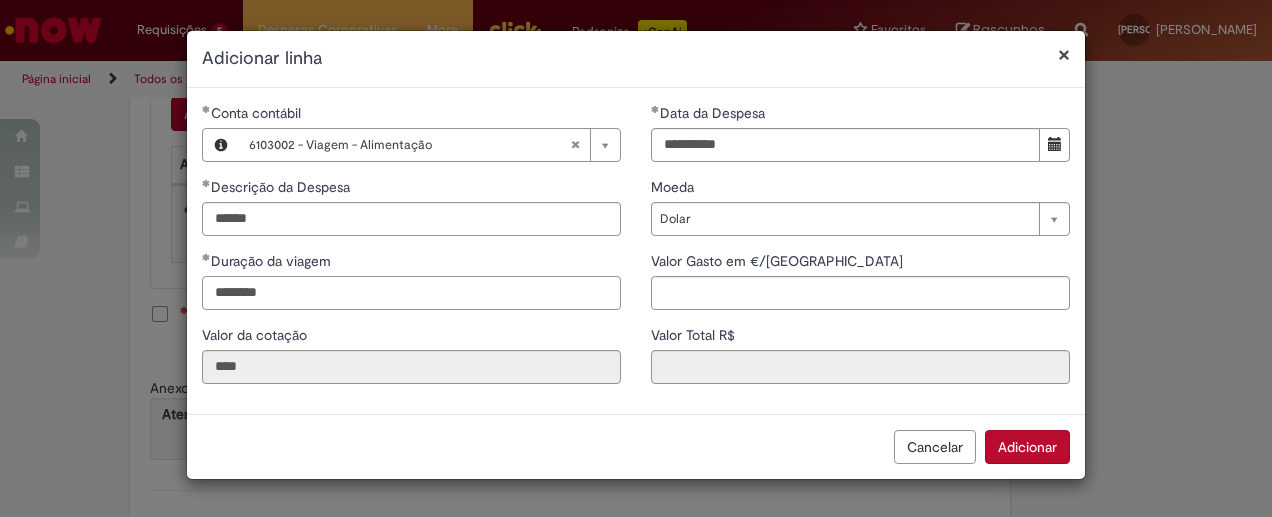 type on "********" 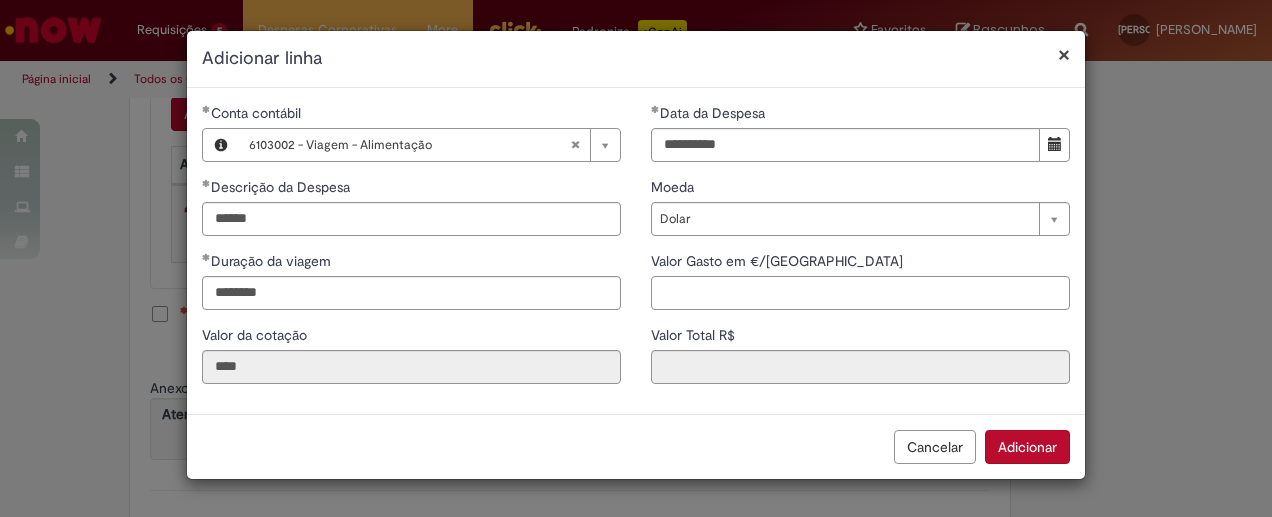click on "Valor Gasto em €/US" at bounding box center [860, 293] 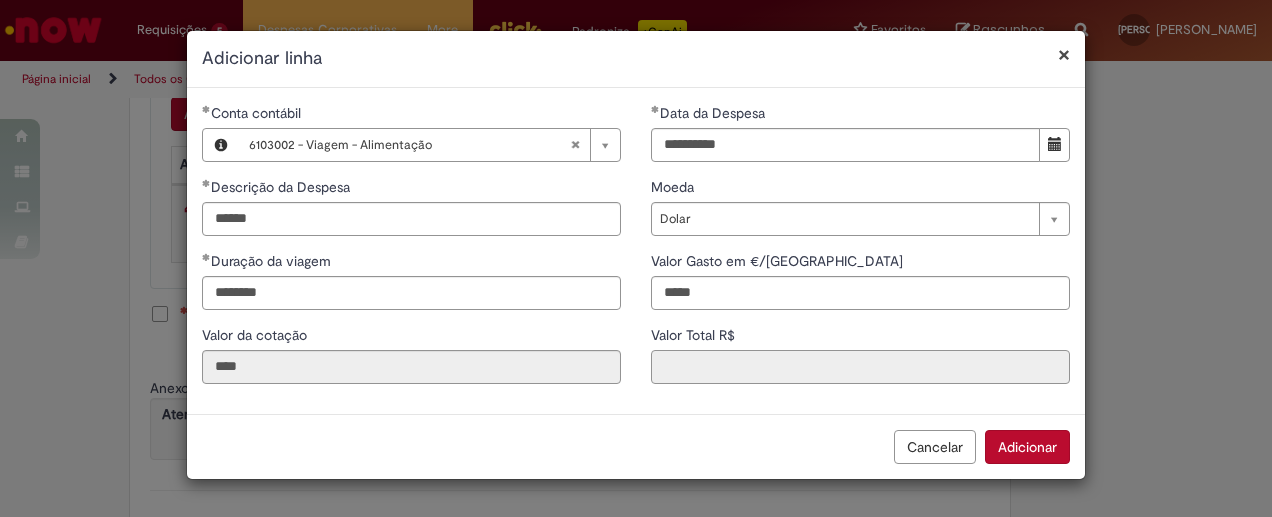 type on "*****" 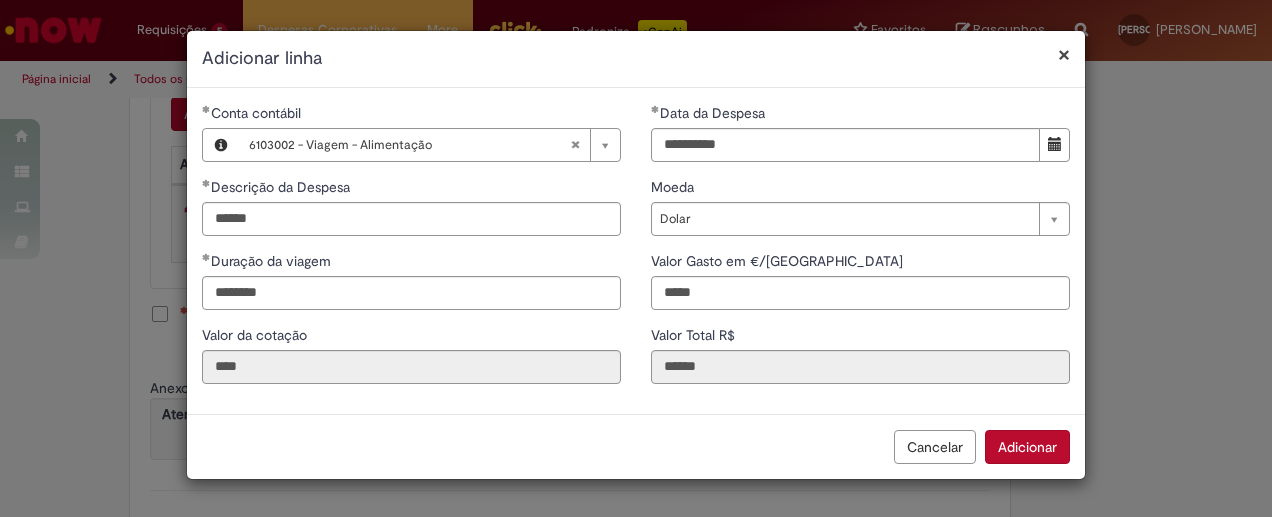 click on "Adicionar" at bounding box center (1027, 447) 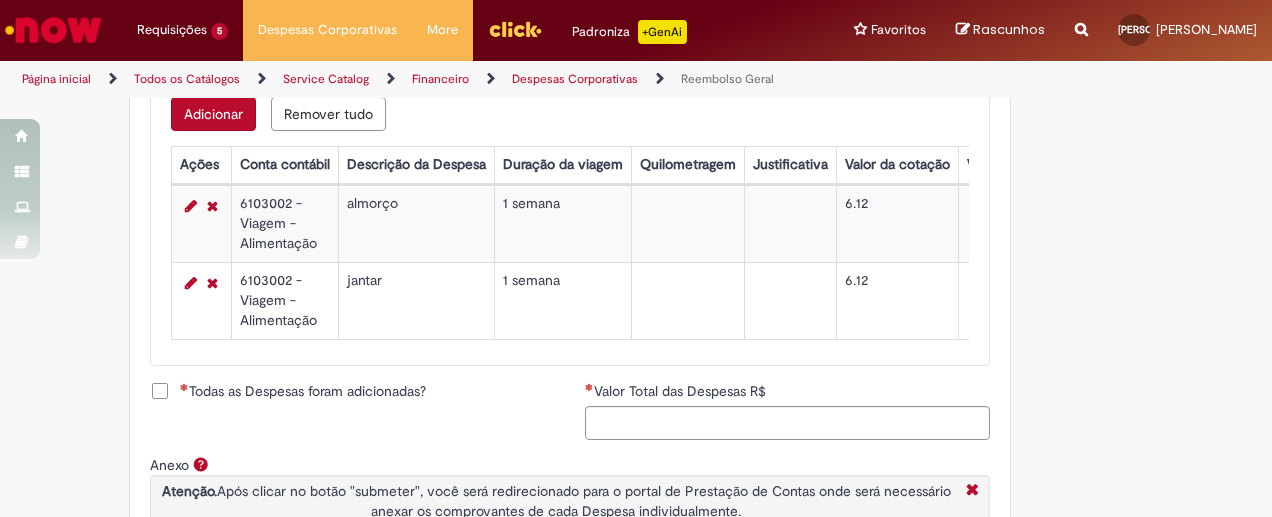 click on "Adicionar" at bounding box center (213, 114) 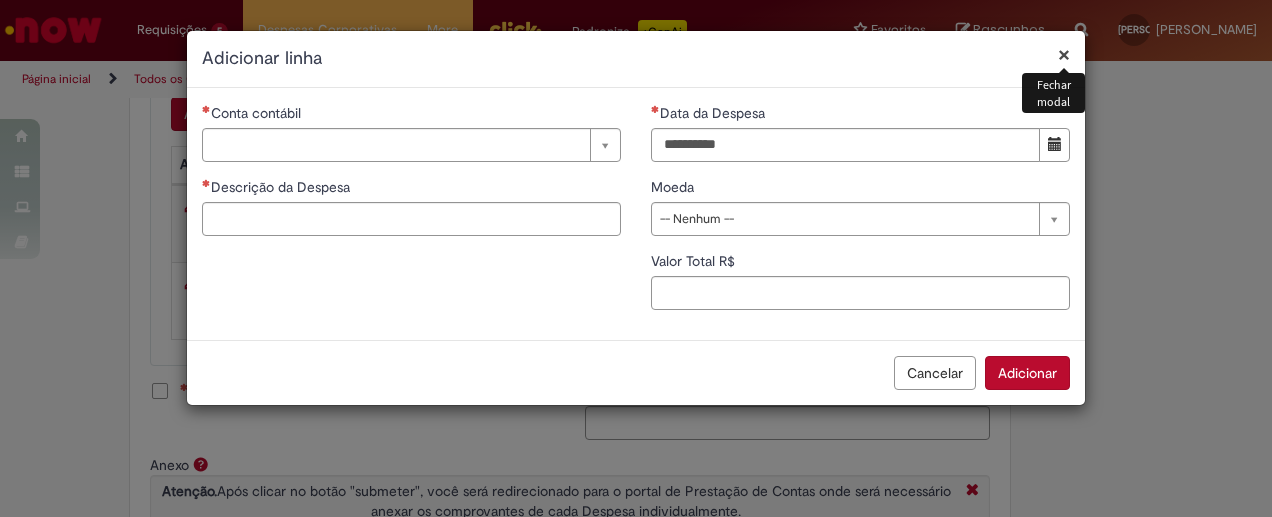 type 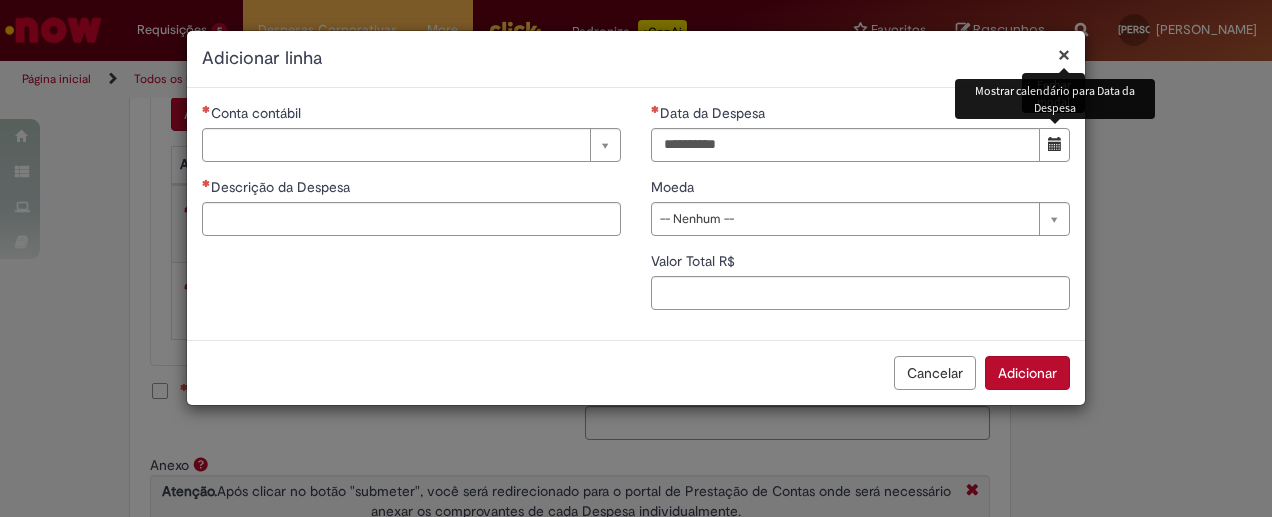 click at bounding box center (1054, 145) 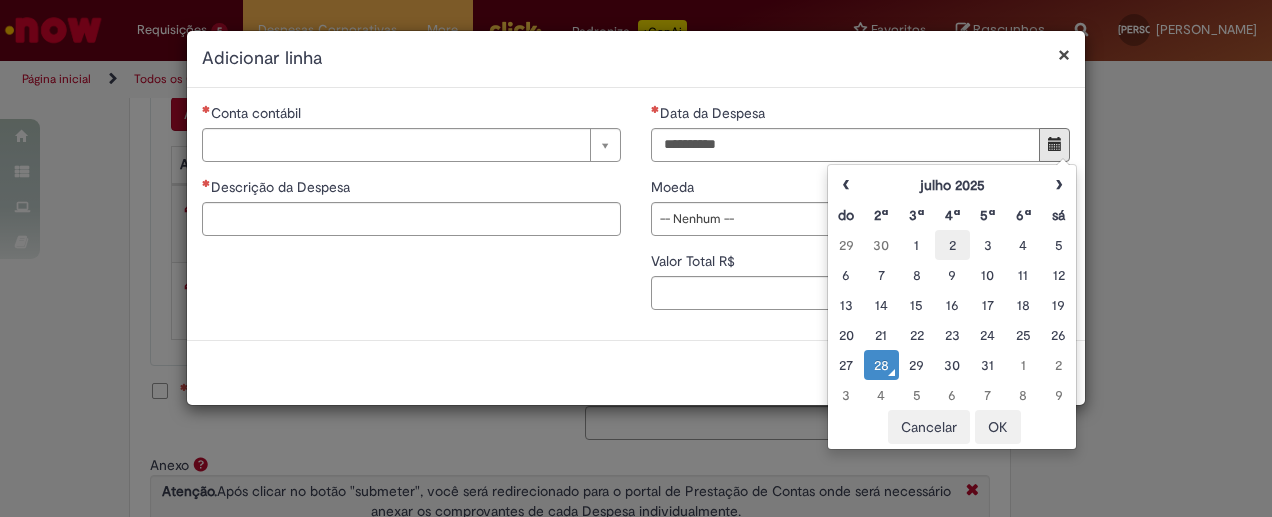 click on "2" at bounding box center [952, 245] 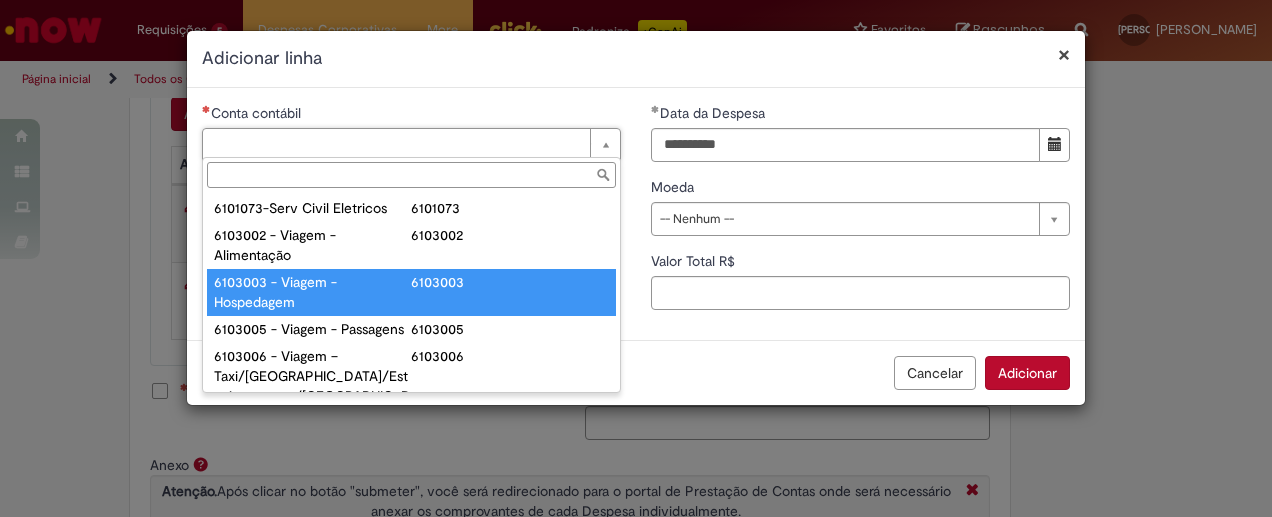 scroll, scrollTop: 803, scrollLeft: 0, axis: vertical 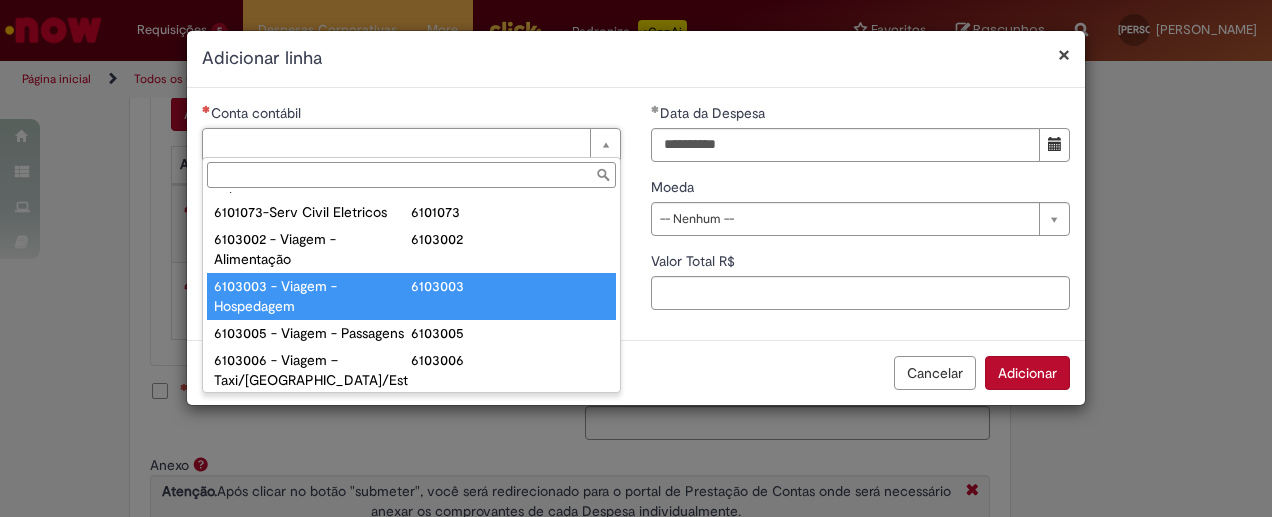 type on "**********" 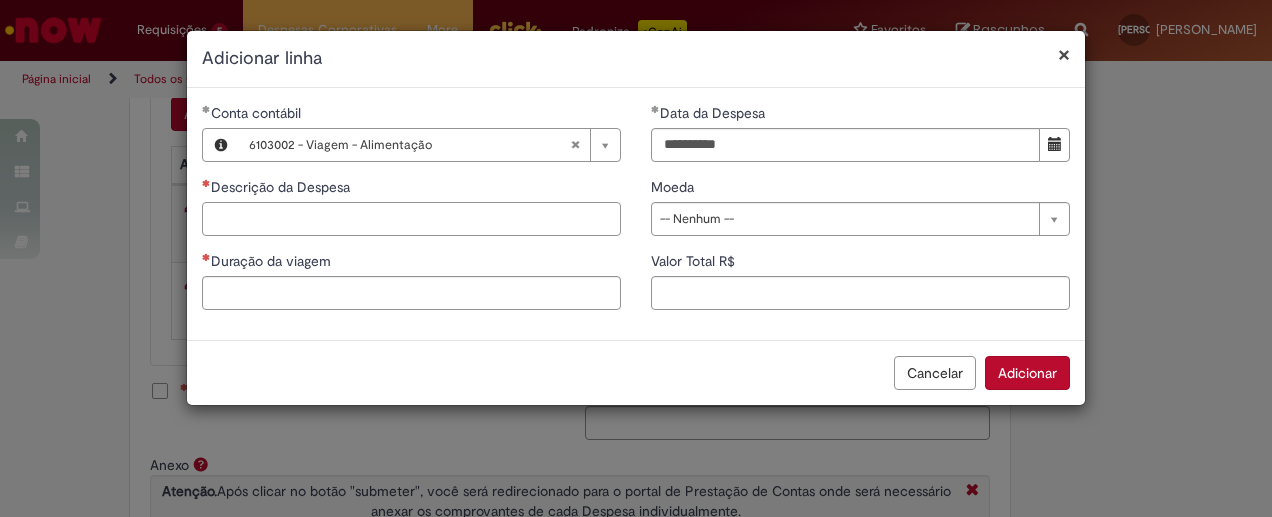 click on "Descrição da Despesa" at bounding box center (411, 219) 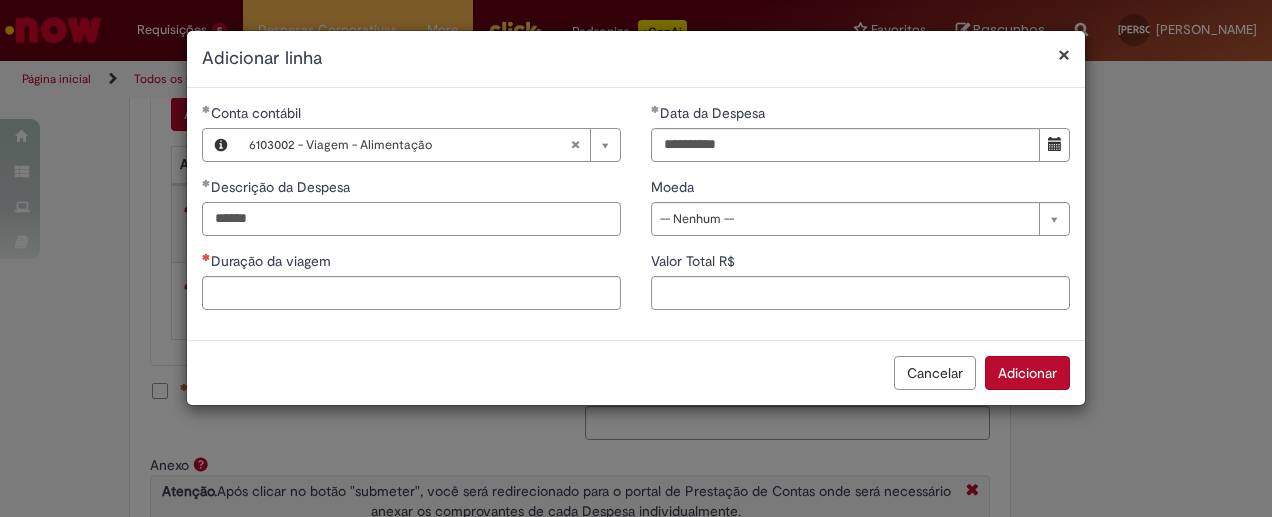 type on "******" 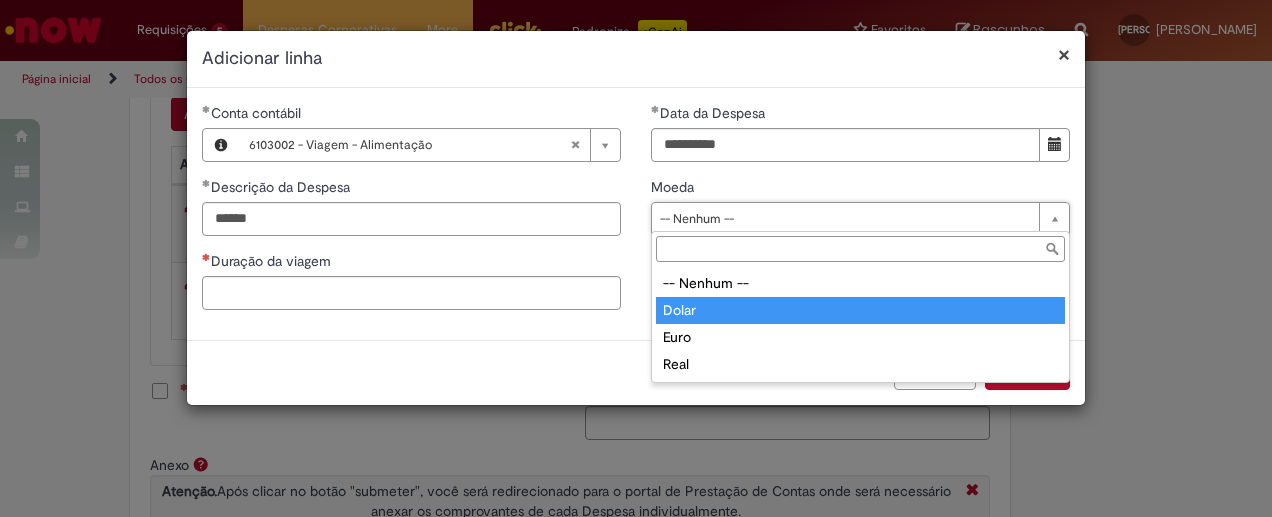 type on "*****" 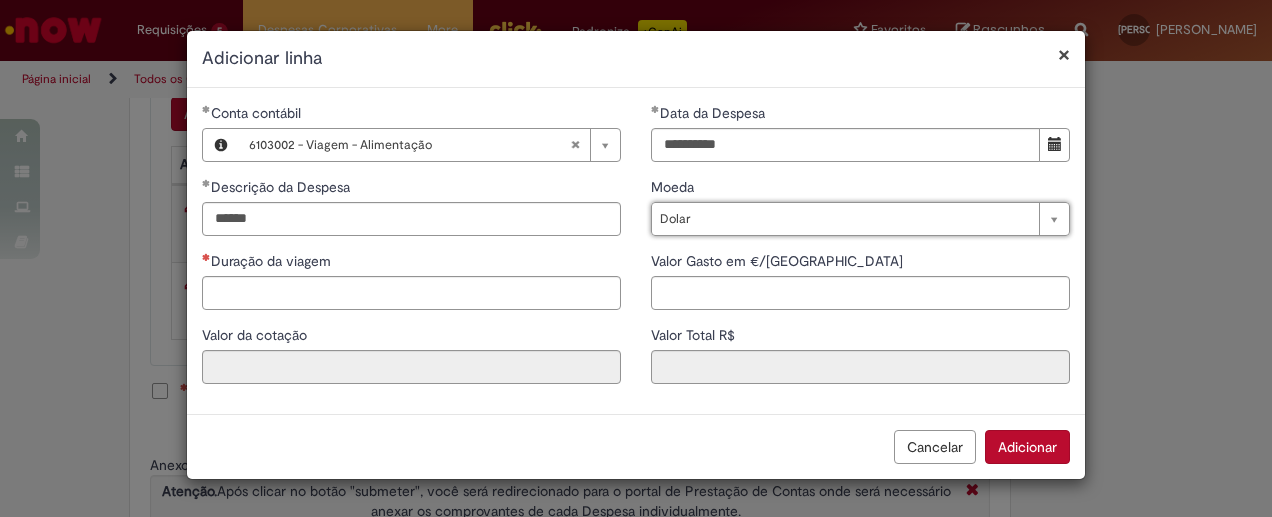 type on "****" 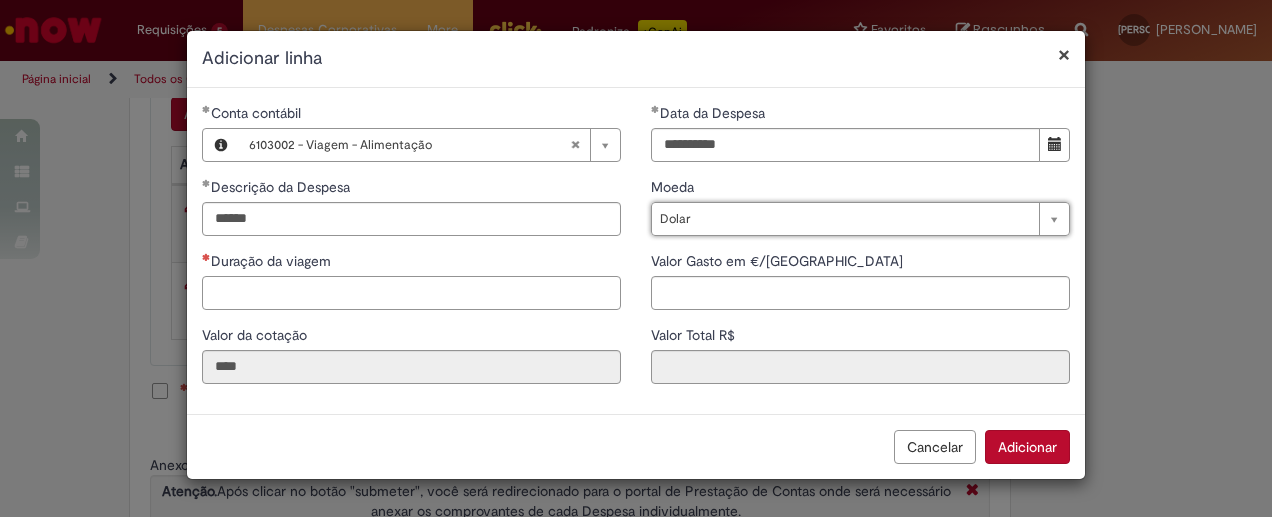 click on "Duração da viagem" at bounding box center (411, 293) 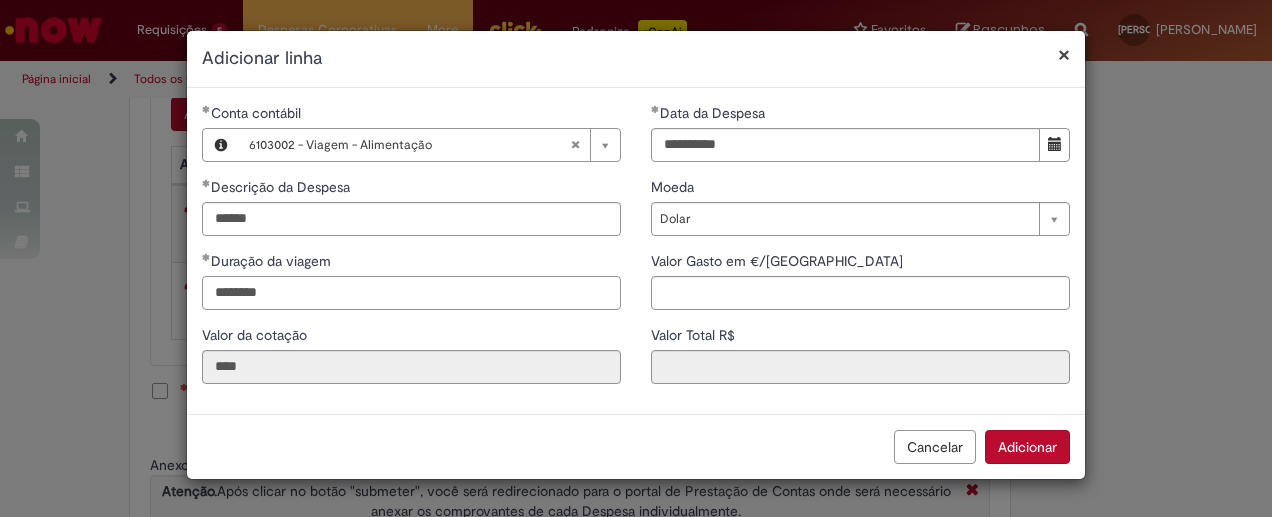 type on "********" 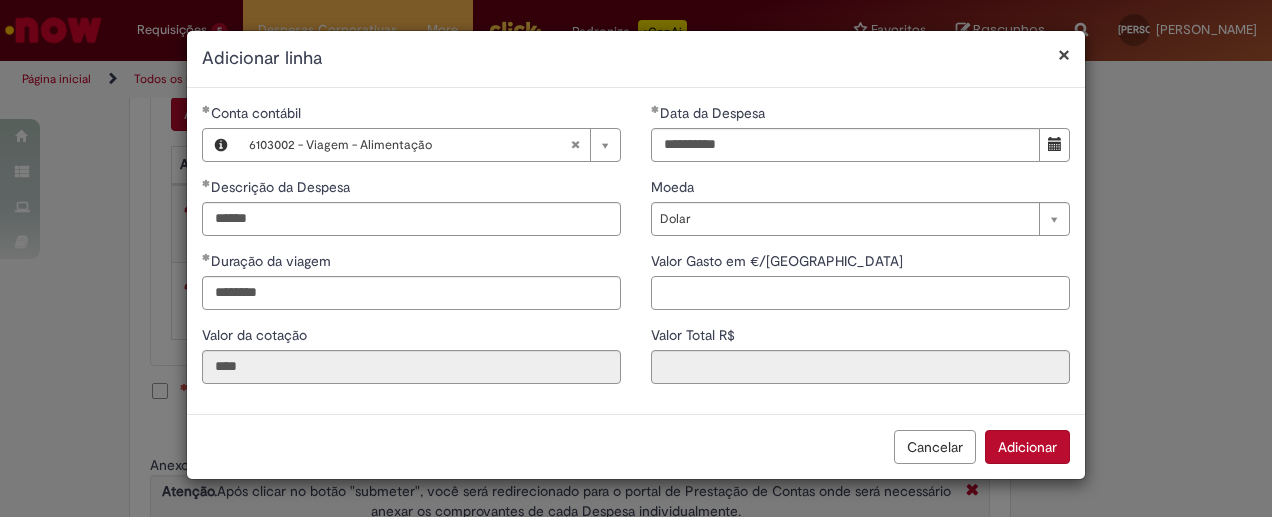 click on "Valor Gasto em €/US" at bounding box center [860, 293] 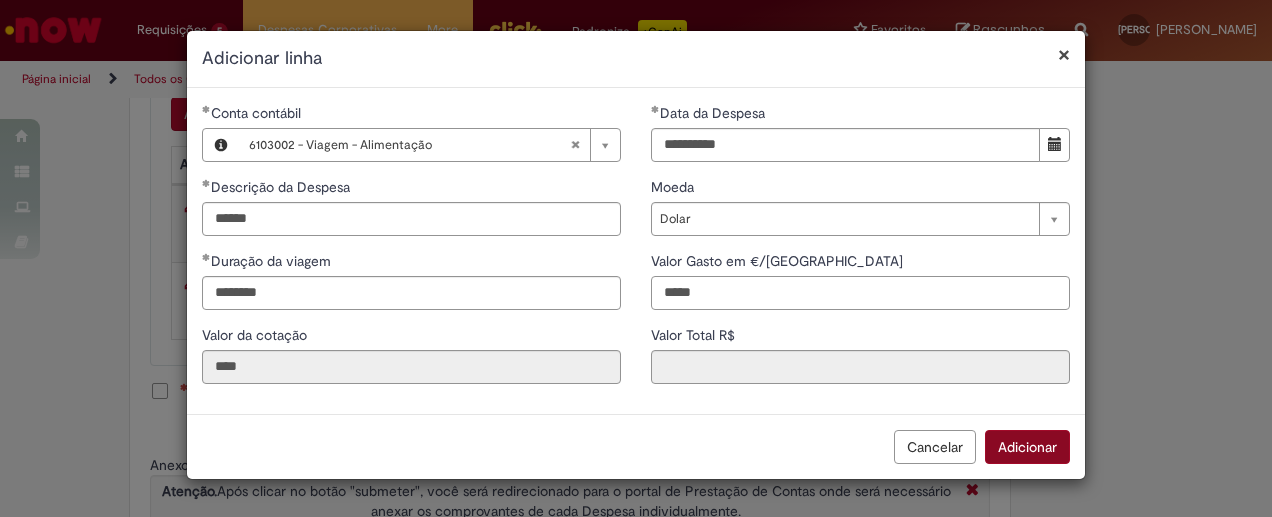 type on "*****" 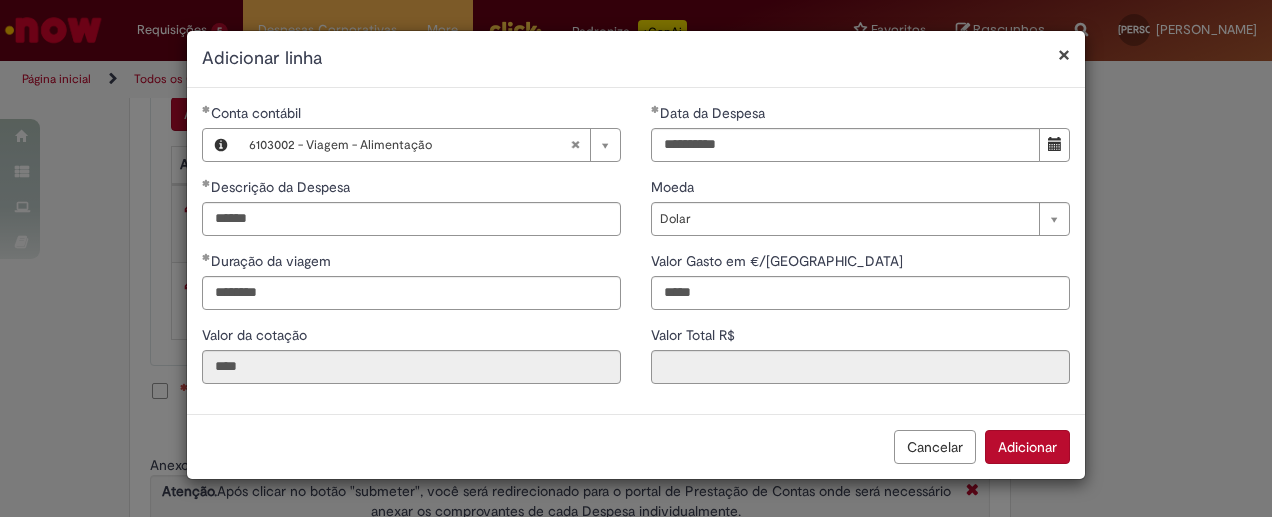 type on "*****" 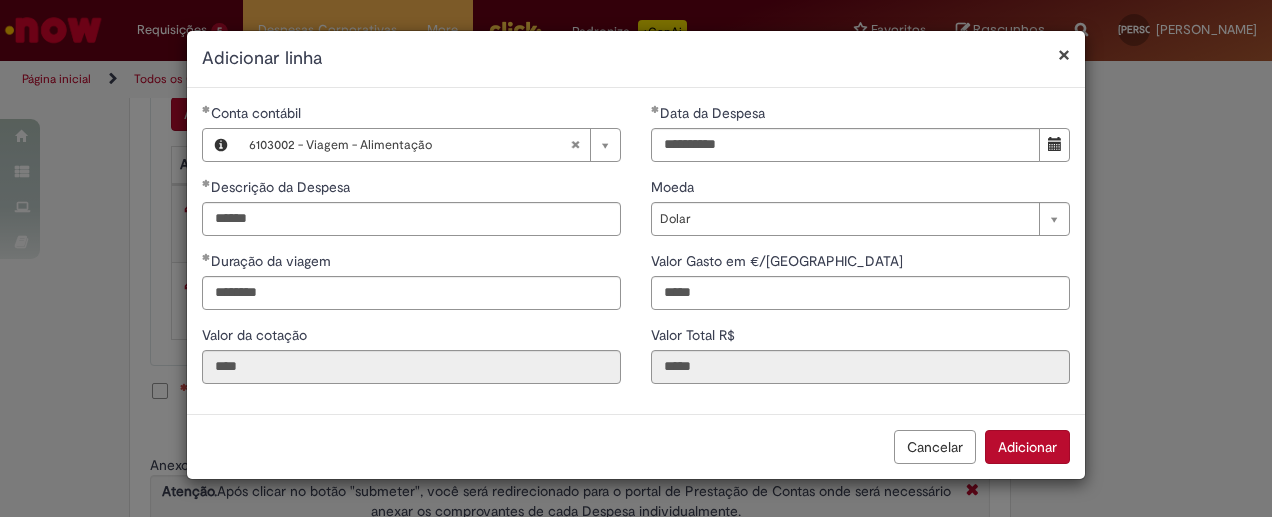 click on "Adicionar" at bounding box center (1027, 447) 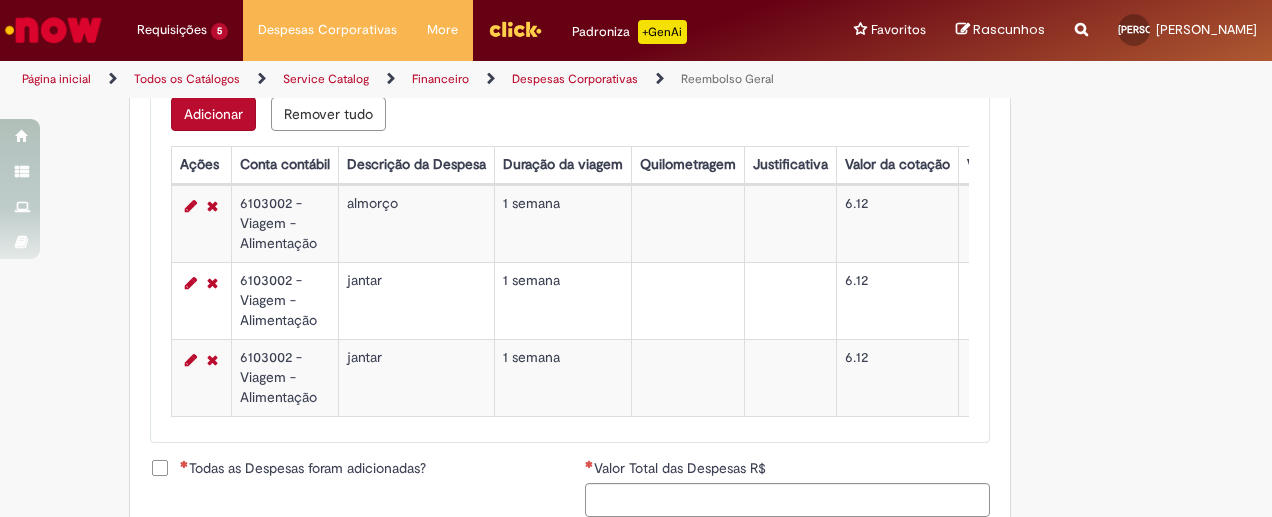 click on "Adicionar" at bounding box center (213, 114) 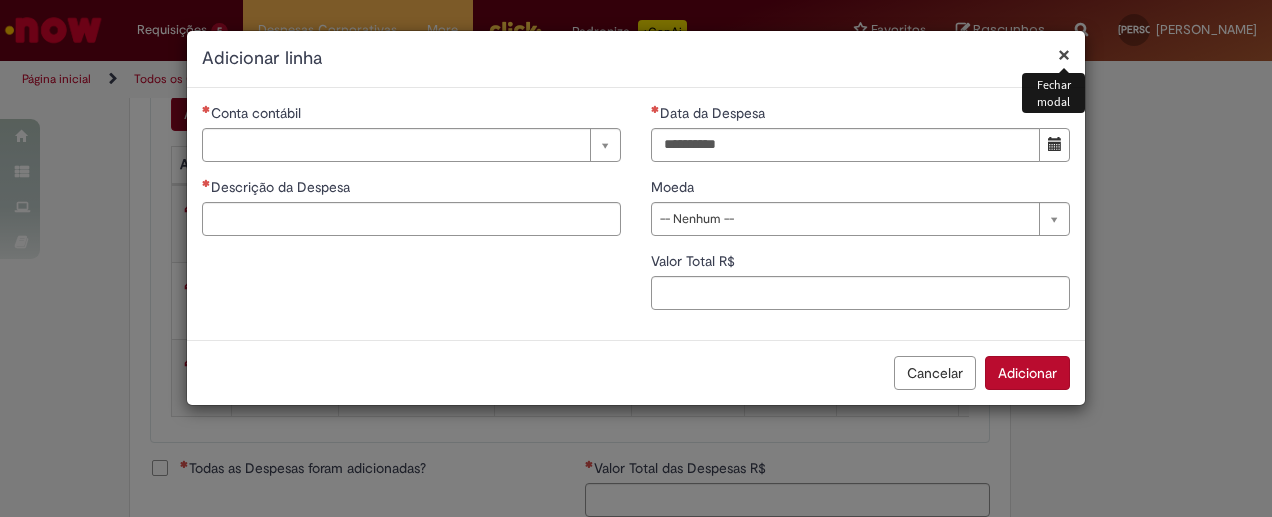 type 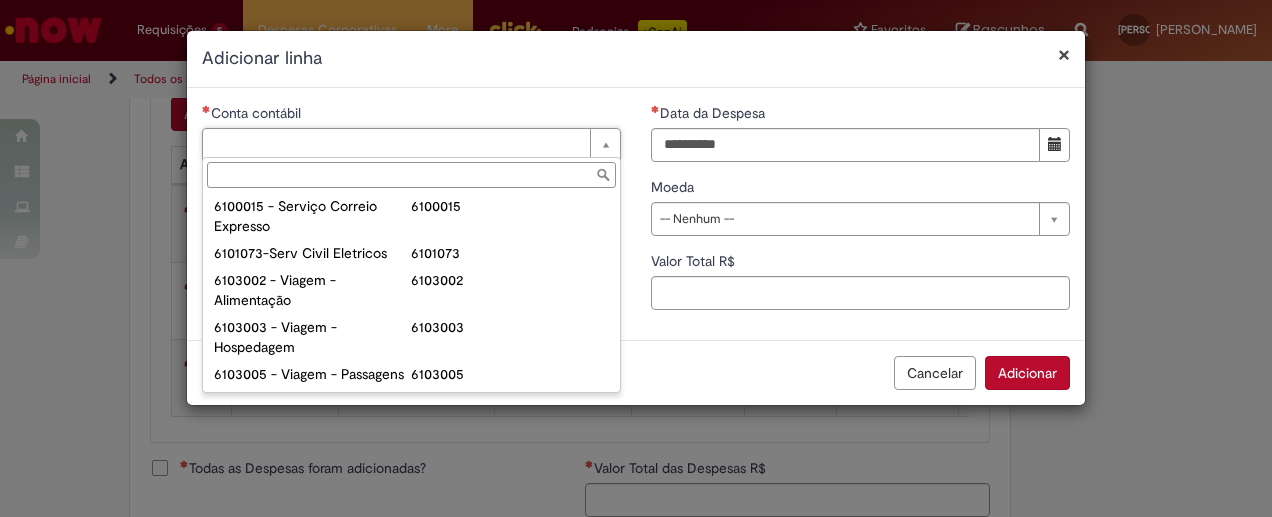 scroll, scrollTop: 761, scrollLeft: 0, axis: vertical 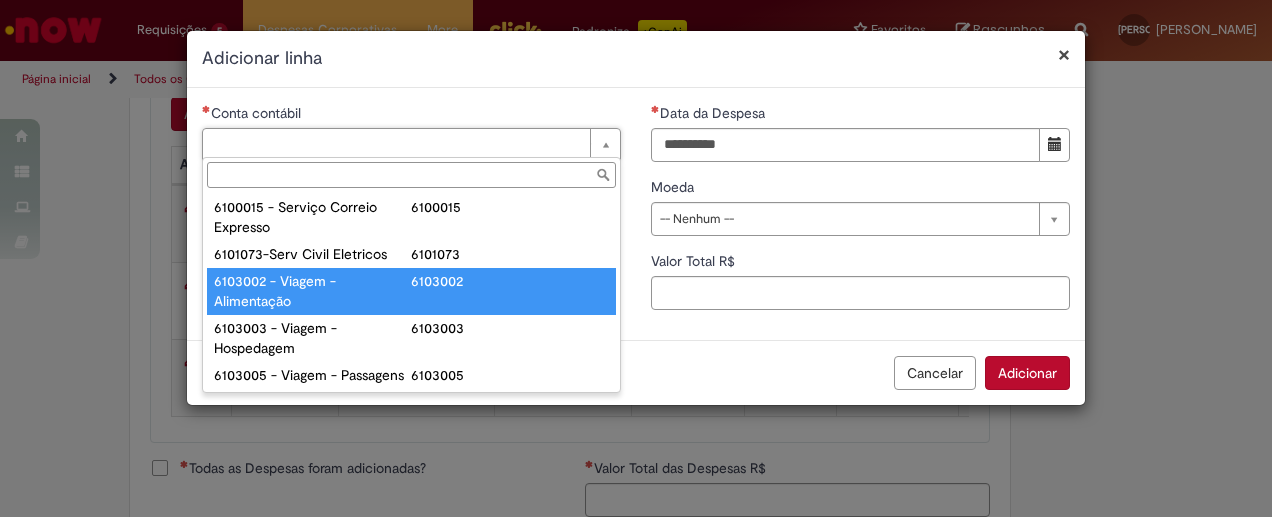 type on "**********" 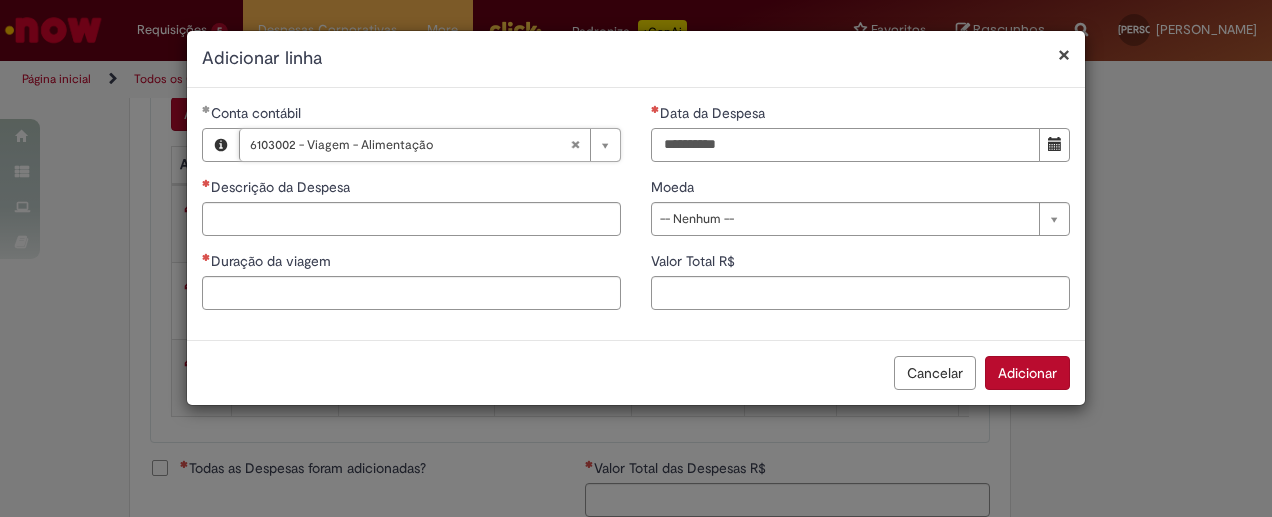 click on "Data da Despesa" at bounding box center [845, 145] 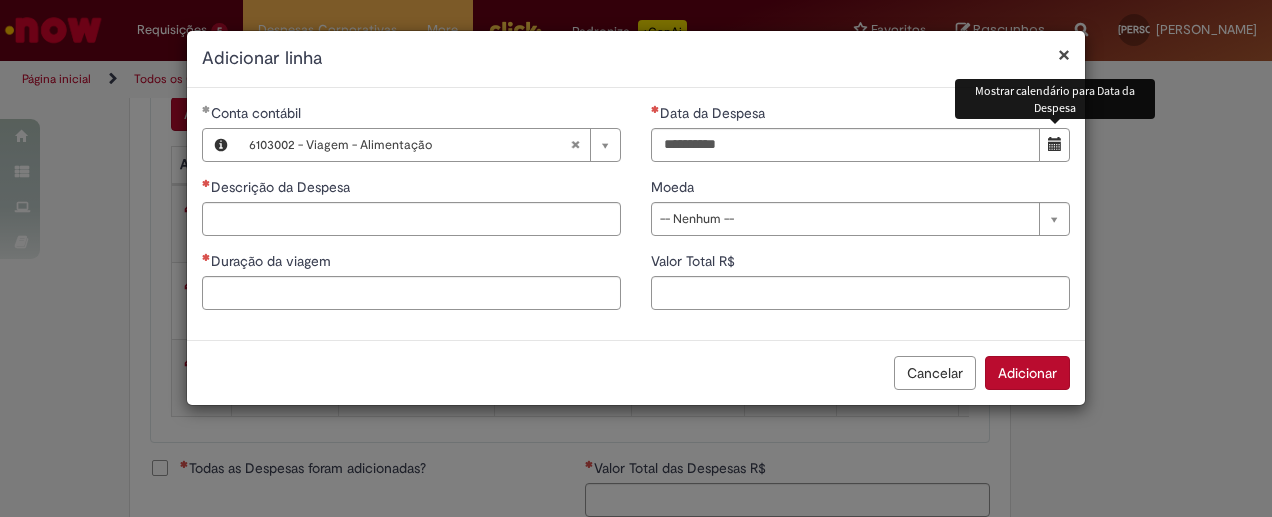 click at bounding box center [1055, 144] 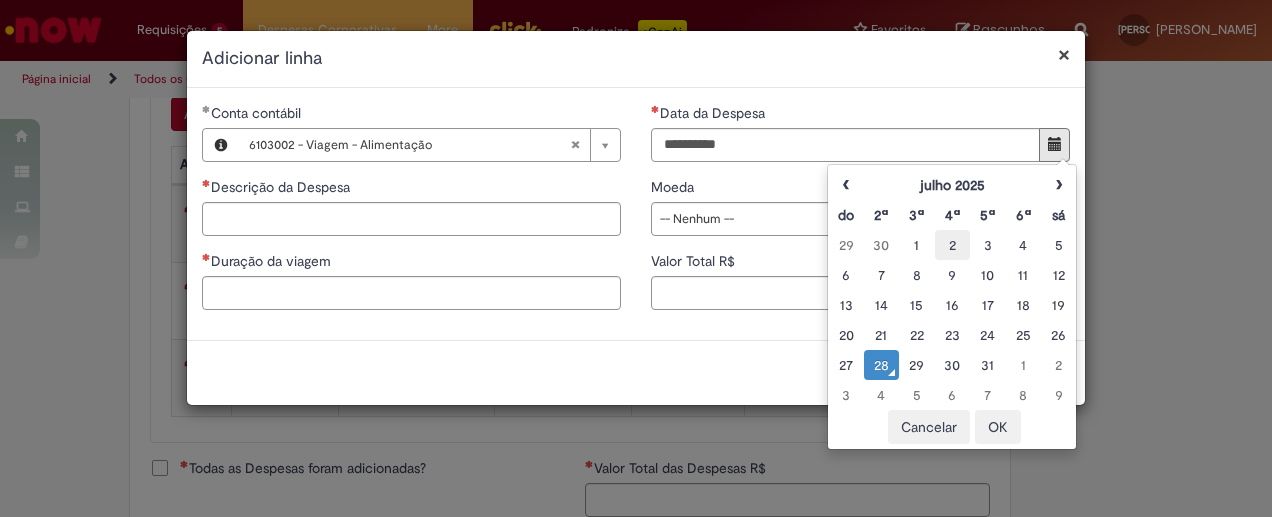 click on "2" at bounding box center (952, 245) 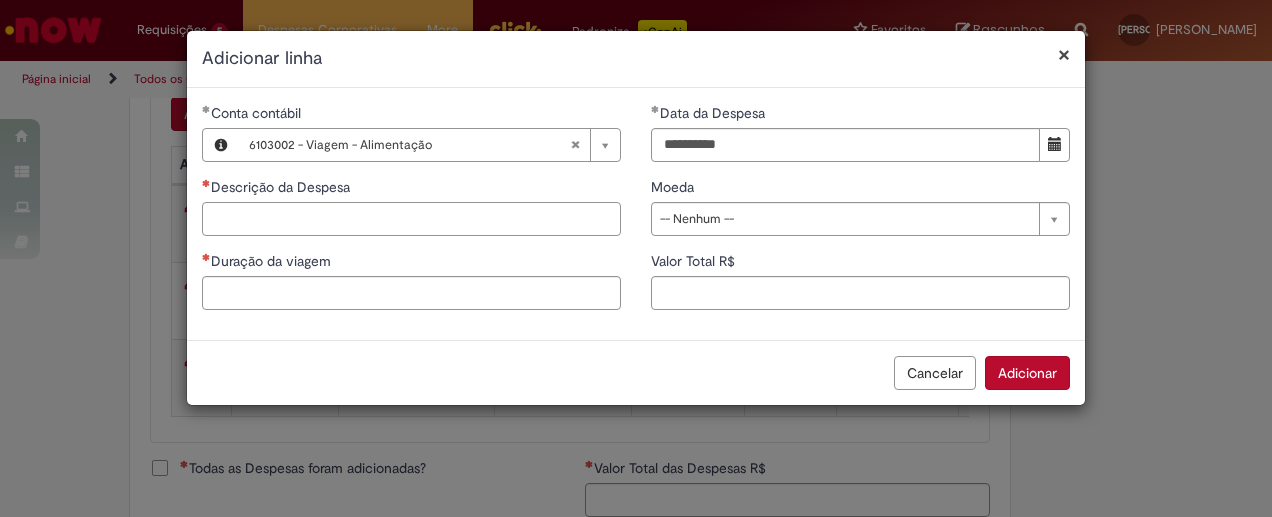 click on "Descrição da Despesa" at bounding box center [411, 219] 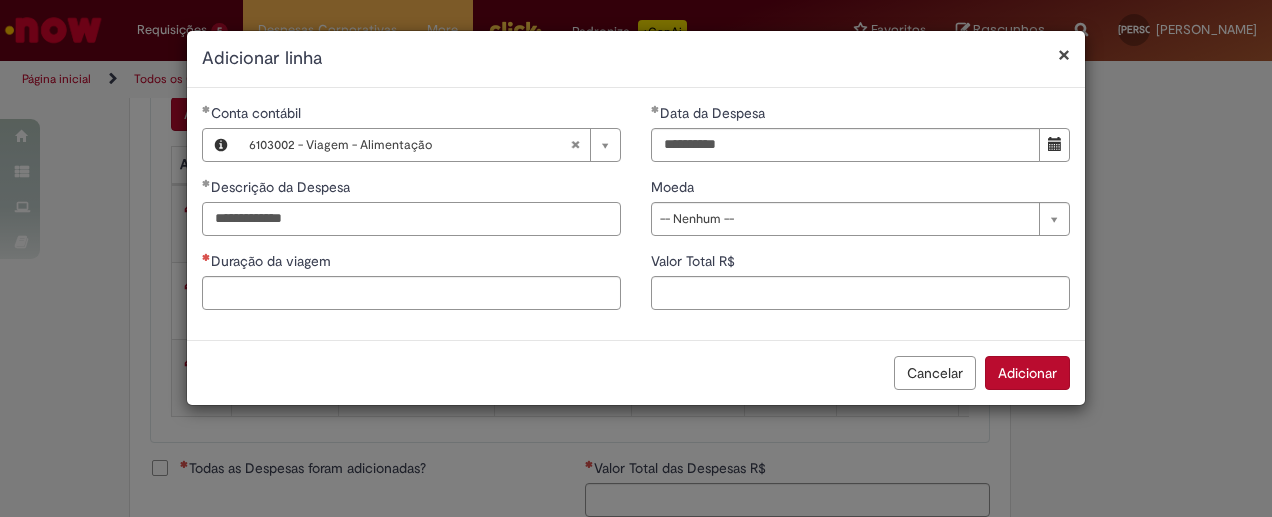 type on "**********" 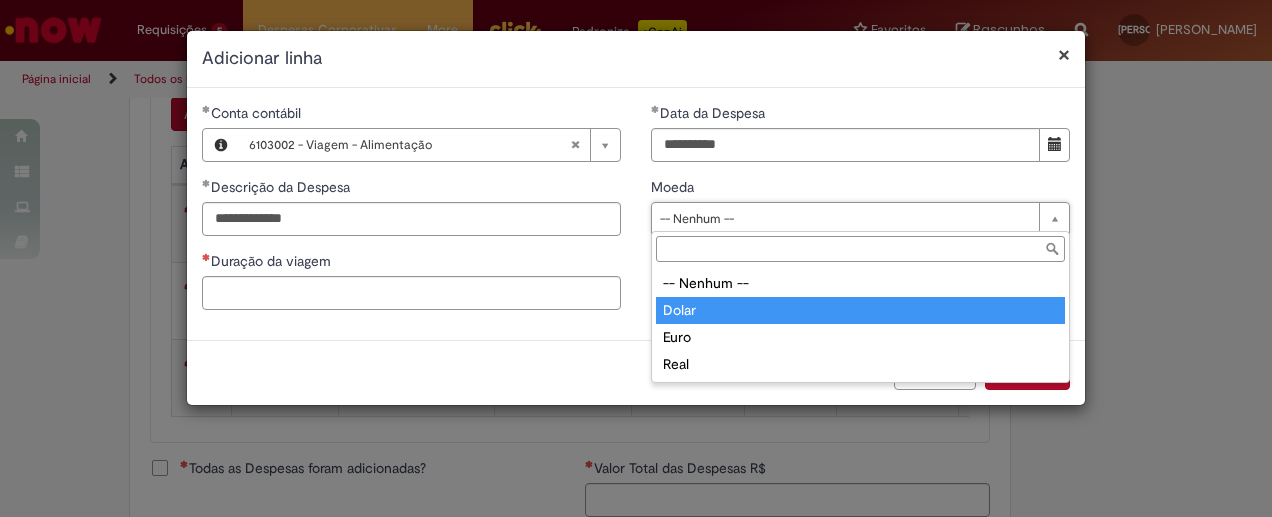 type on "*****" 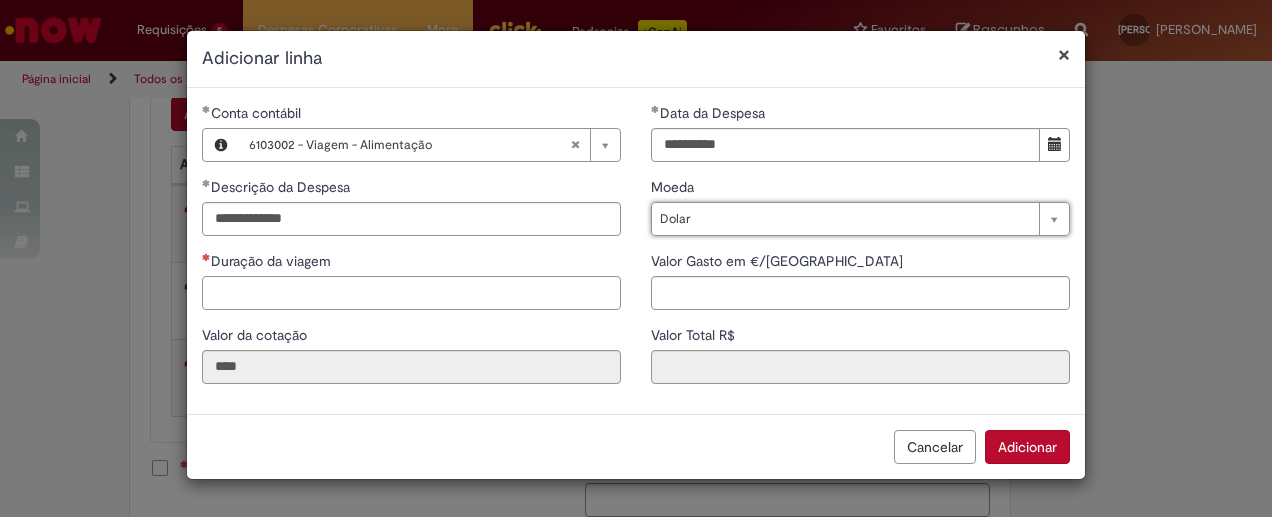 click on "Duração da viagem" at bounding box center [411, 293] 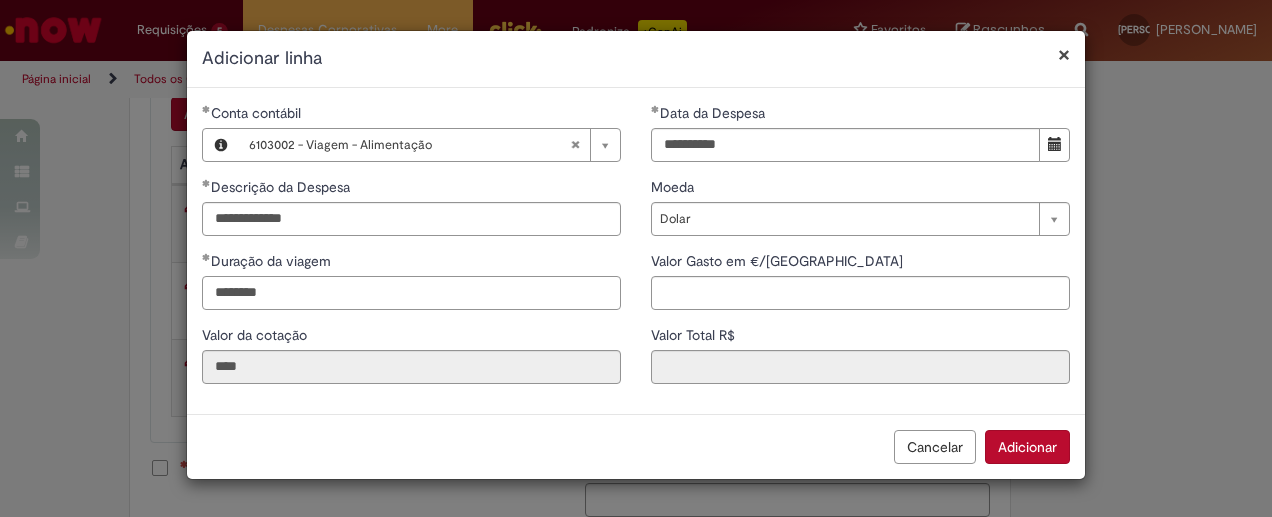 type on "********" 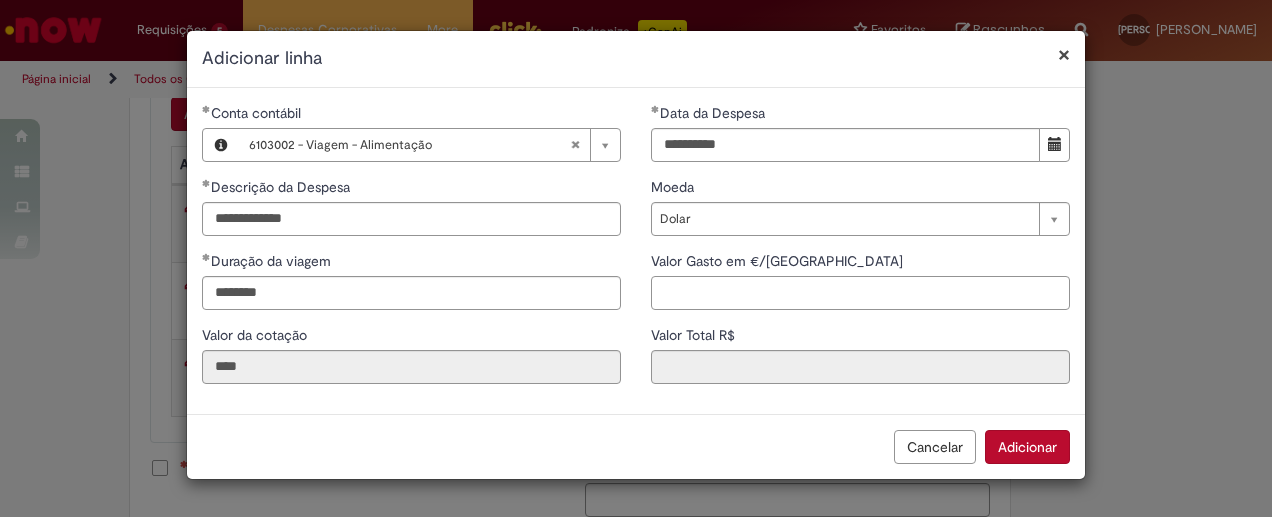 click on "Valor Gasto em €/US" at bounding box center (860, 293) 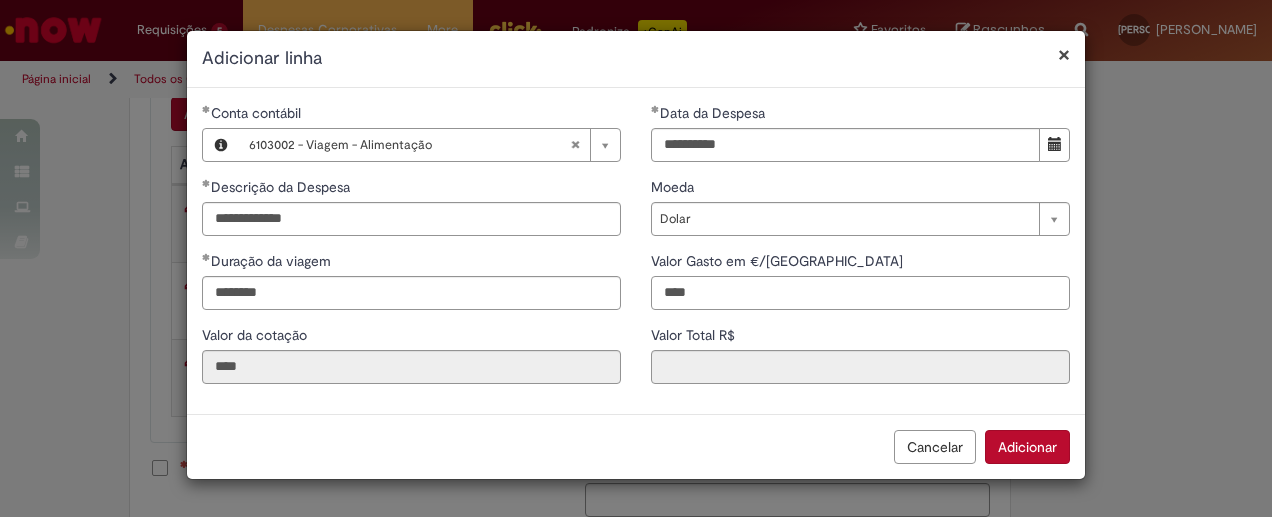 type on "****" 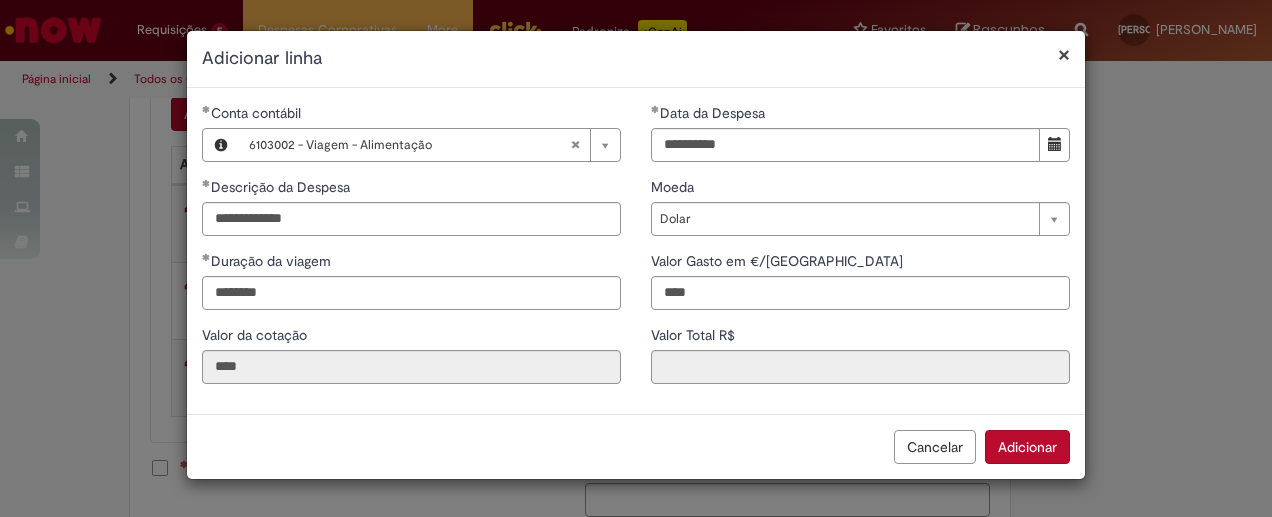 click on "Cancelar   Adicionar" at bounding box center (636, 446) 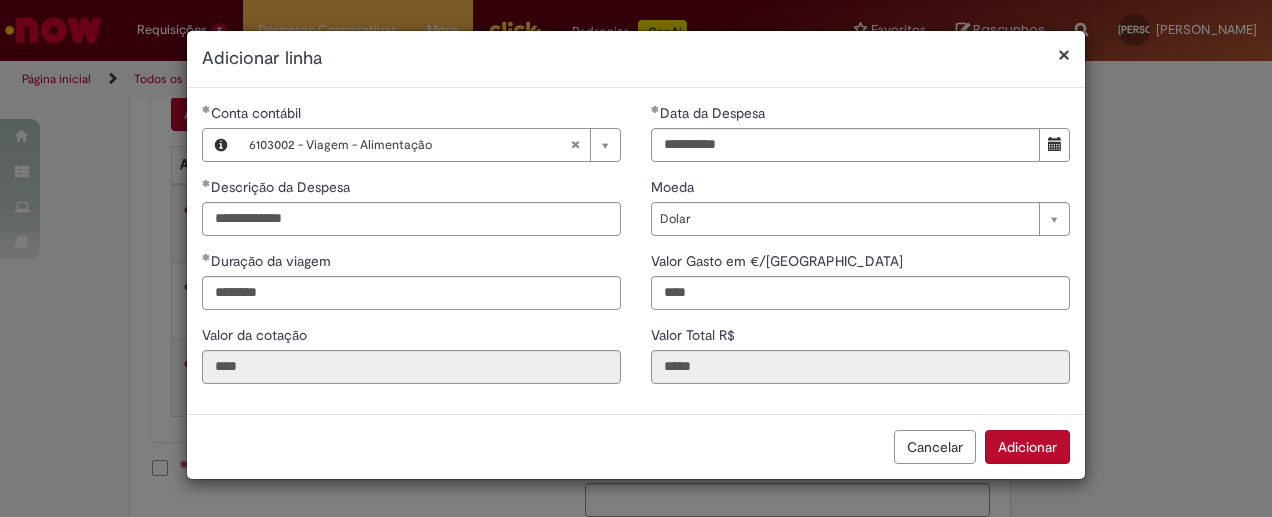 click on "Adicionar" at bounding box center [1027, 447] 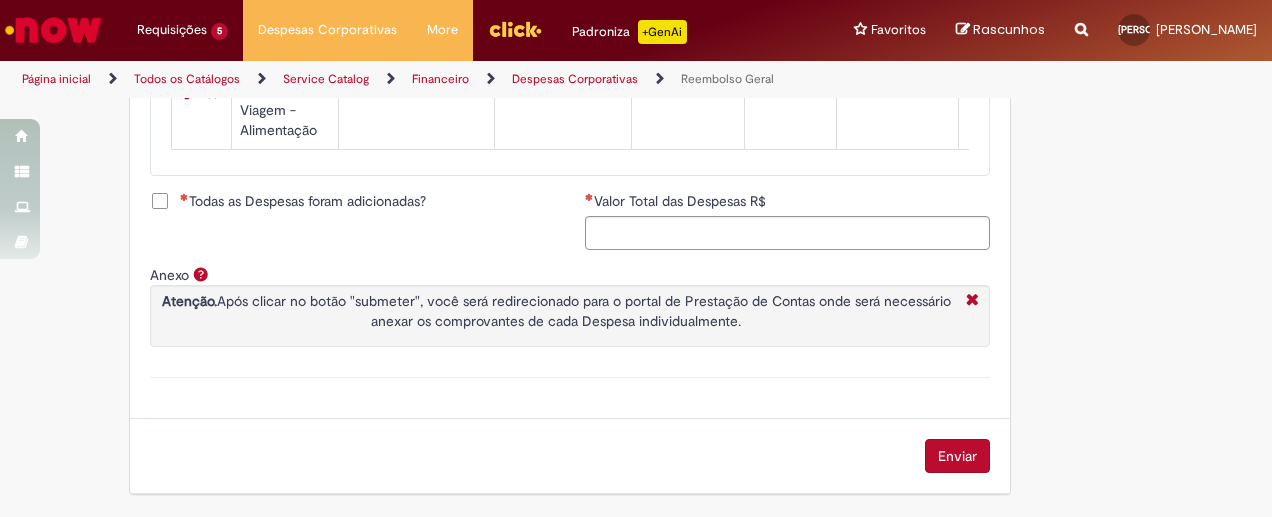 scroll, scrollTop: 1221, scrollLeft: 0, axis: vertical 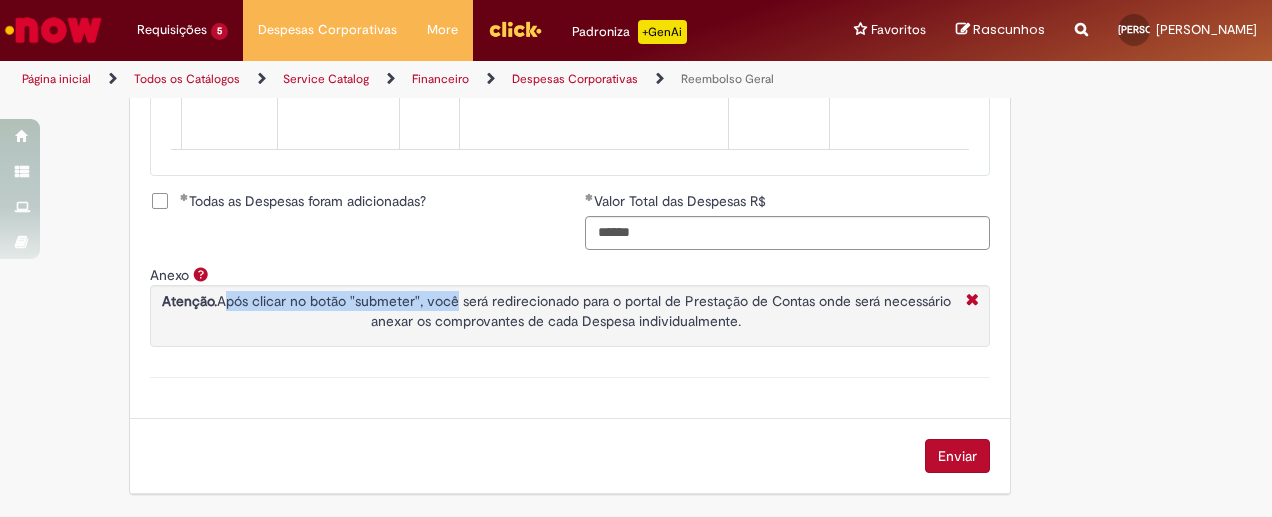 drag, startPoint x: 218, startPoint y: 305, endPoint x: 453, endPoint y: 297, distance: 235.13612 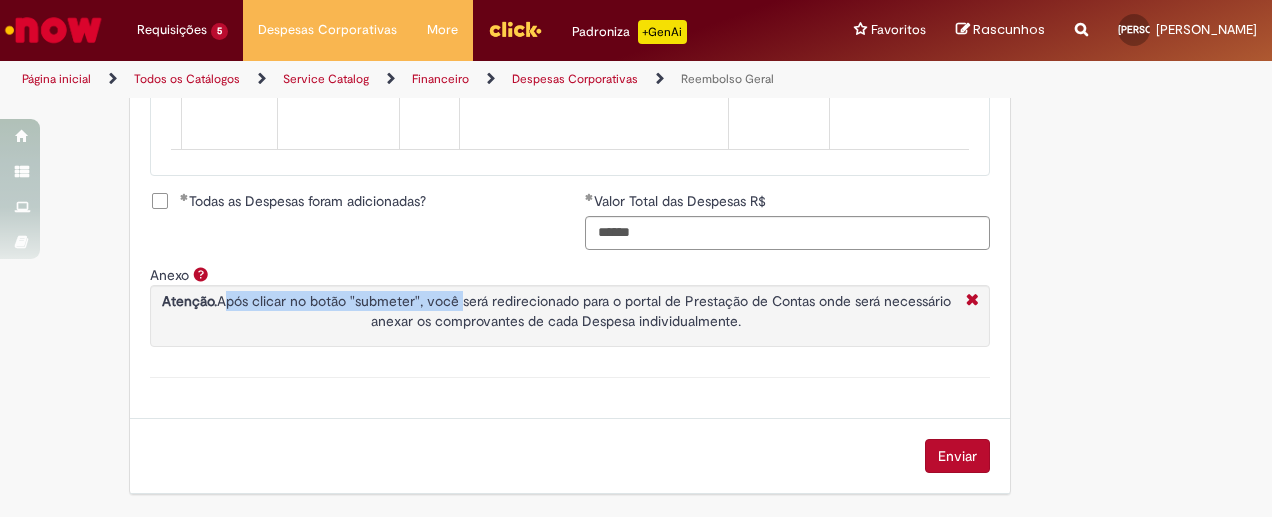 click on "Atenção.  Após clicar no botão "submeter", você será redirecionado para o portal de Prestação de Contas onde será necessário anexar os comprovantes de cada Despesa individualmente." at bounding box center (556, 311) 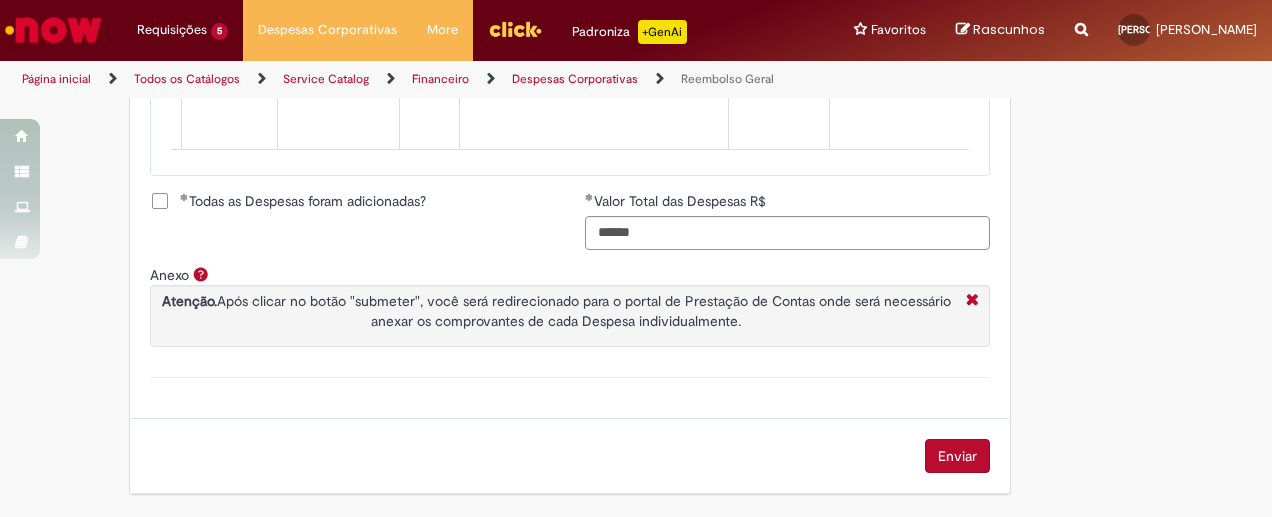 click on "Atenção.  Após clicar no botão "submeter", você será redirecionado para o portal de Prestação de Contas onde será necessário anexar os comprovantes de cada Despesa individualmente." at bounding box center (555, 316) 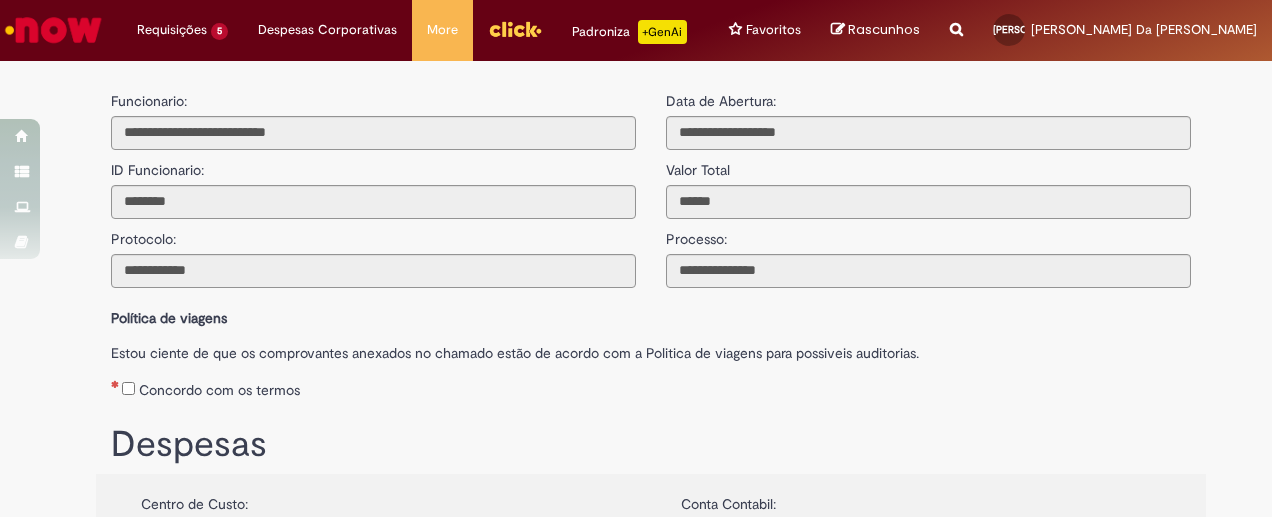 scroll, scrollTop: 0, scrollLeft: 0, axis: both 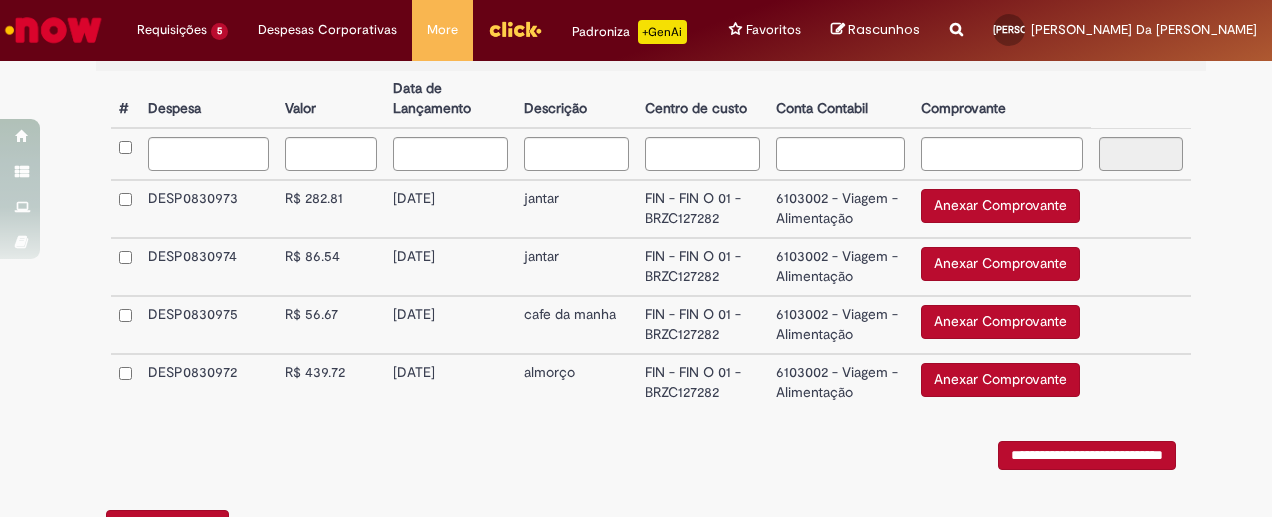 click on "Anexar Comprovante" at bounding box center [1000, 206] 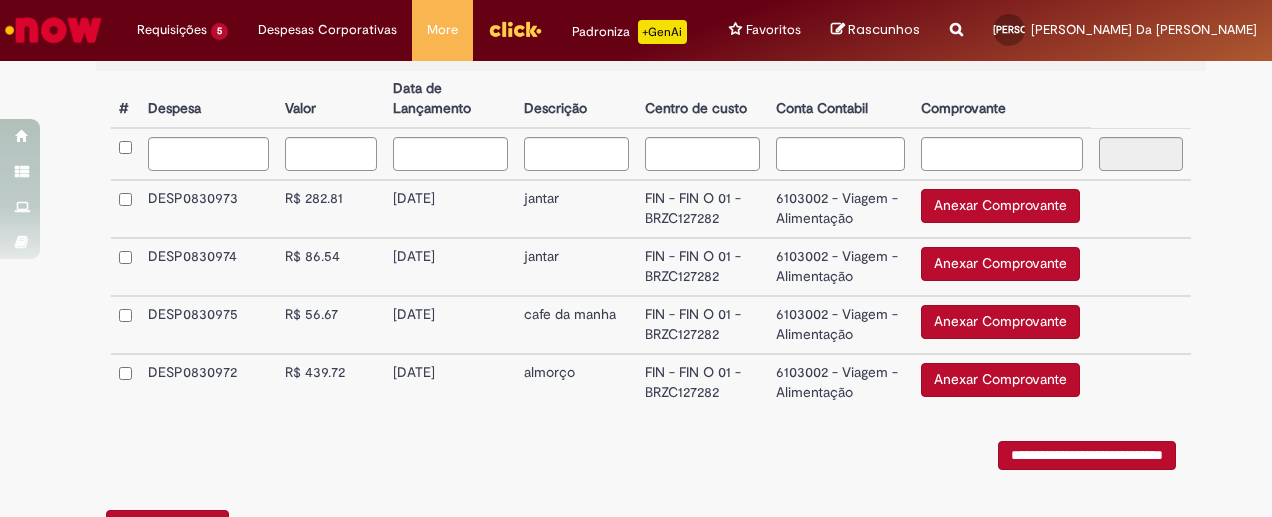 type 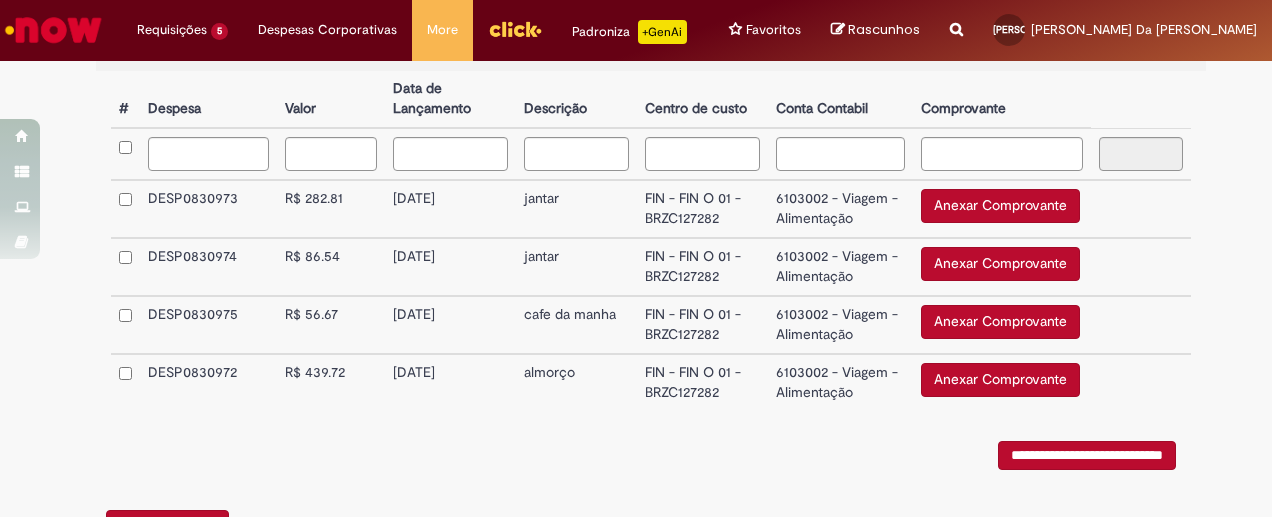click on "Anexar Comprovante" at bounding box center [1000, 380] 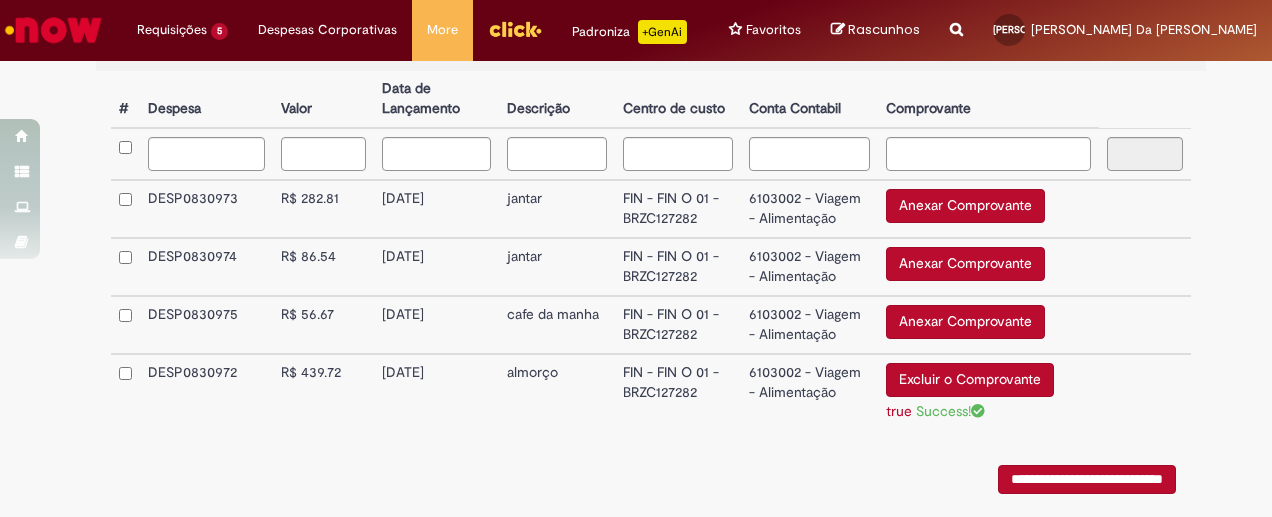 click on "Anexar Comprovante" at bounding box center [965, 322] 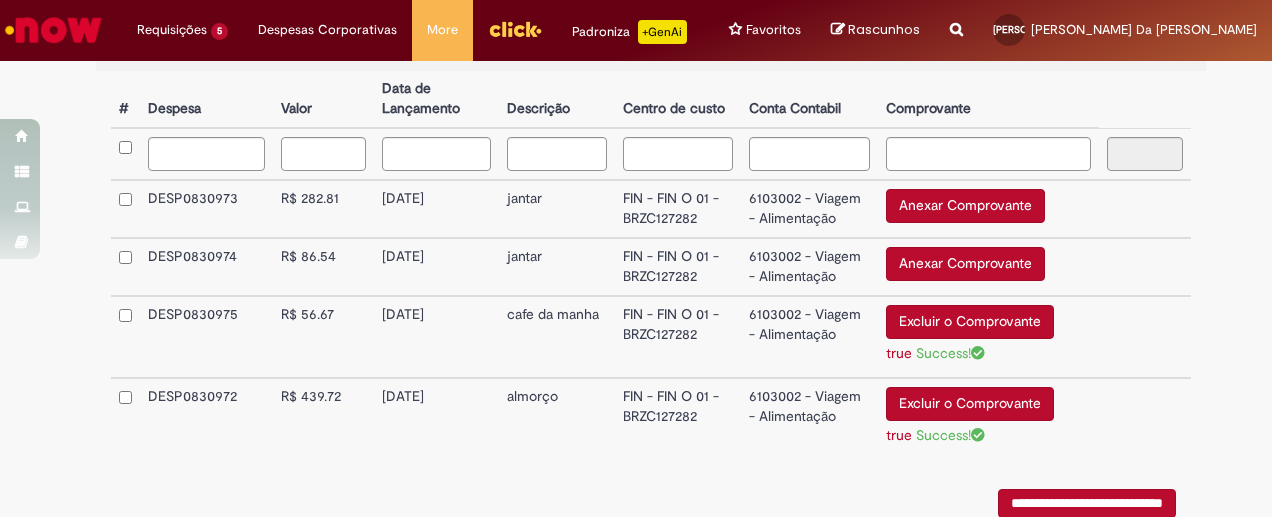 click on "Anexar Comprovante" at bounding box center (965, 264) 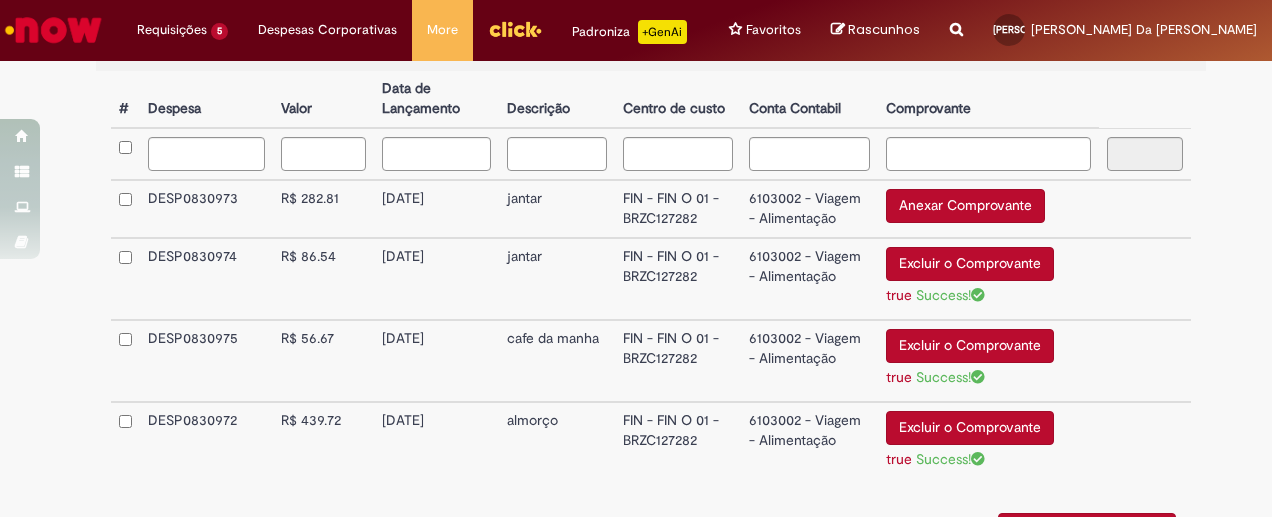 click on "Anexar Comprovante" at bounding box center (965, 206) 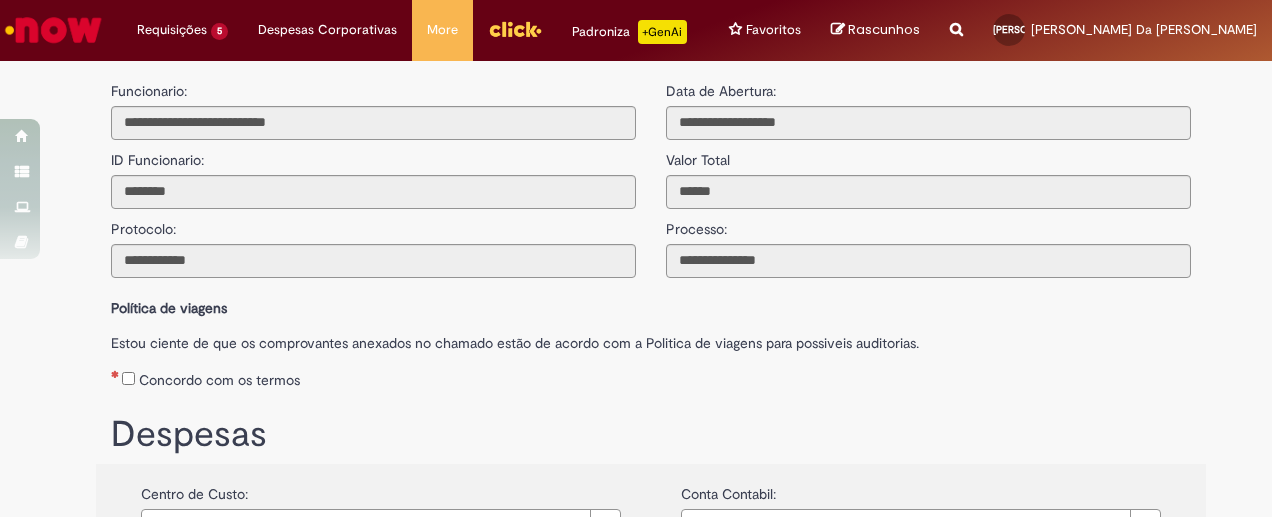 scroll, scrollTop: 10, scrollLeft: 0, axis: vertical 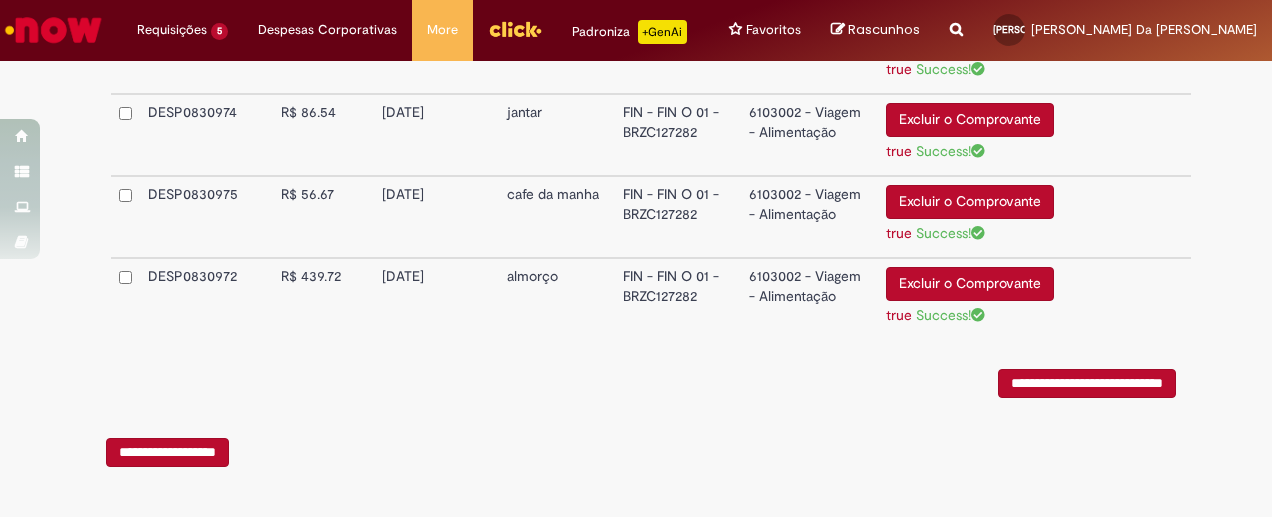 click on "**********" at bounding box center (1087, 383) 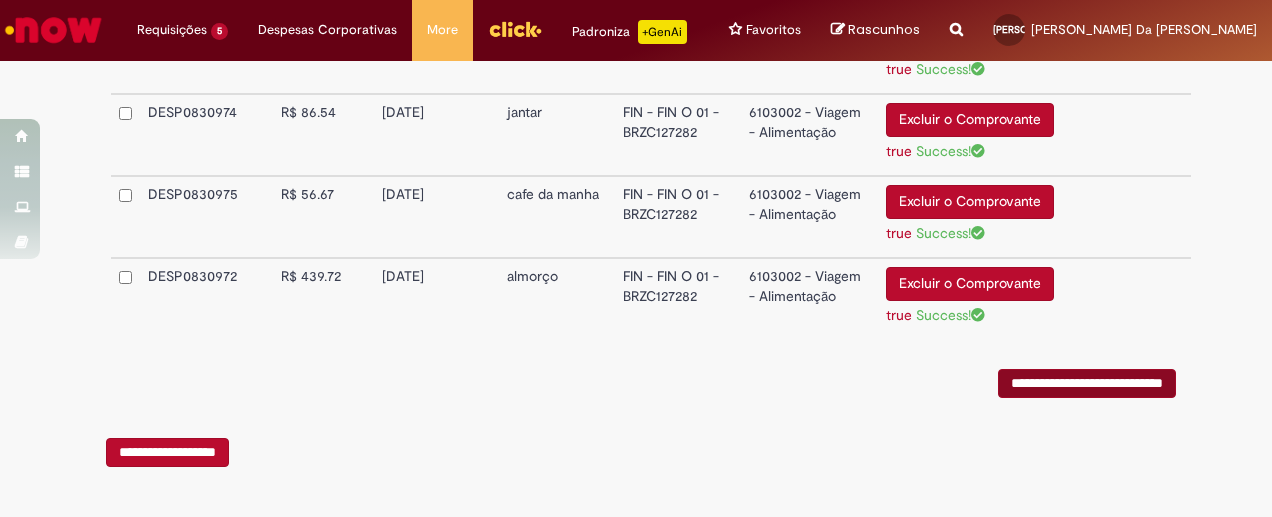 scroll, scrollTop: 0, scrollLeft: 0, axis: both 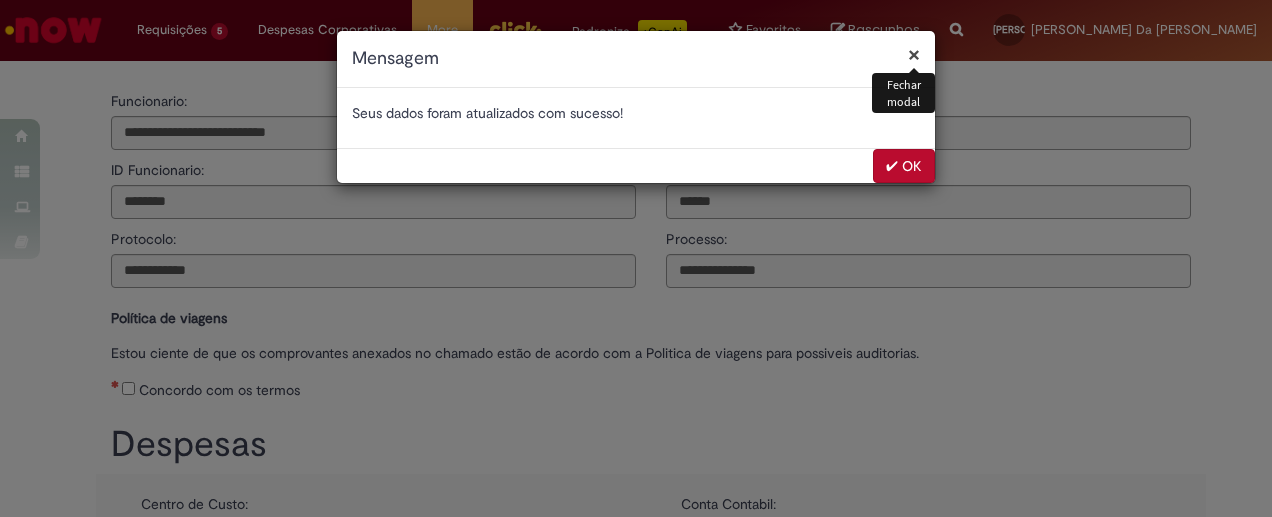 click on "✔ OK" at bounding box center (904, 166) 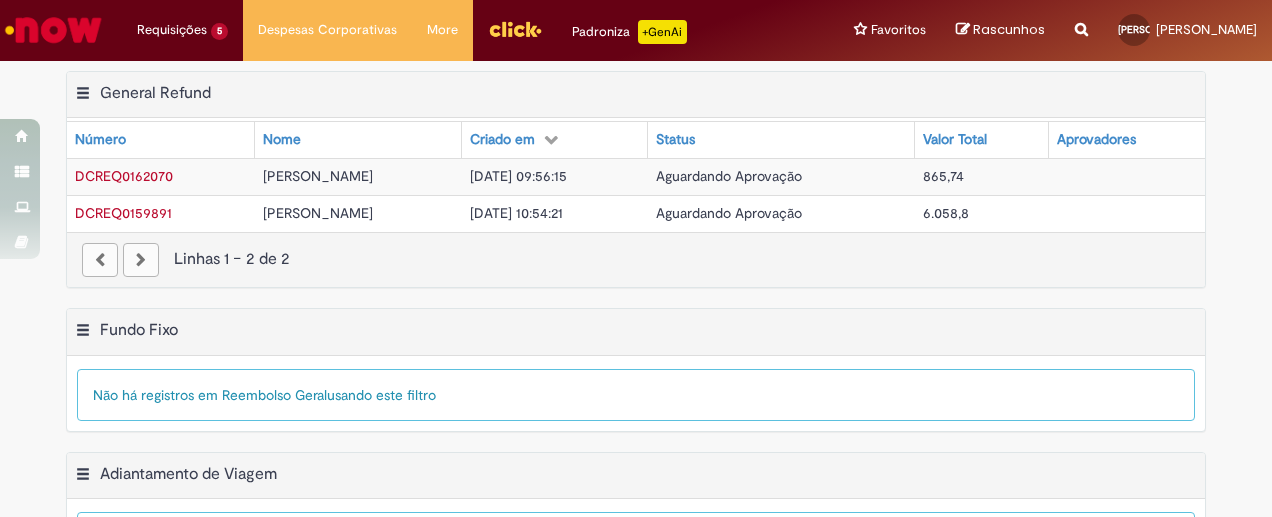 scroll, scrollTop: 0, scrollLeft: 0, axis: both 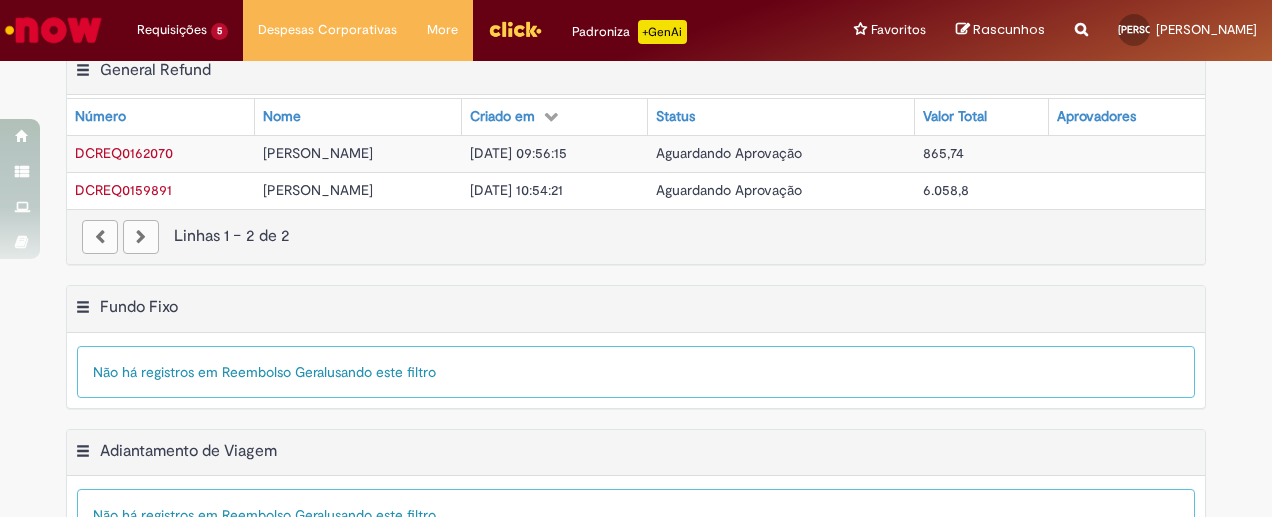click on "Aguardando Aprovação" at bounding box center [729, 153] 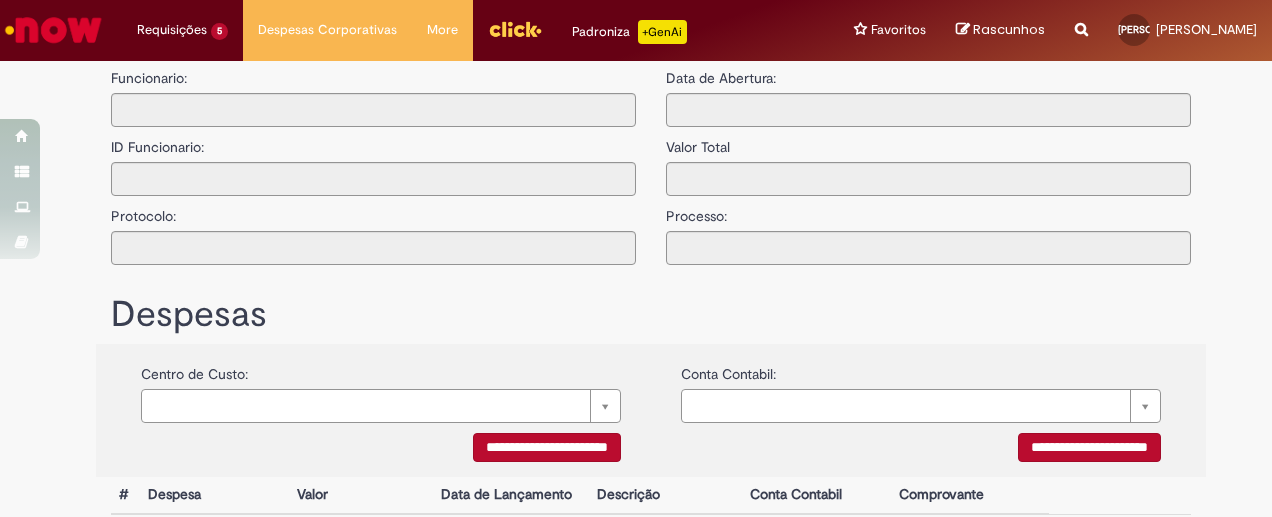 type on "**********" 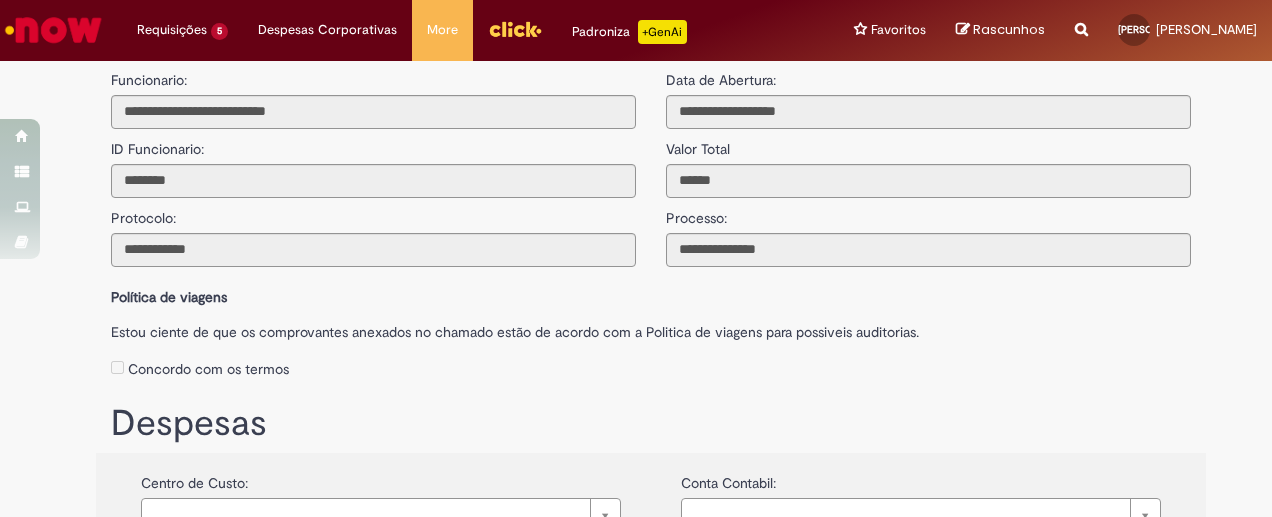 scroll, scrollTop: 0, scrollLeft: 0, axis: both 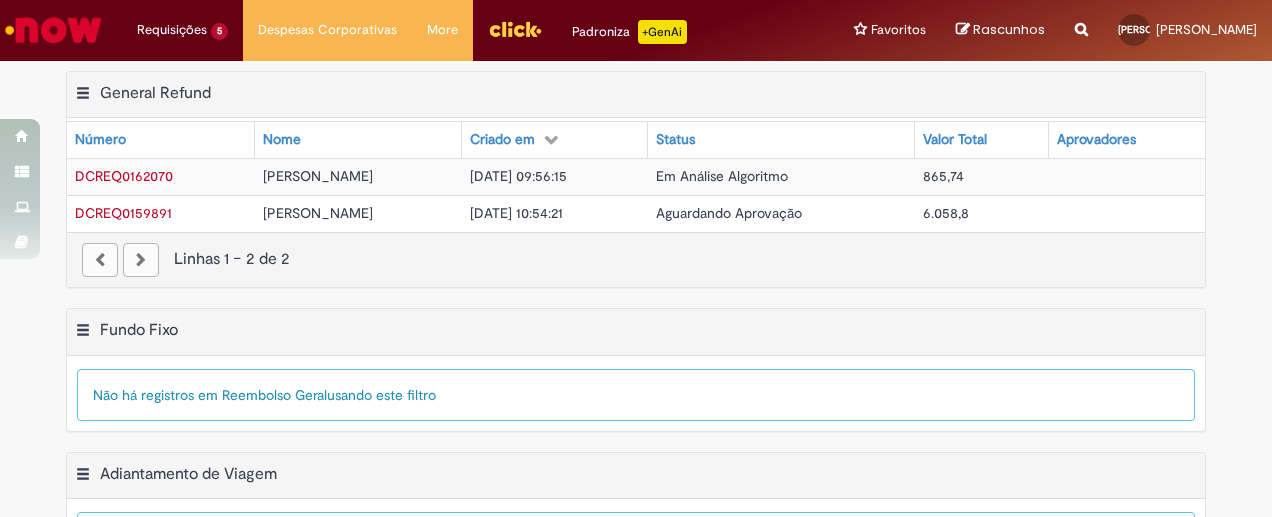 click on "DCREQ0162070" at bounding box center [124, 176] 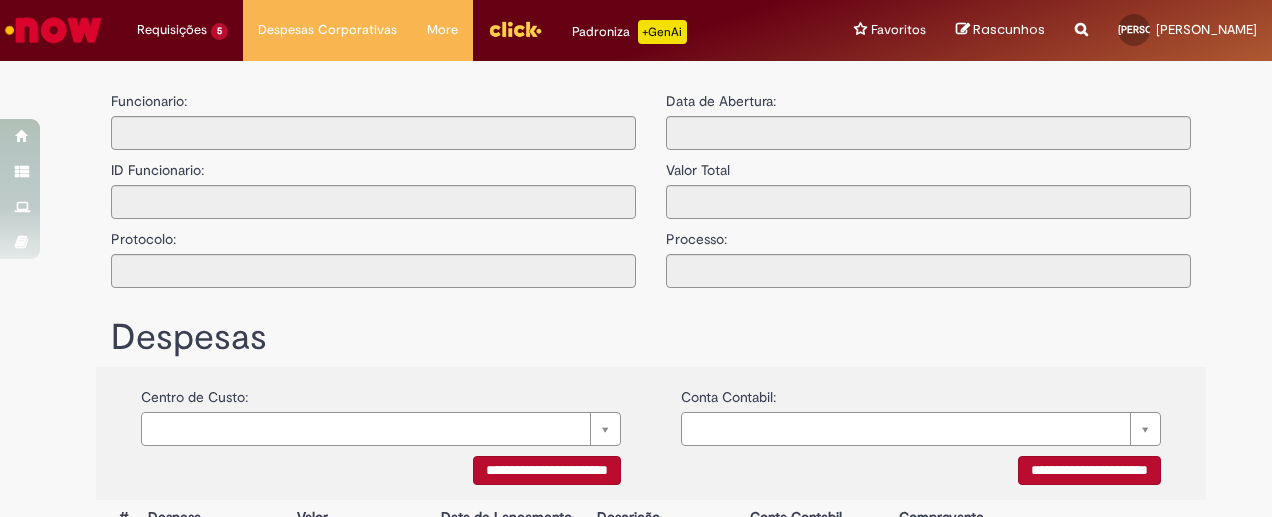 type on "**********" 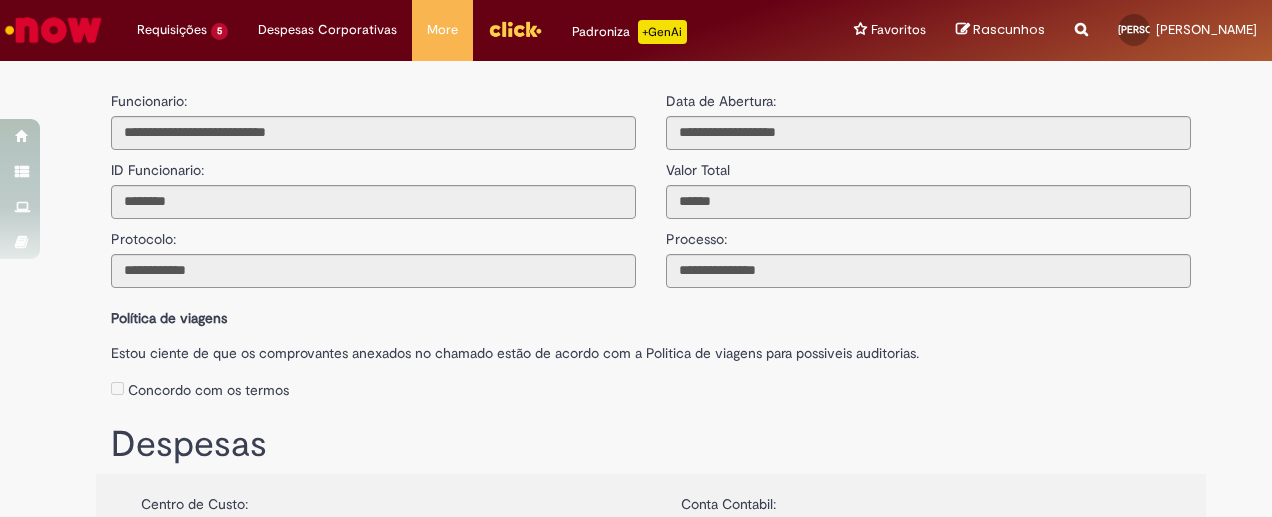 scroll, scrollTop: 8, scrollLeft: 0, axis: vertical 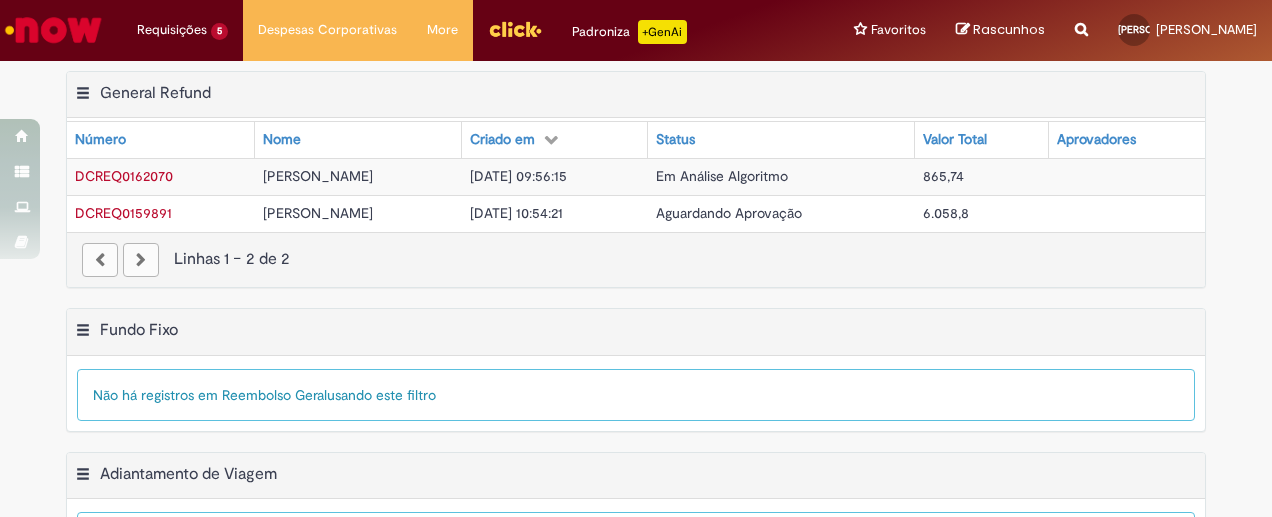 click at bounding box center (551, 139) 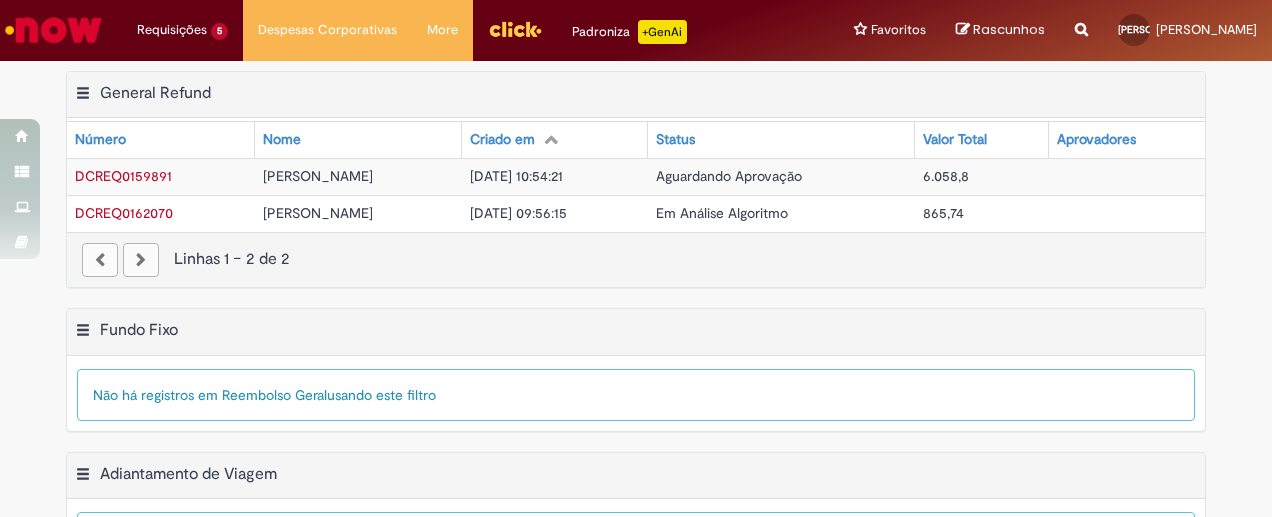 click at bounding box center (551, 139) 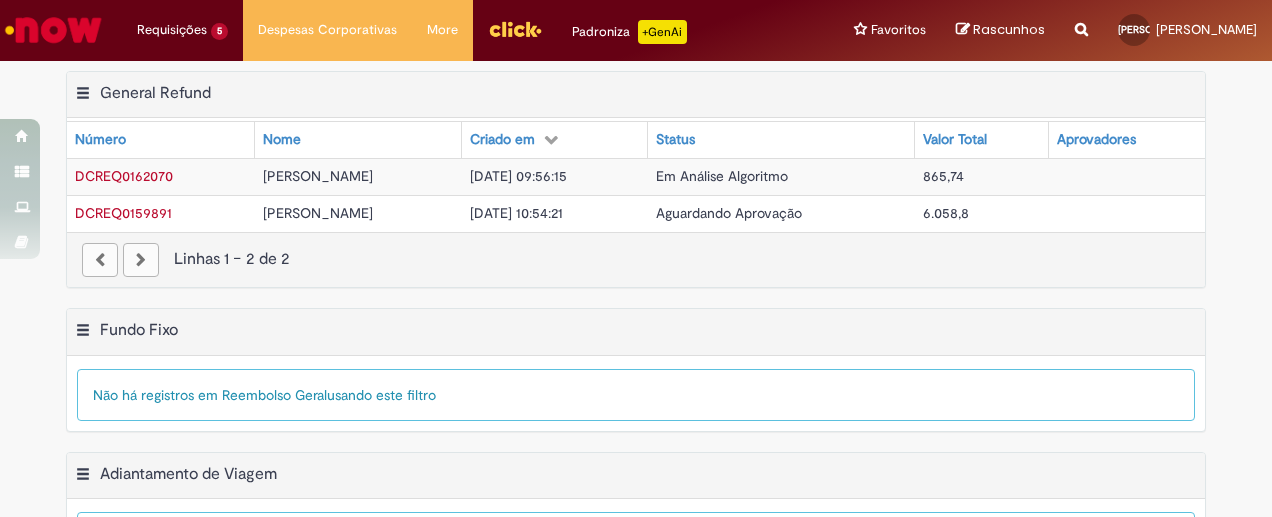click on "Criado em" at bounding box center [555, 140] 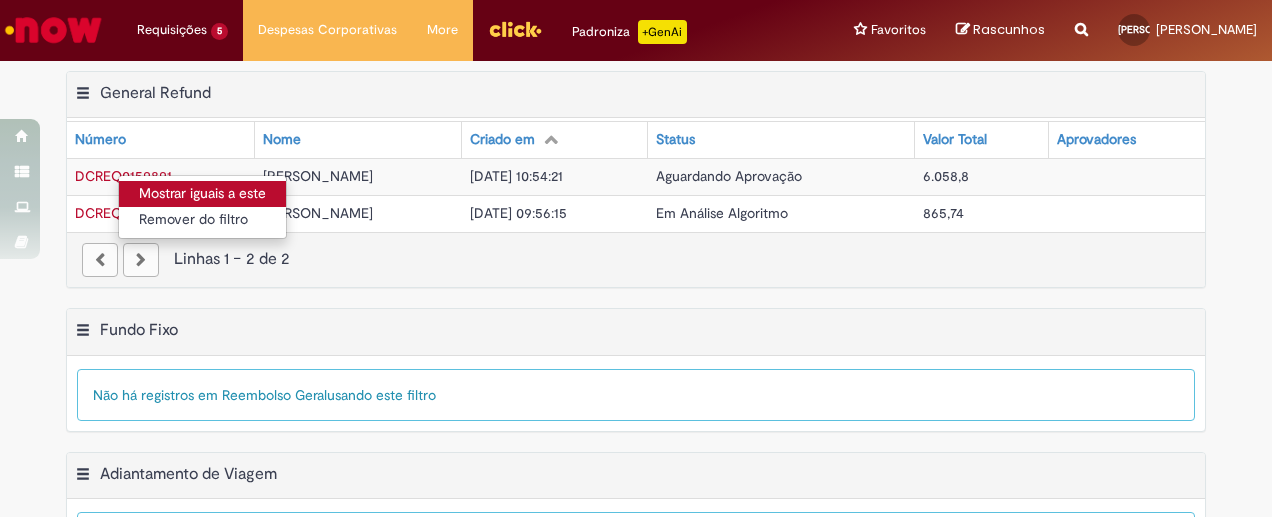 click on "Mostrar iguais a este" at bounding box center [202, 194] 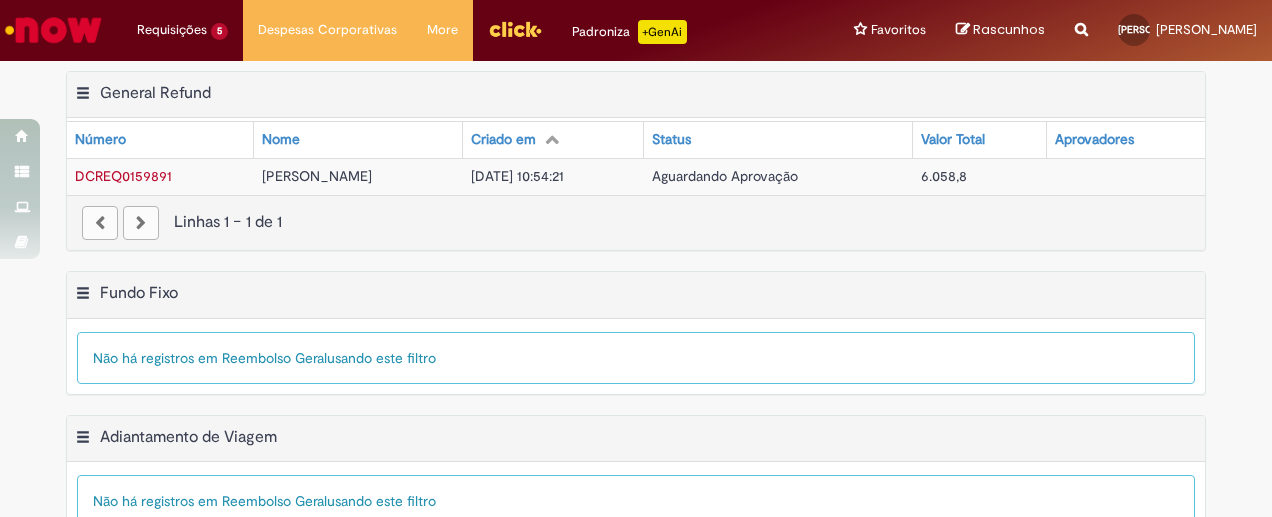 click at bounding box center (100, 223) 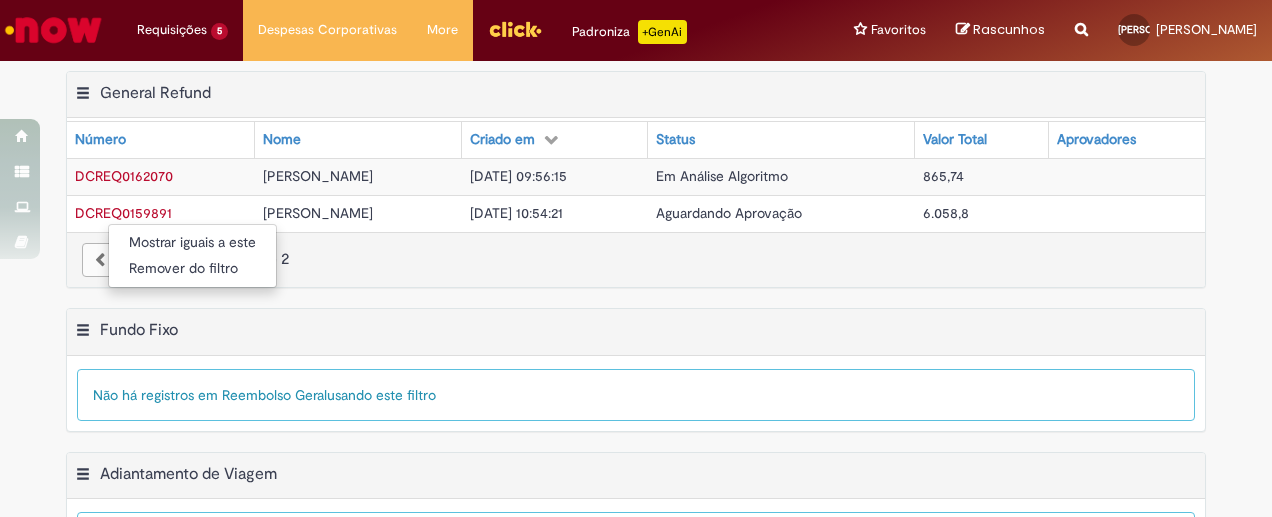 click on "Mostrar iguais a este Remover do filtro" at bounding box center (636, 258) 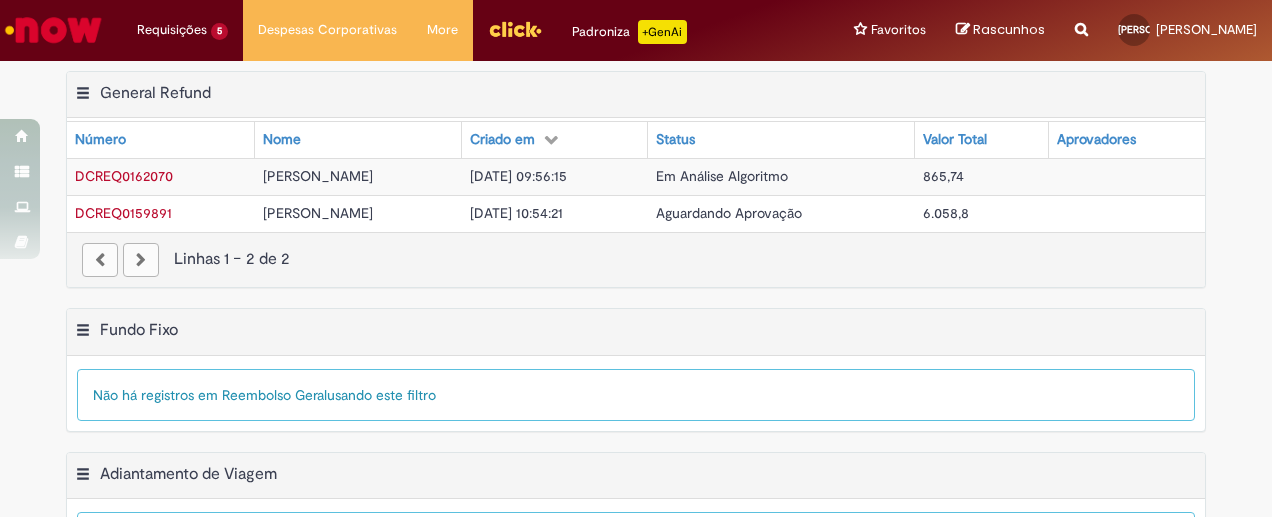 click on "DCREQ0162070" at bounding box center [124, 176] 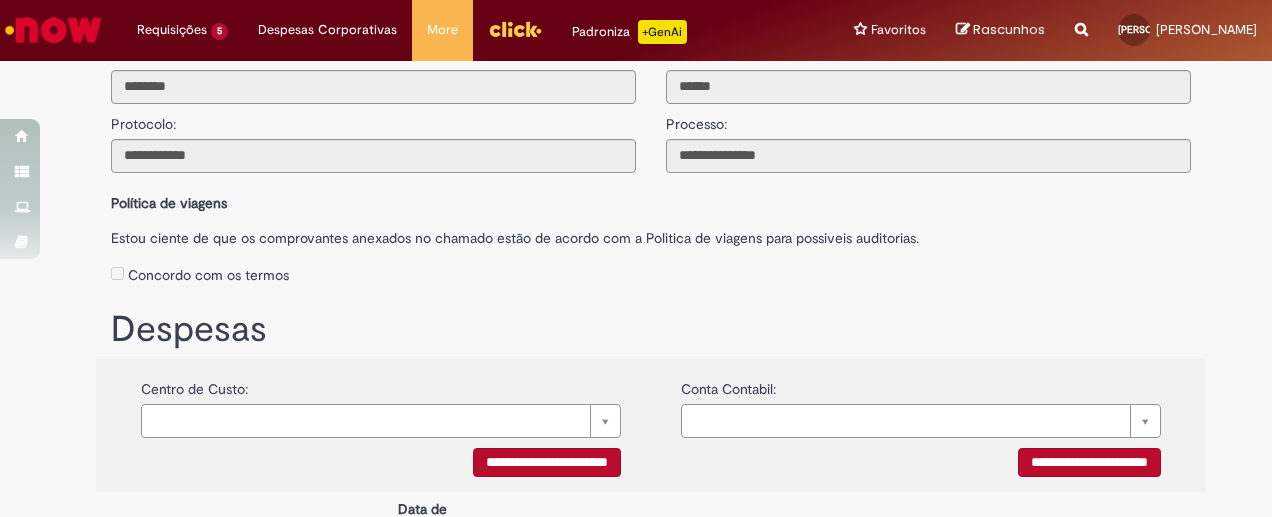 scroll, scrollTop: 0, scrollLeft: 0, axis: both 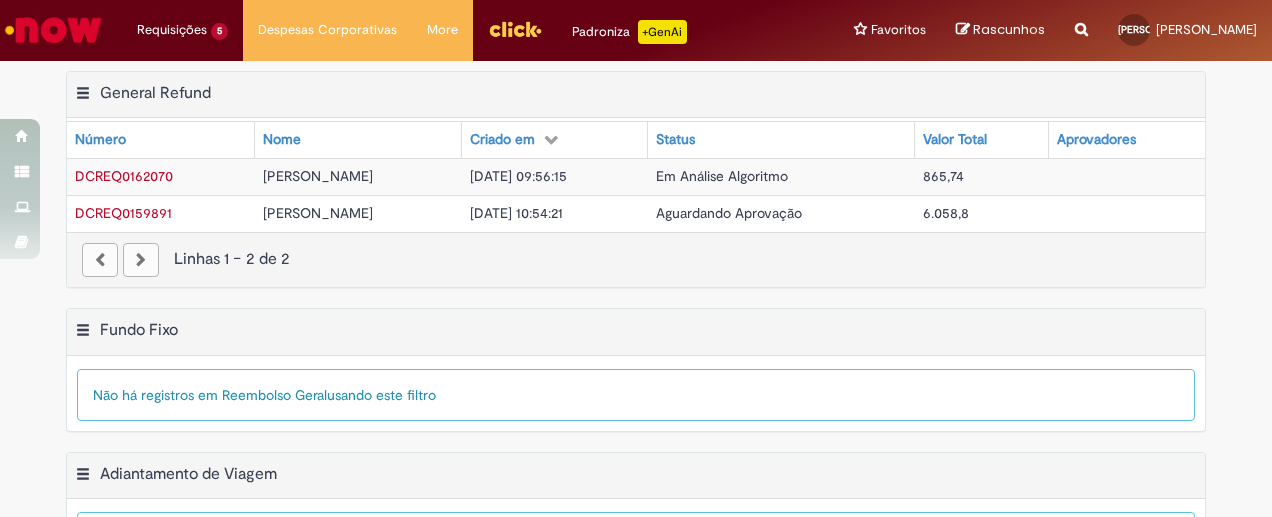 click on "[PERSON_NAME]" at bounding box center [318, 213] 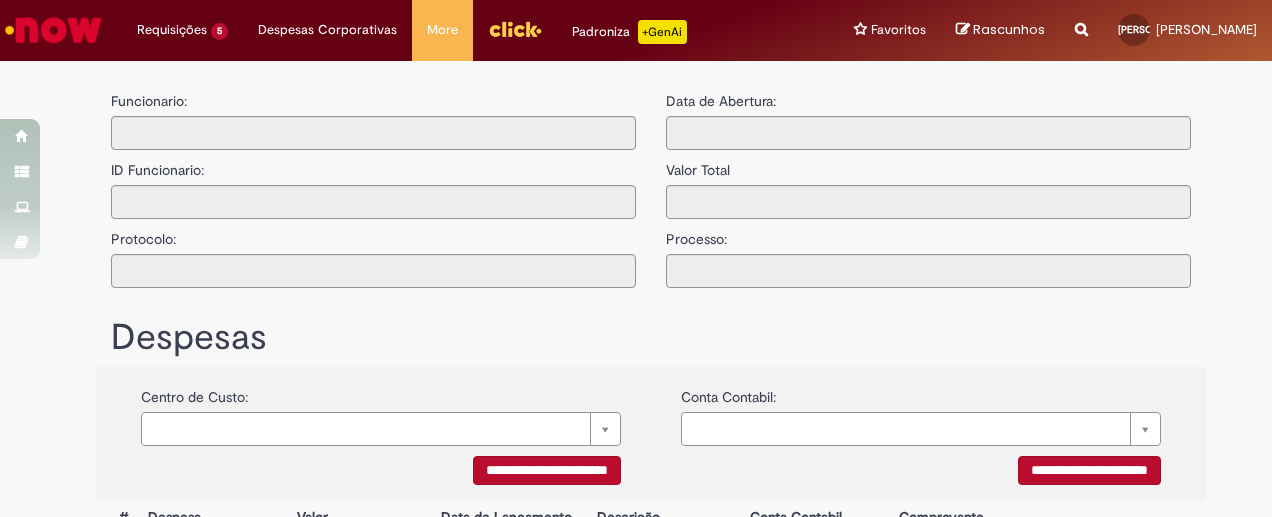 type on "**********" 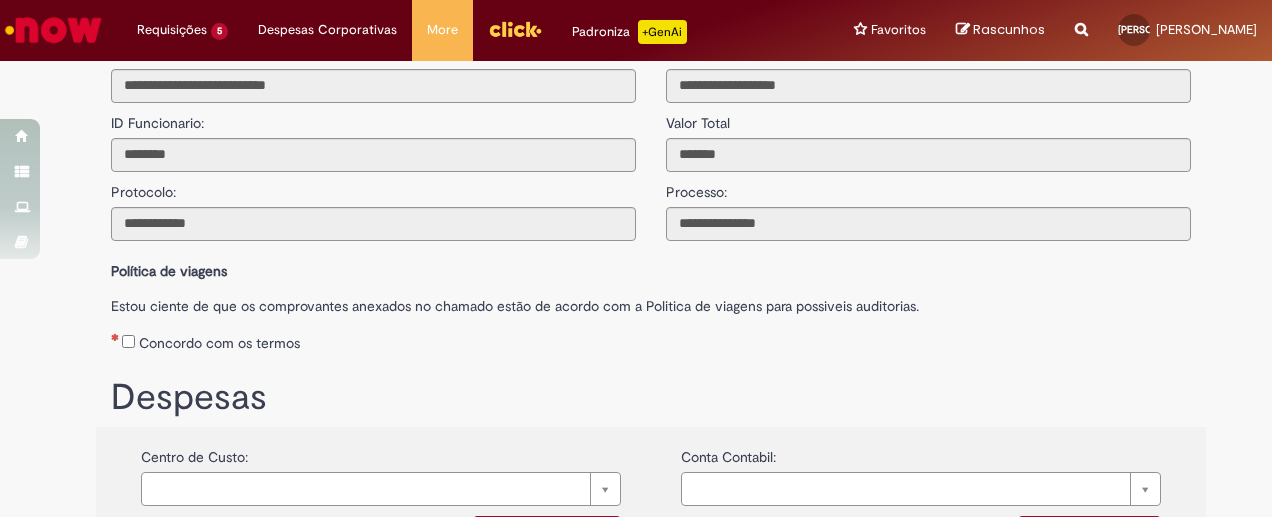 scroll, scrollTop: 0, scrollLeft: 0, axis: both 